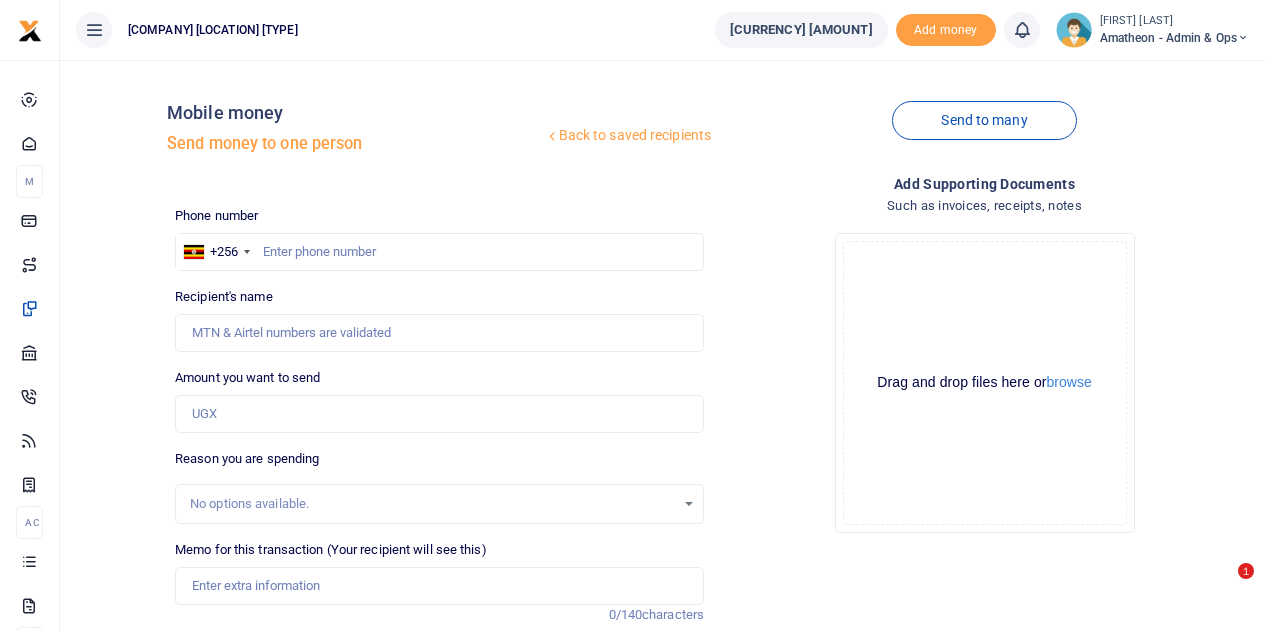 scroll, scrollTop: 0, scrollLeft: 0, axis: both 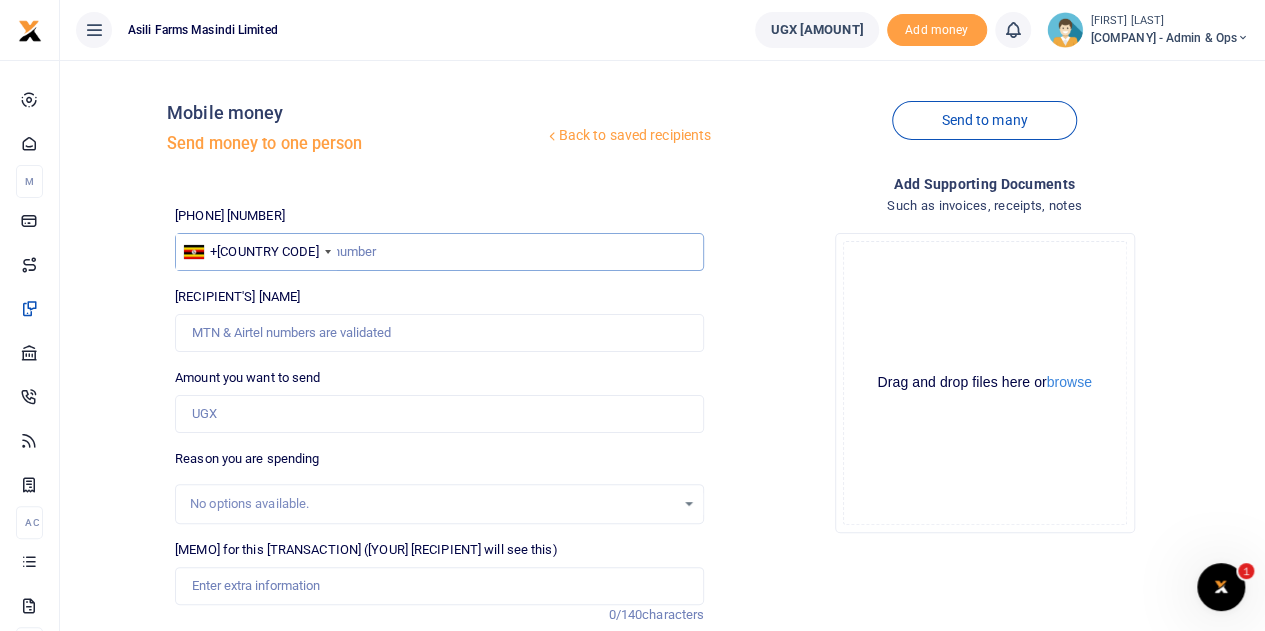 click at bounding box center (439, 252) 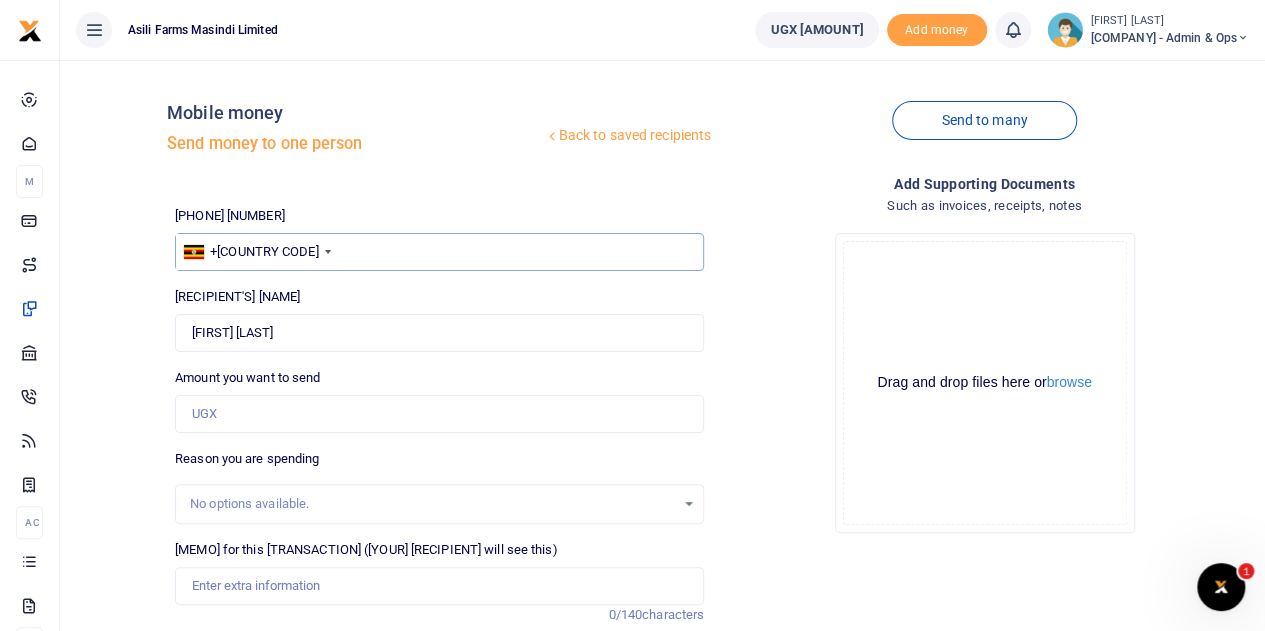 type on "773460350" 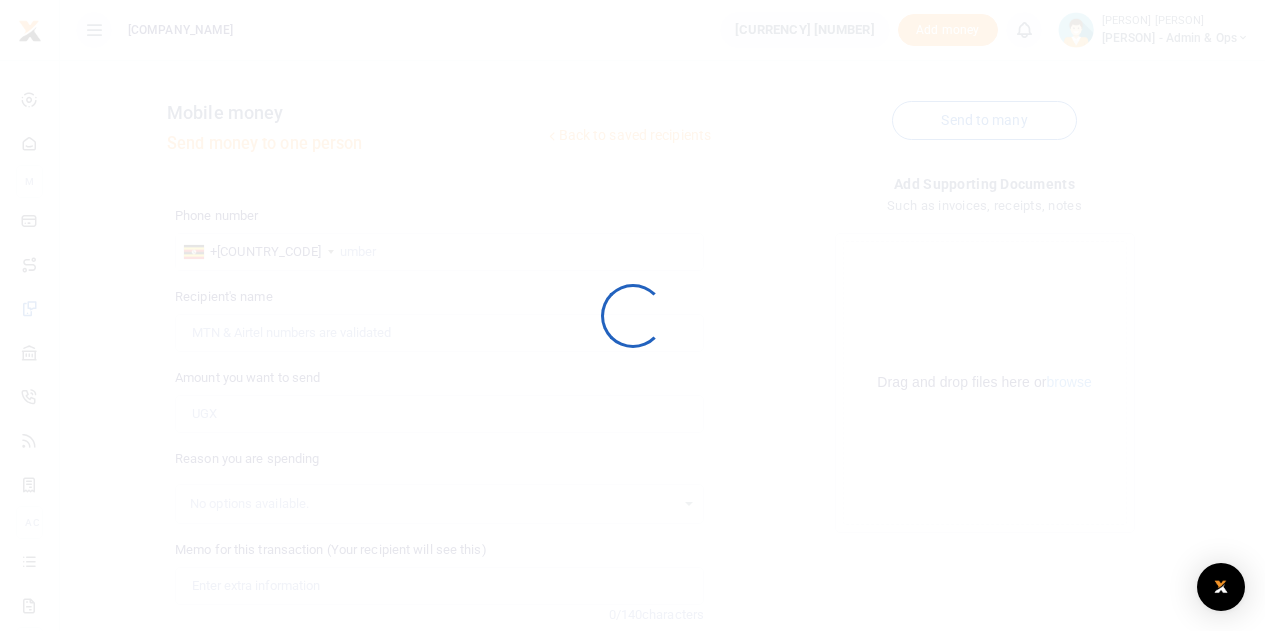 scroll, scrollTop: 0, scrollLeft: 0, axis: both 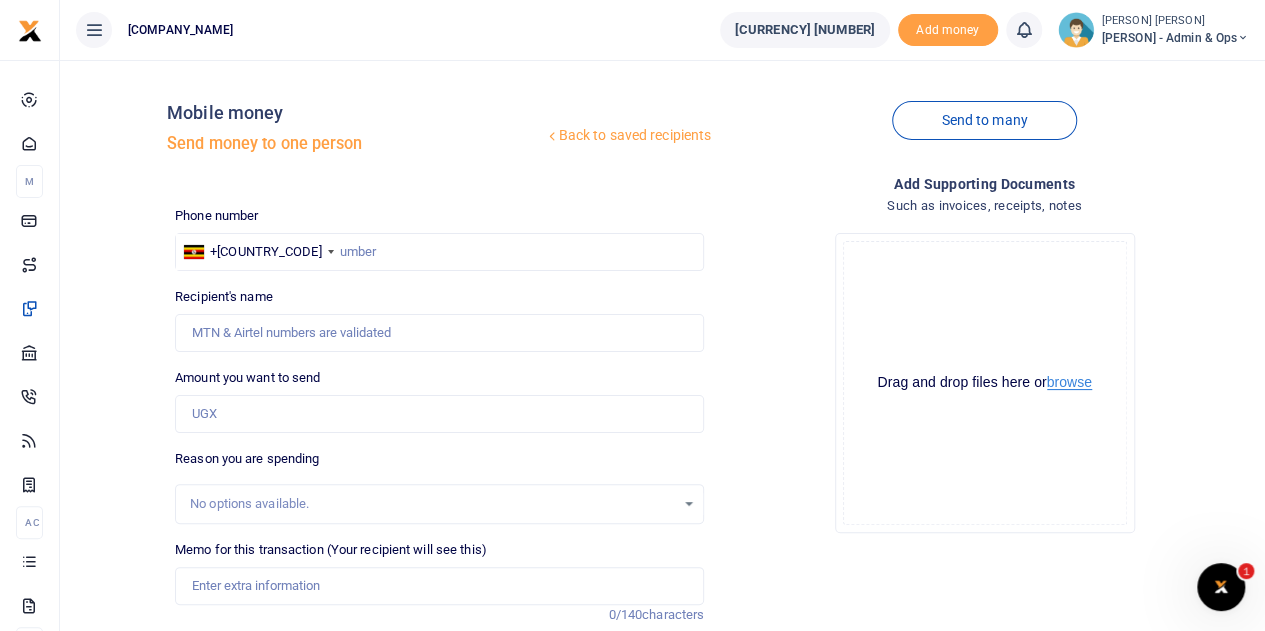 click on "browse" at bounding box center (1069, 382) 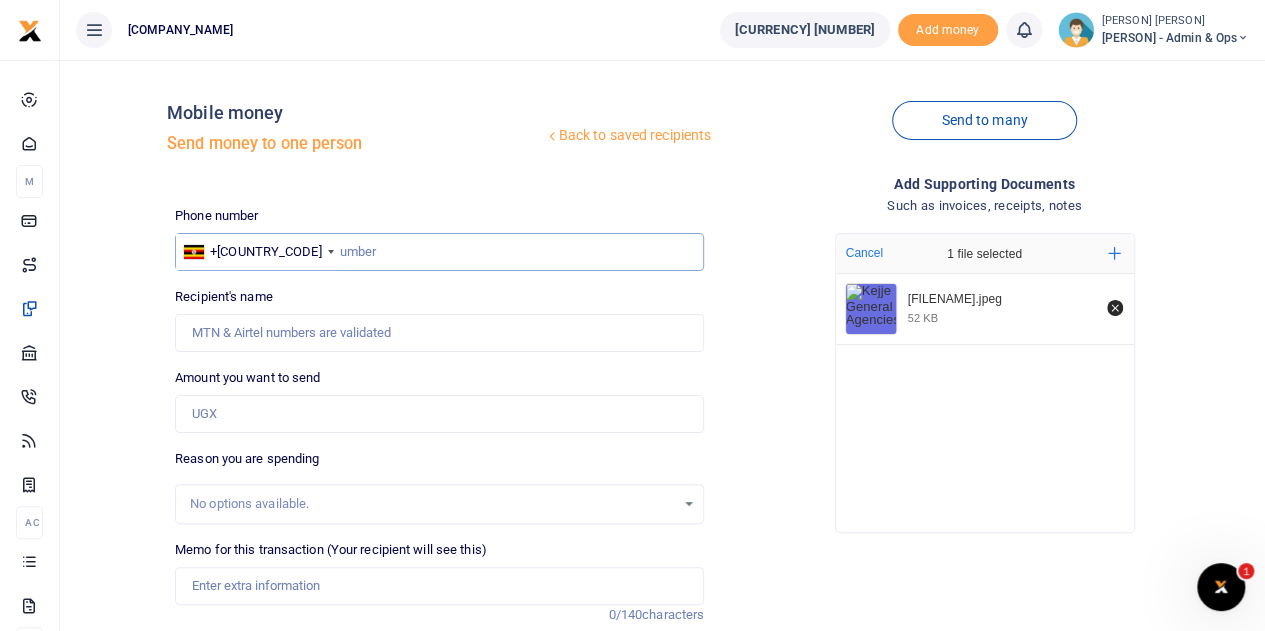 click at bounding box center [439, 252] 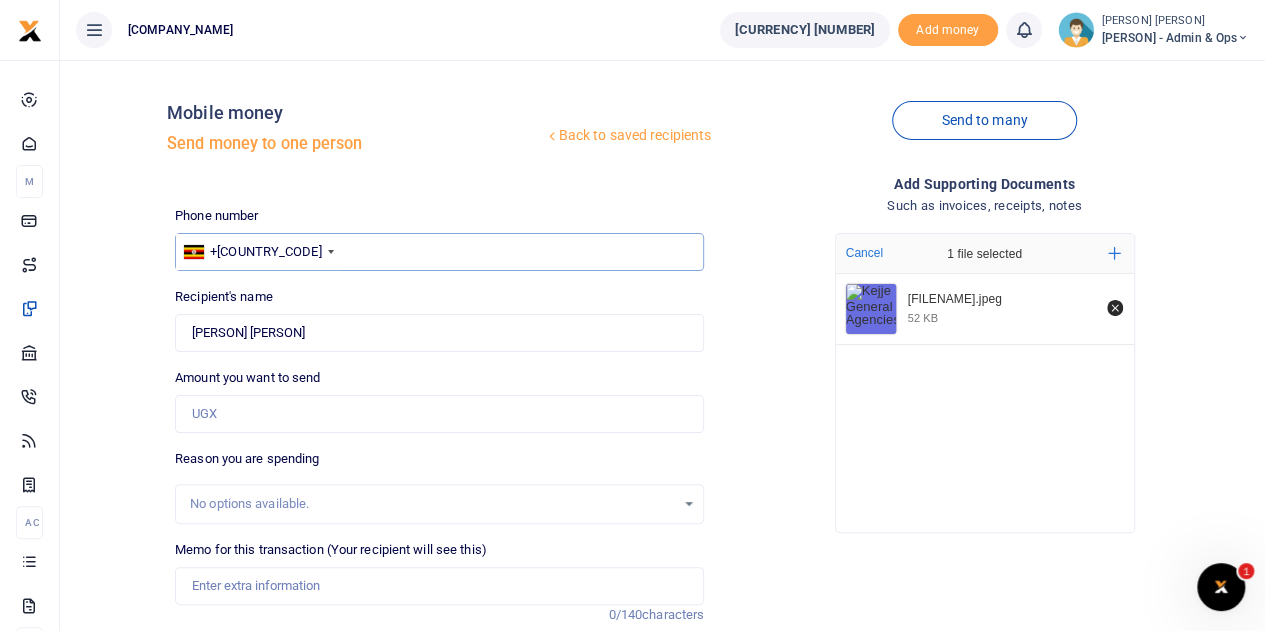 type on "773460350" 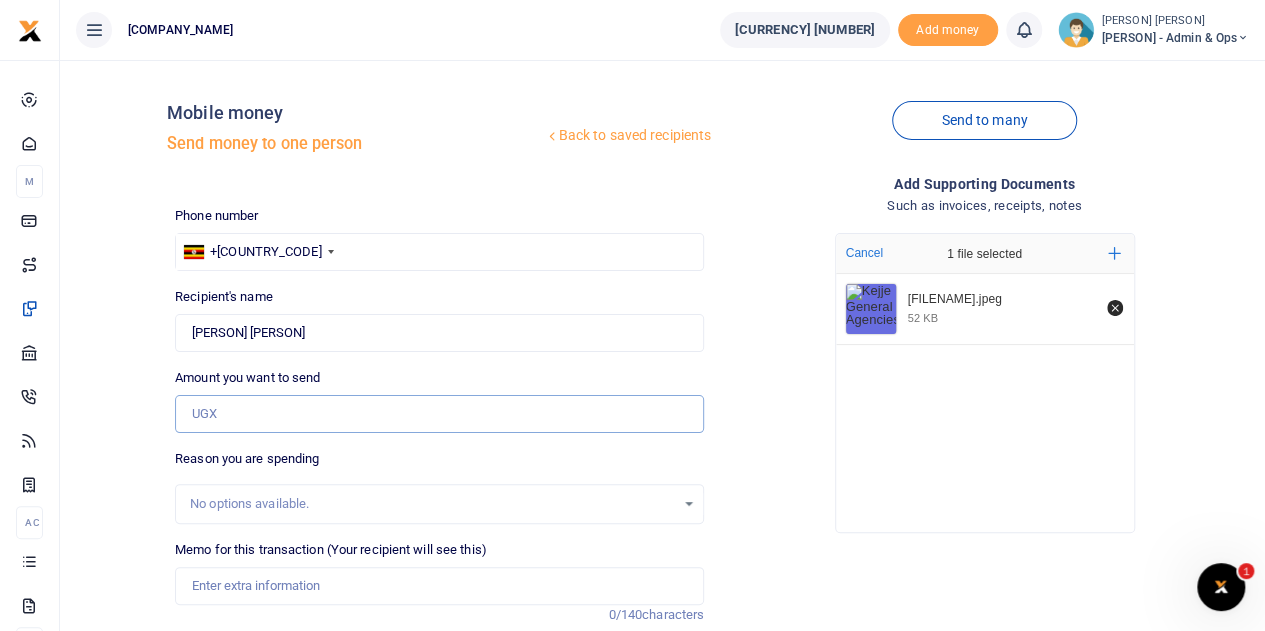 click on "Amount you want to send" at bounding box center (439, 414) 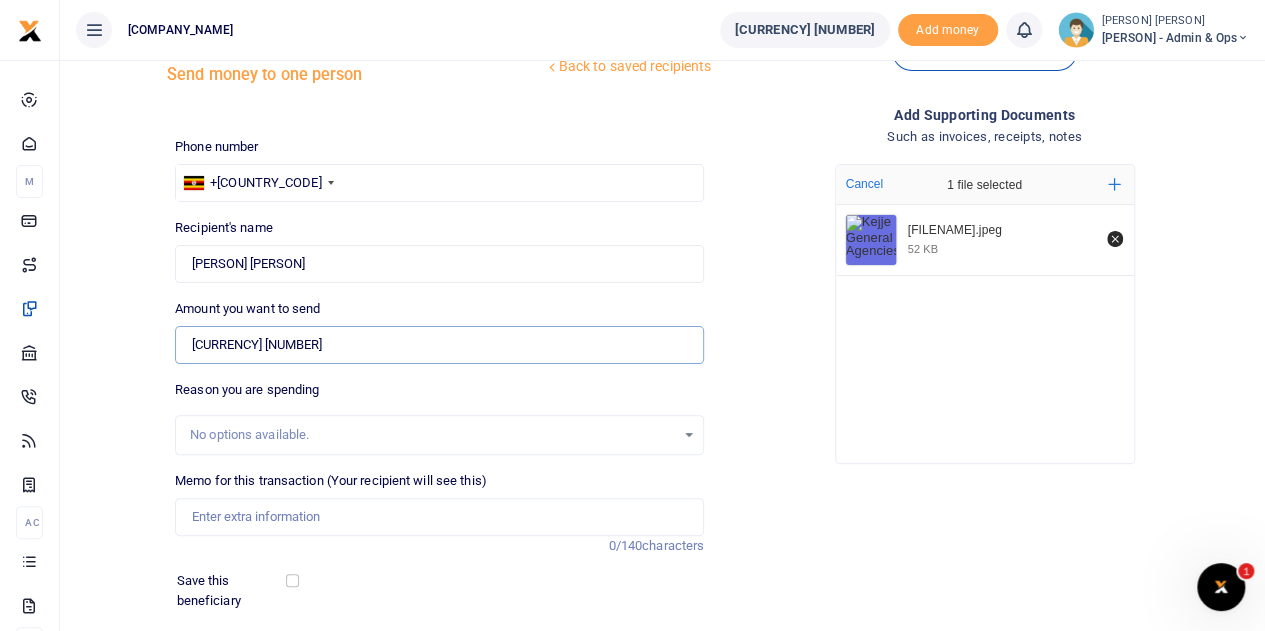 scroll, scrollTop: 200, scrollLeft: 0, axis: vertical 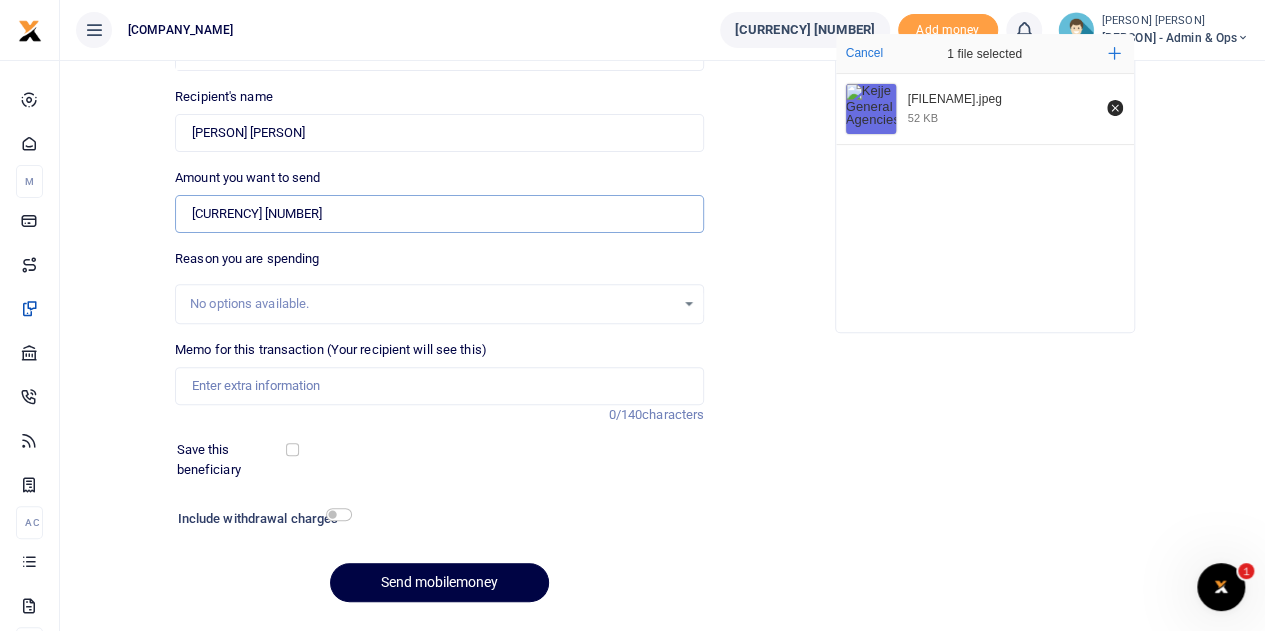 type on "102,000" 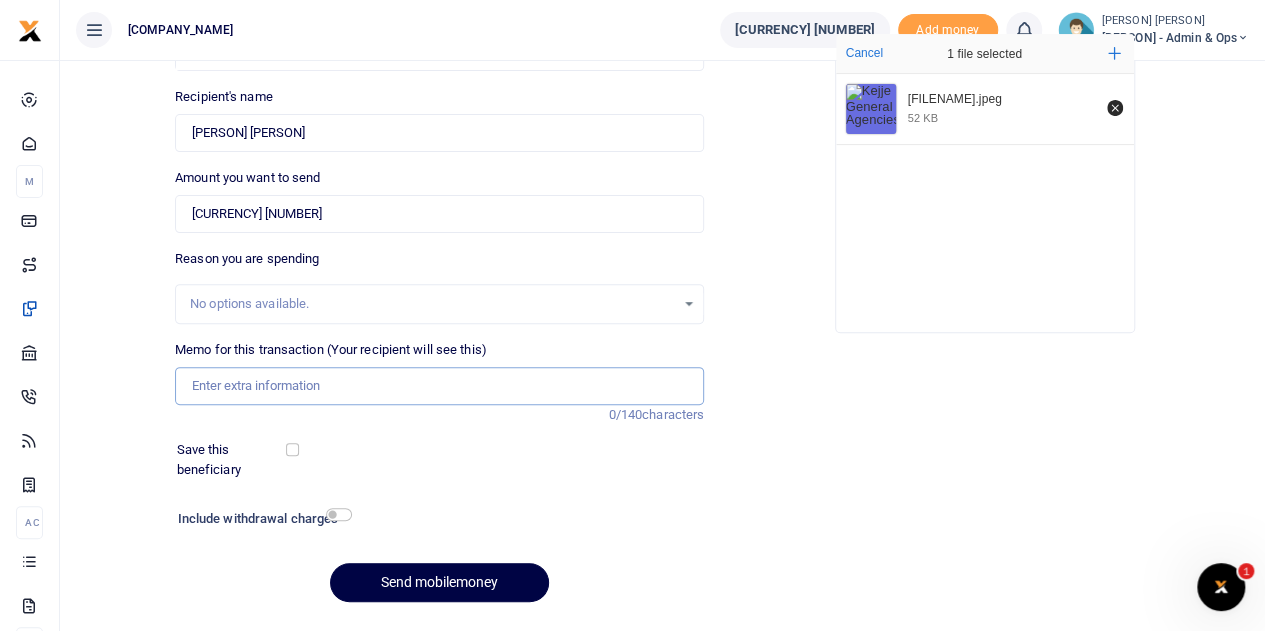 click on "Memo for this transaction (Your recipient will see this)" at bounding box center (439, 386) 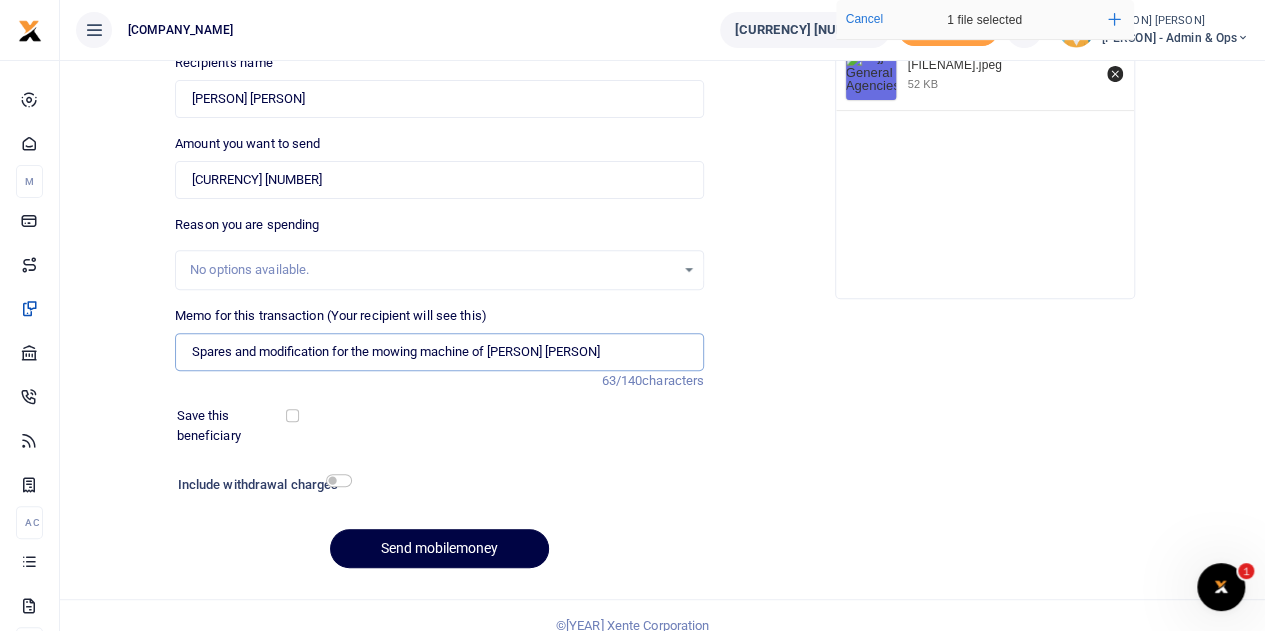scroll, scrollTop: 252, scrollLeft: 0, axis: vertical 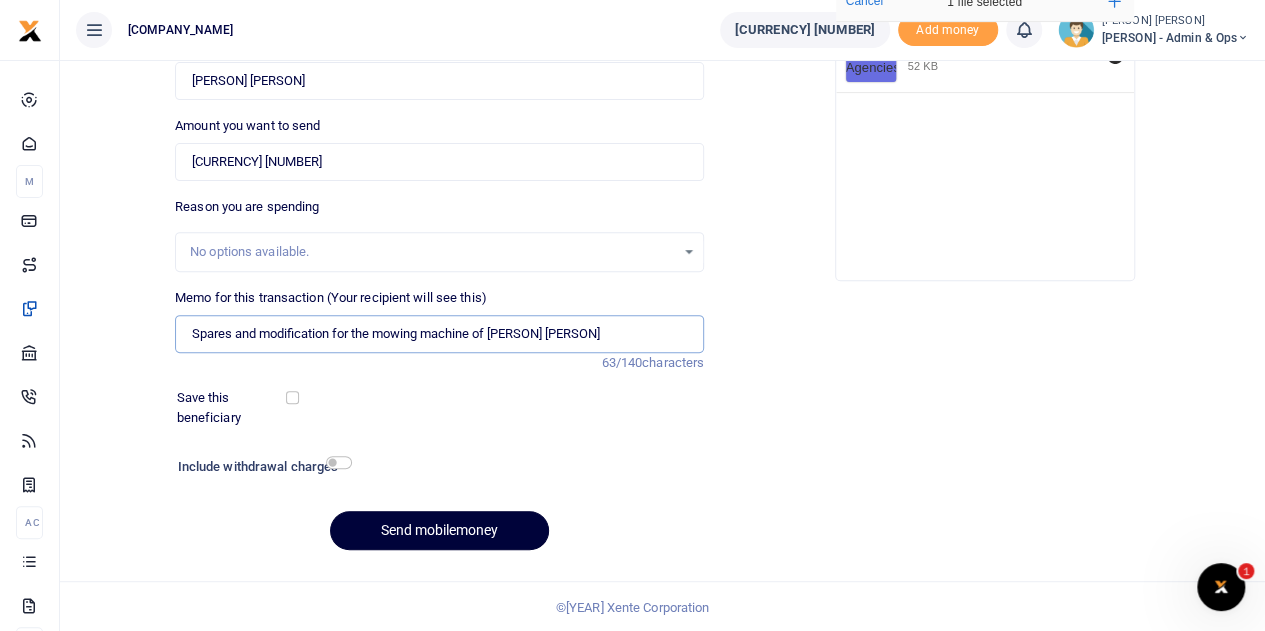 type on "Spares and modification for the mowing machine of Amatheon Agri" 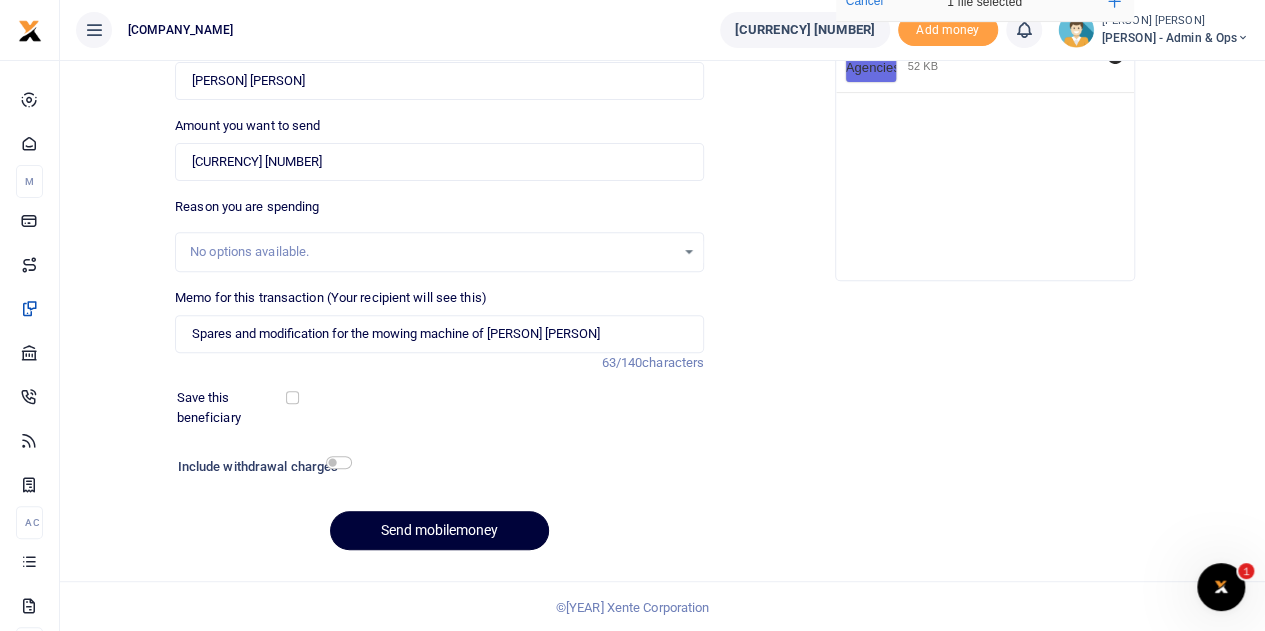 click on "Send mobilemoney" at bounding box center [439, 530] 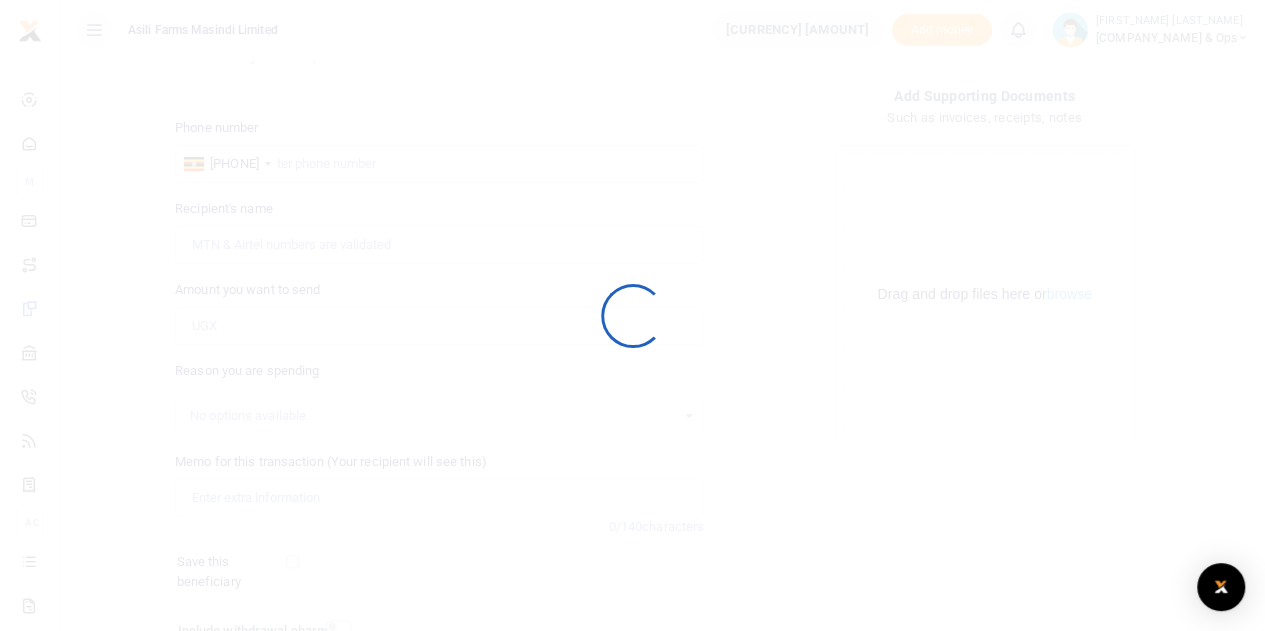 scroll, scrollTop: 252, scrollLeft: 0, axis: vertical 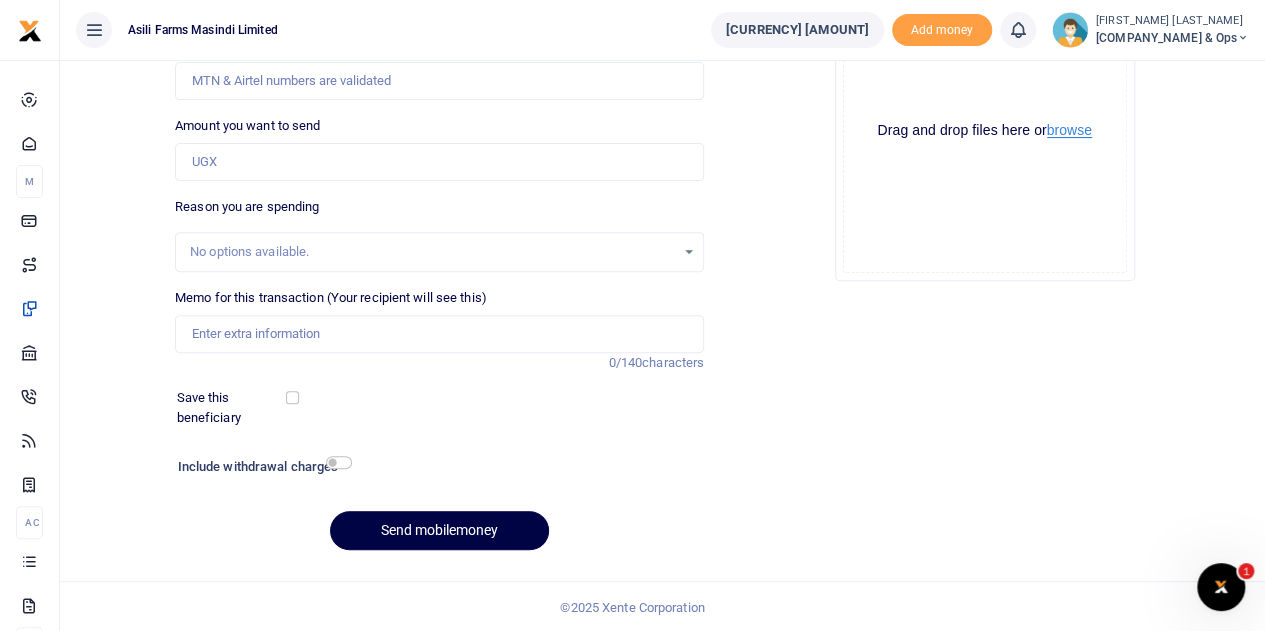 click on "browse" at bounding box center (1069, 130) 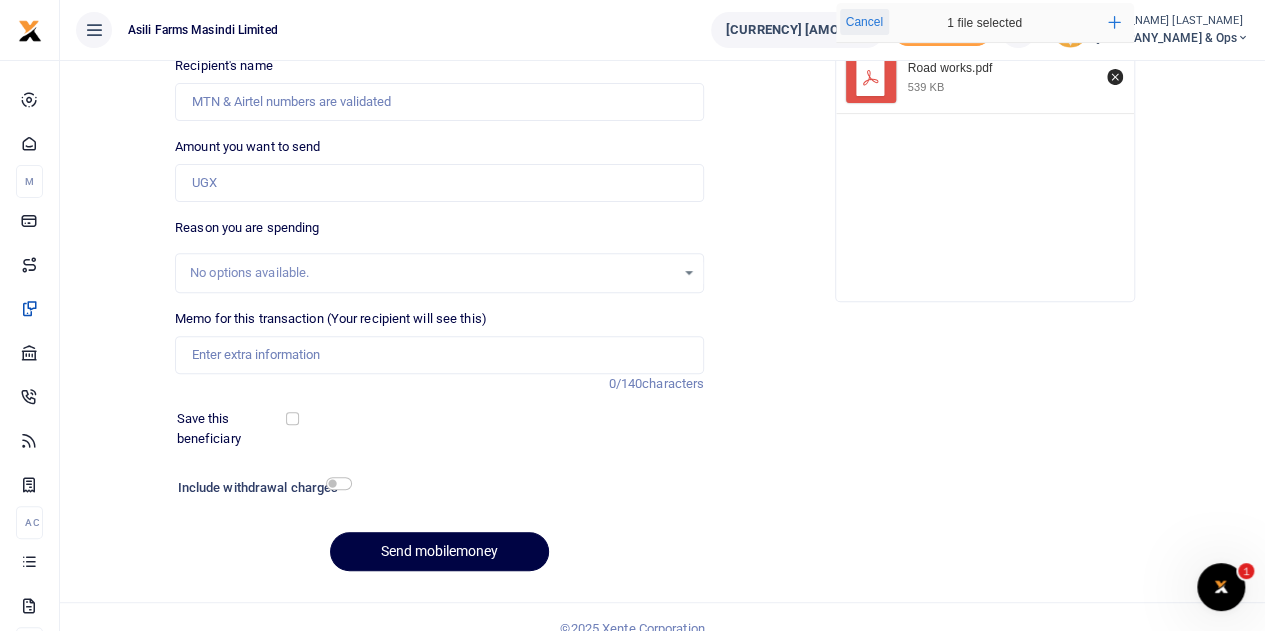 scroll, scrollTop: 0, scrollLeft: 0, axis: both 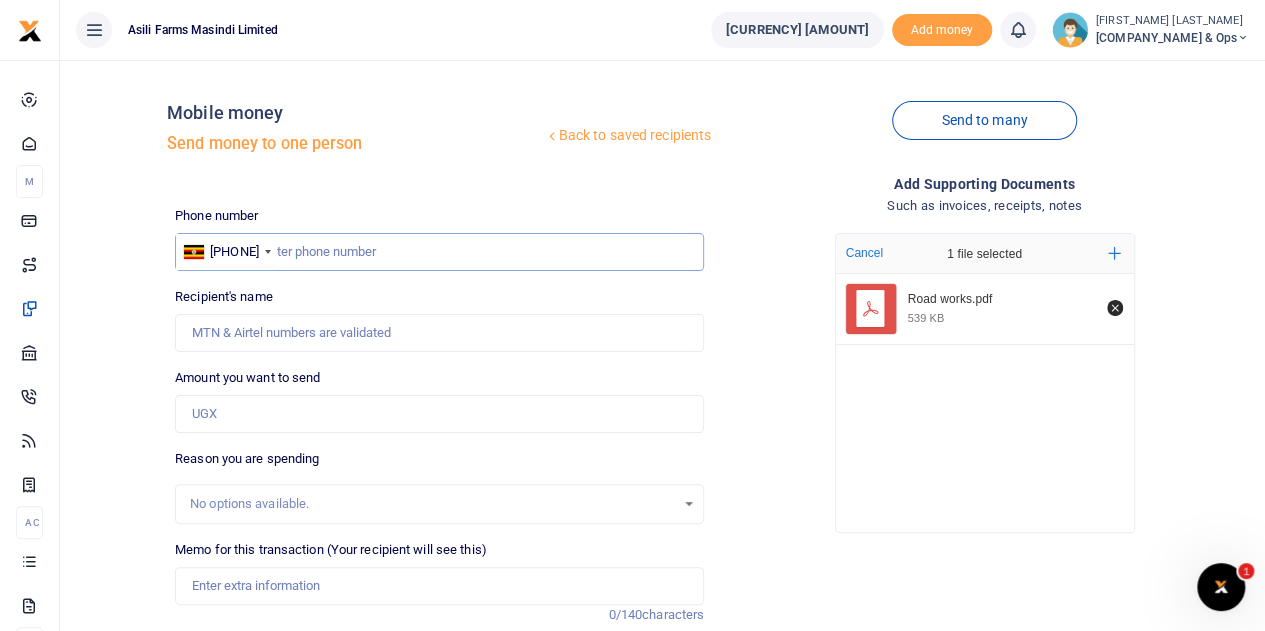 click at bounding box center (439, 252) 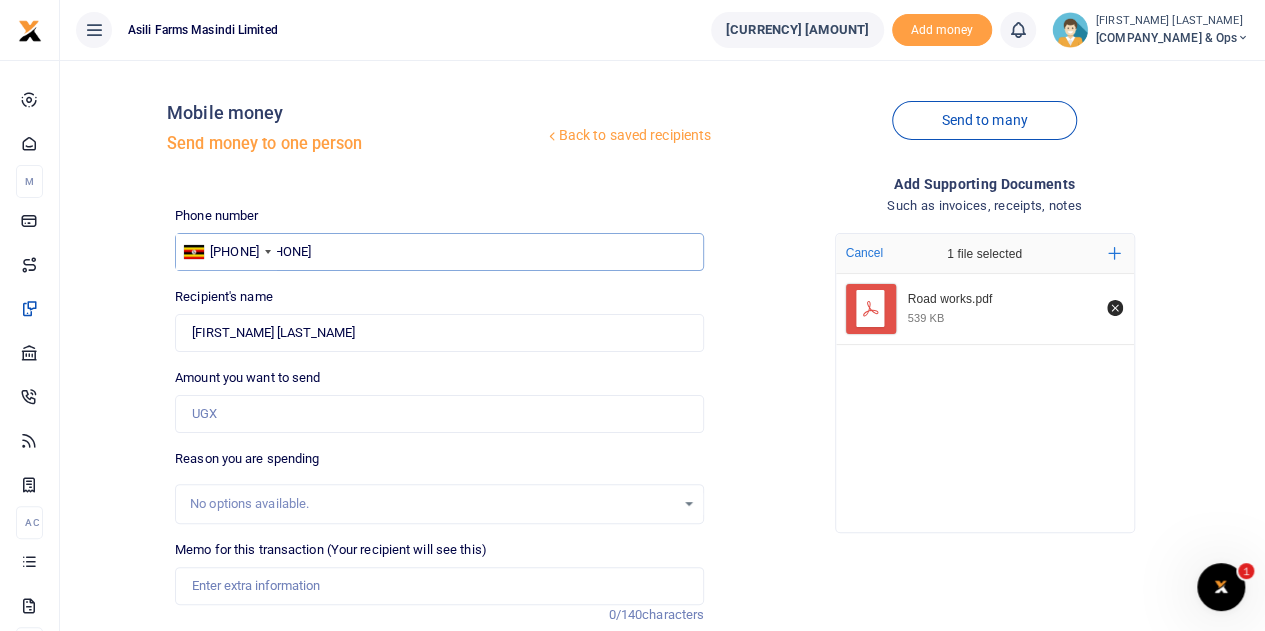 type on "775014346" 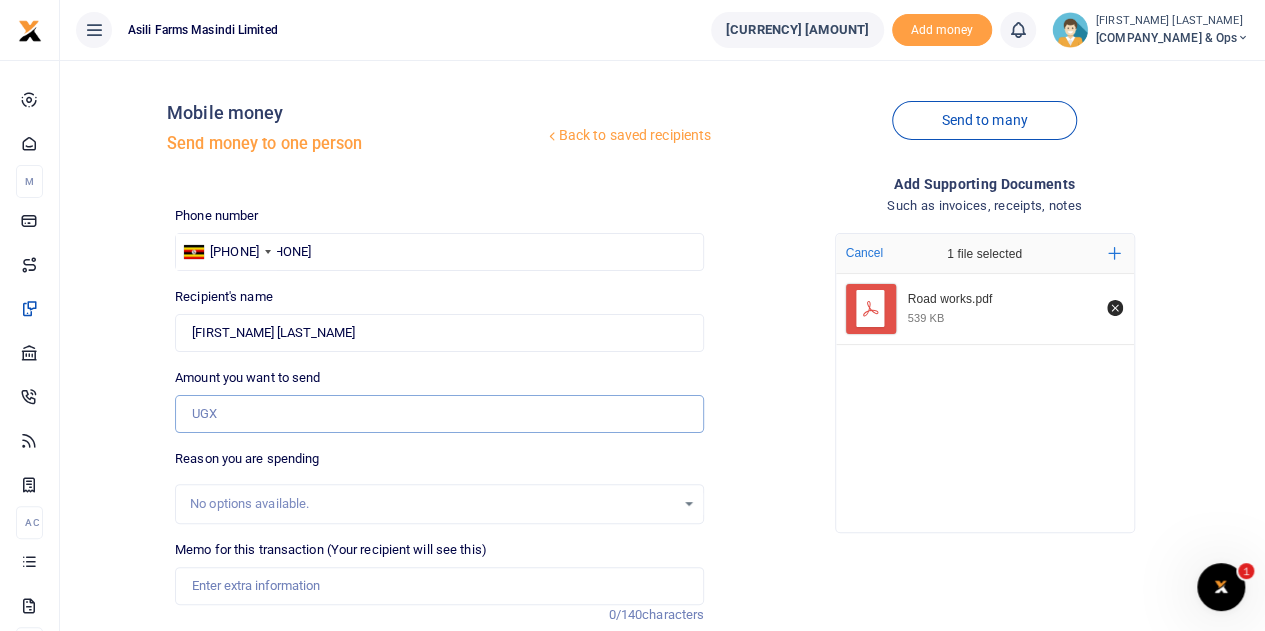 click on "Amount you want to send" at bounding box center [439, 414] 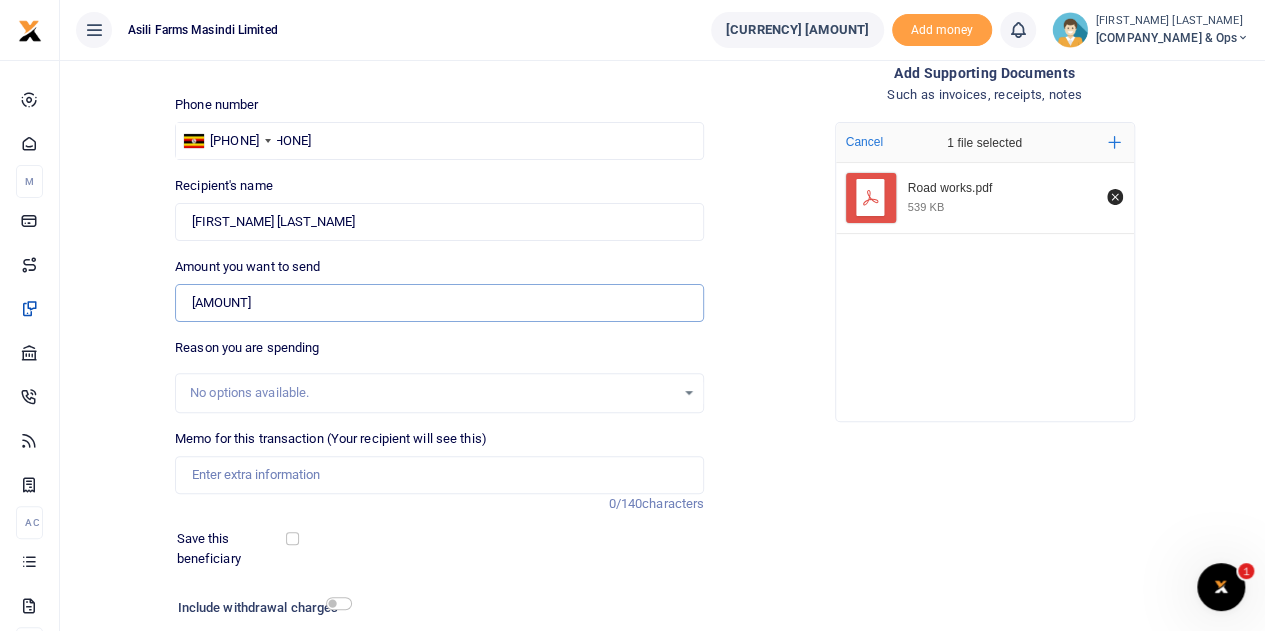 scroll, scrollTop: 252, scrollLeft: 0, axis: vertical 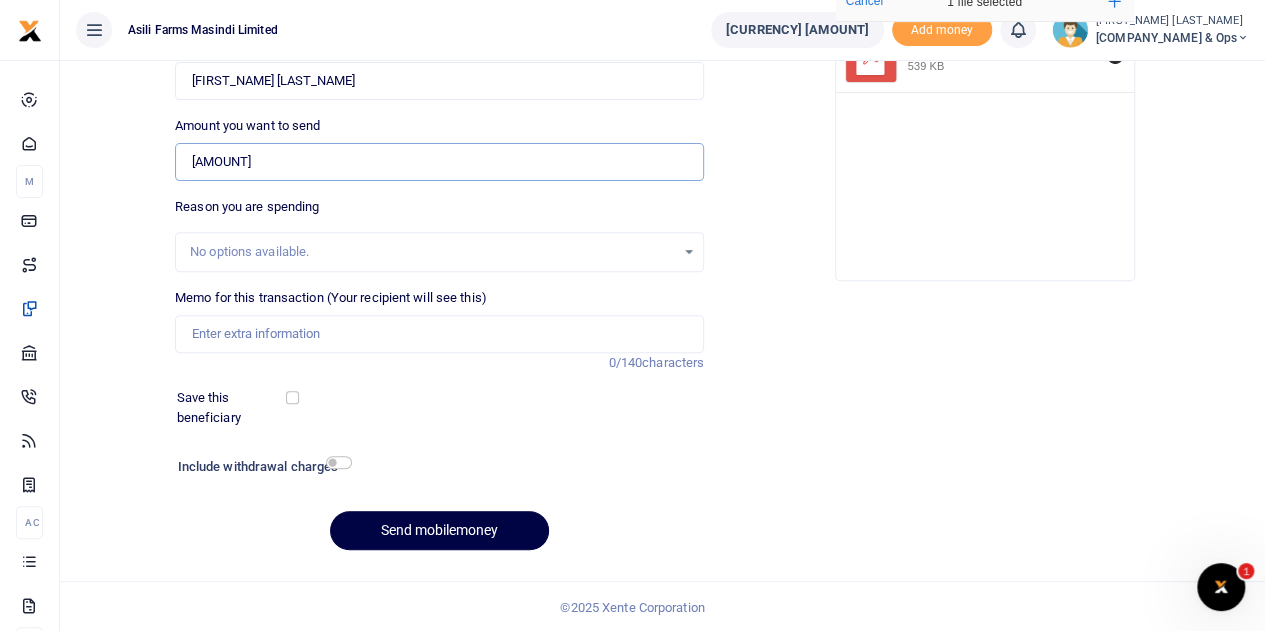 type on "165,000" 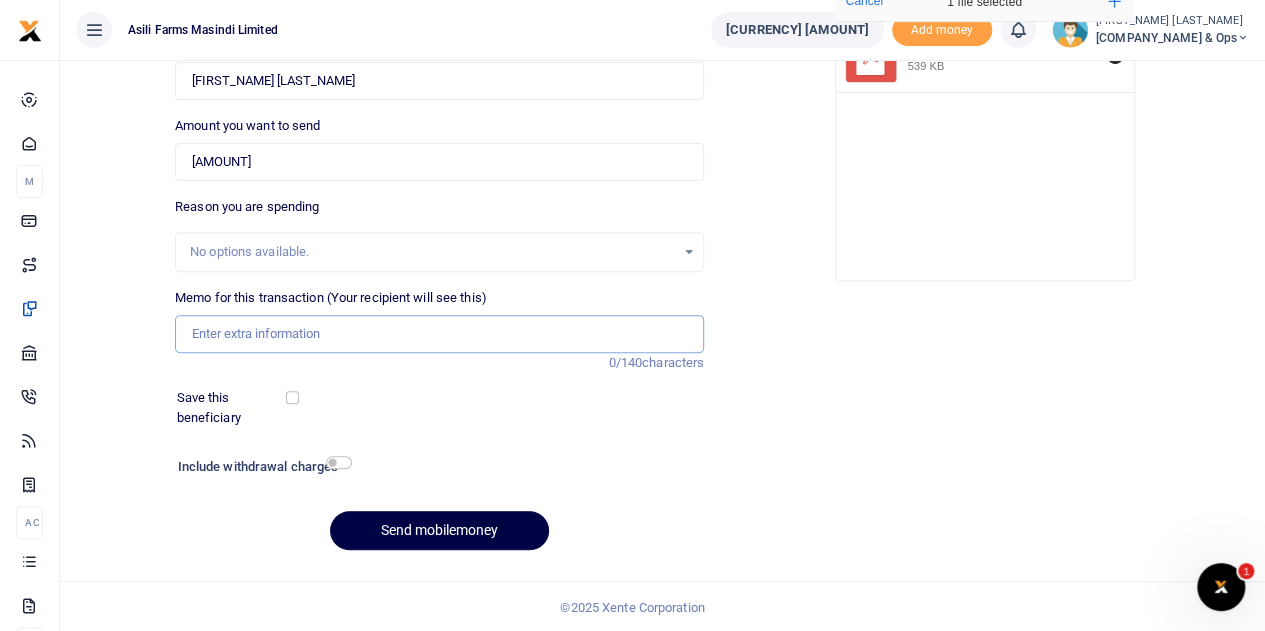 click on "Memo for this transaction (Your recipient will see this)" at bounding box center (439, 334) 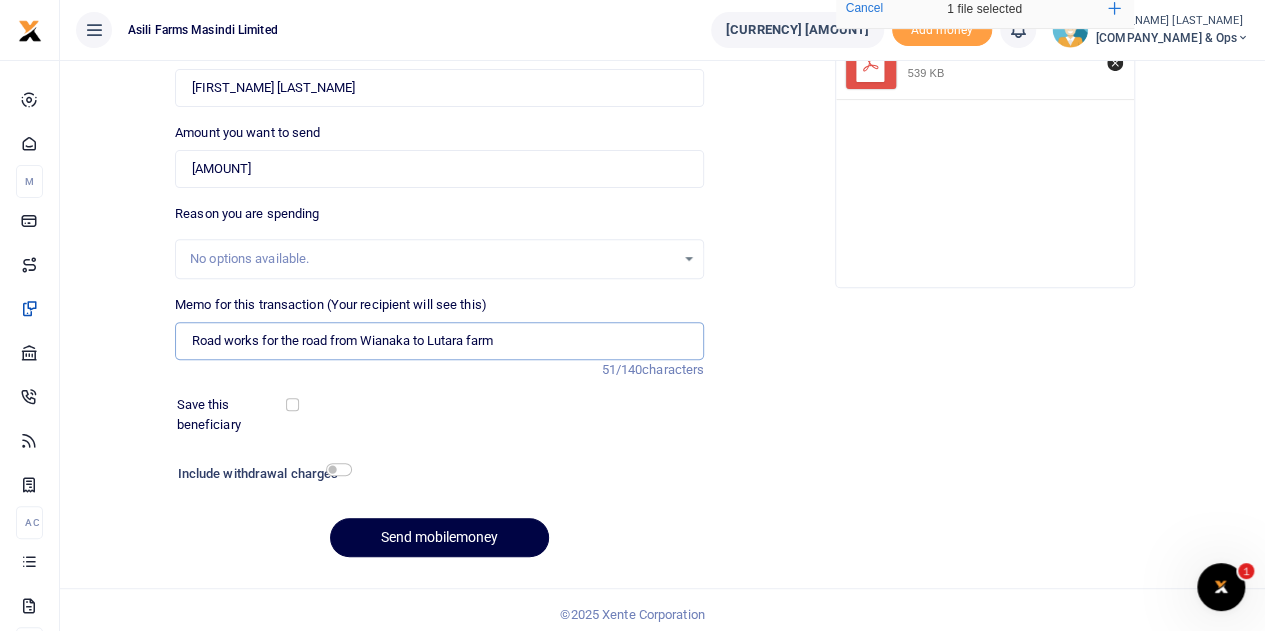 scroll, scrollTop: 252, scrollLeft: 0, axis: vertical 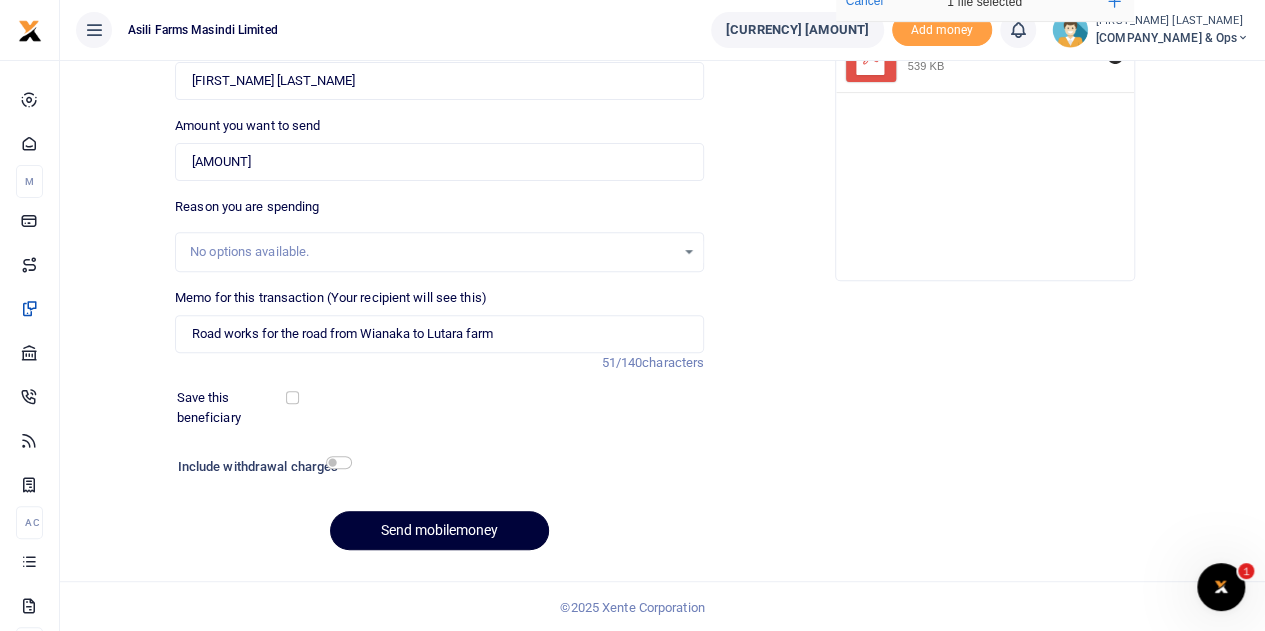 click on "Send mobilemoney" at bounding box center (439, 530) 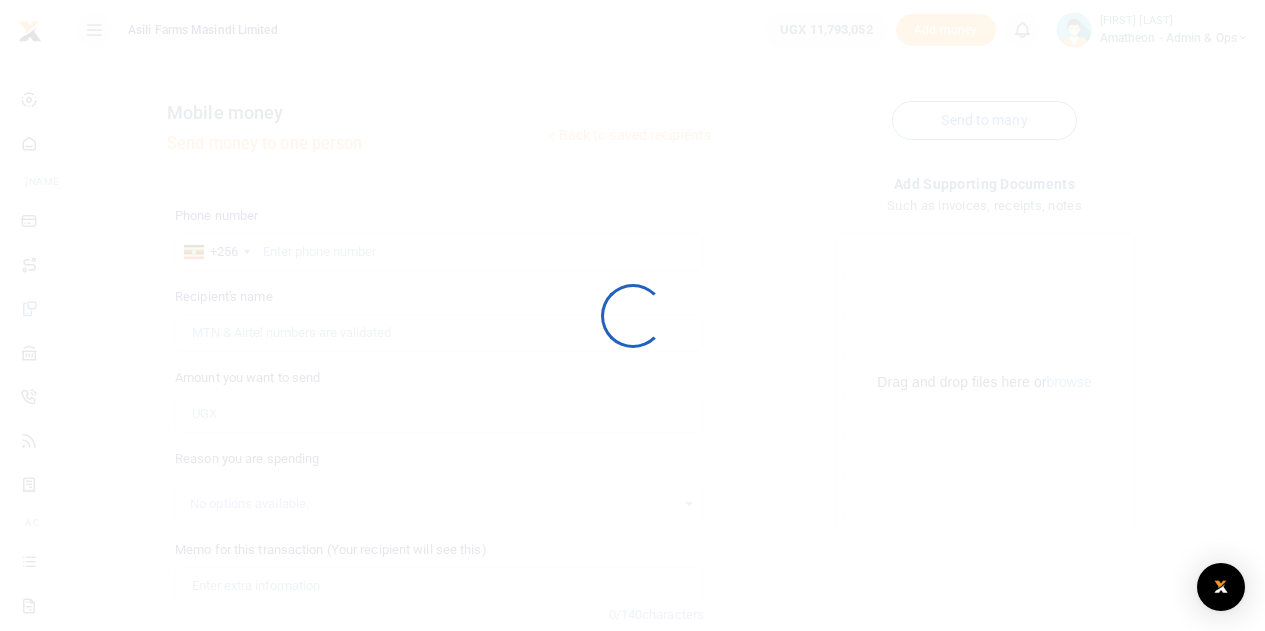 scroll, scrollTop: 252, scrollLeft: 0, axis: vertical 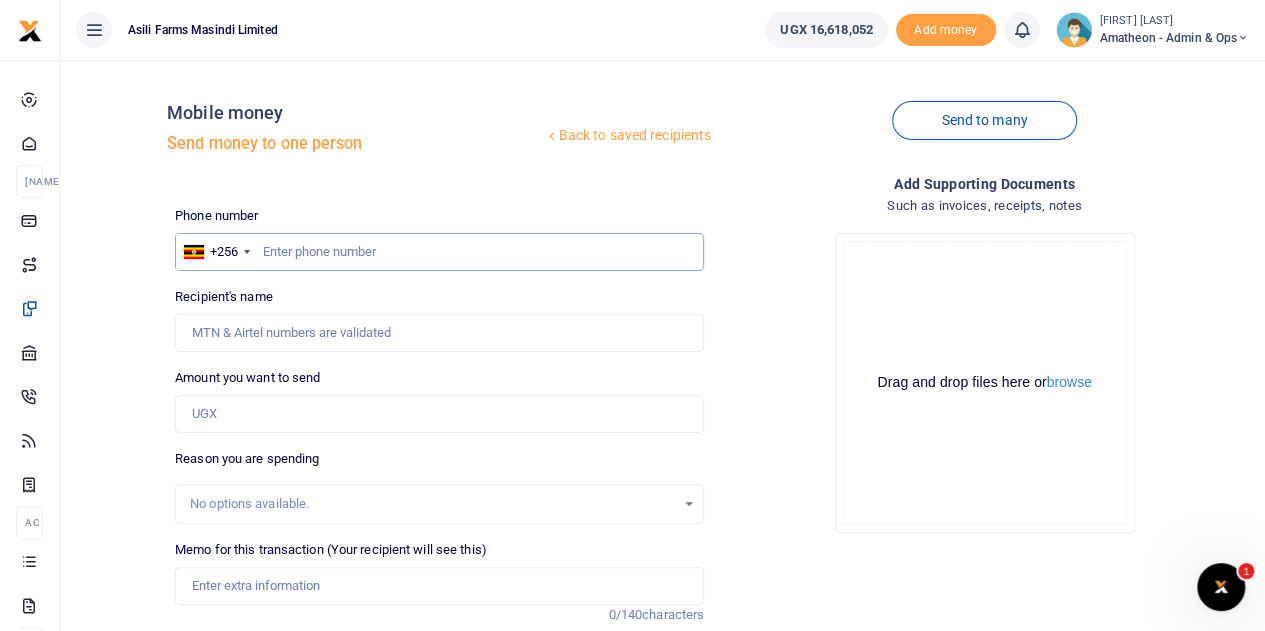 click at bounding box center [439, 252] 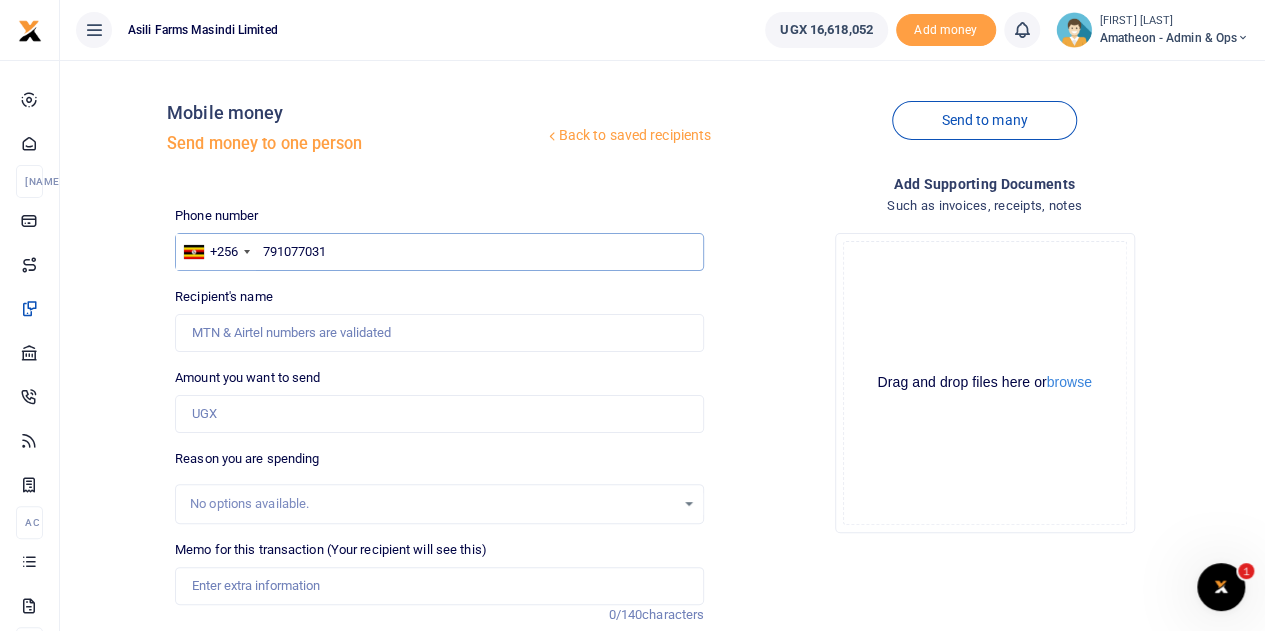 click on "791077031" at bounding box center (439, 252) 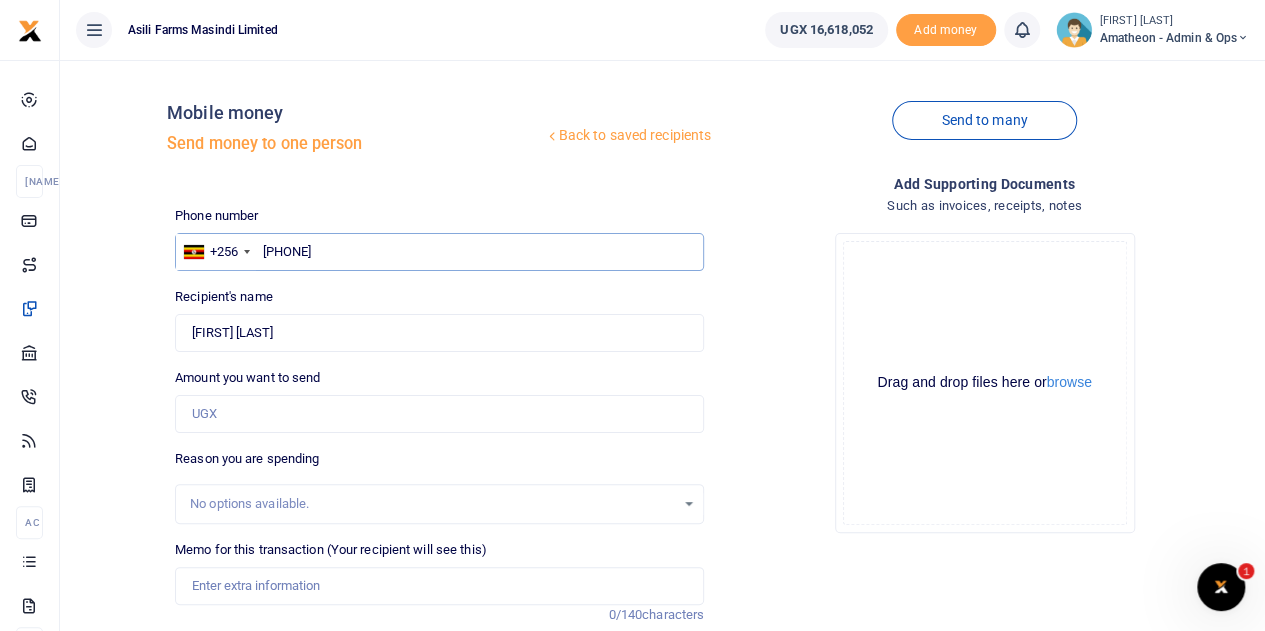 type on "780142688" 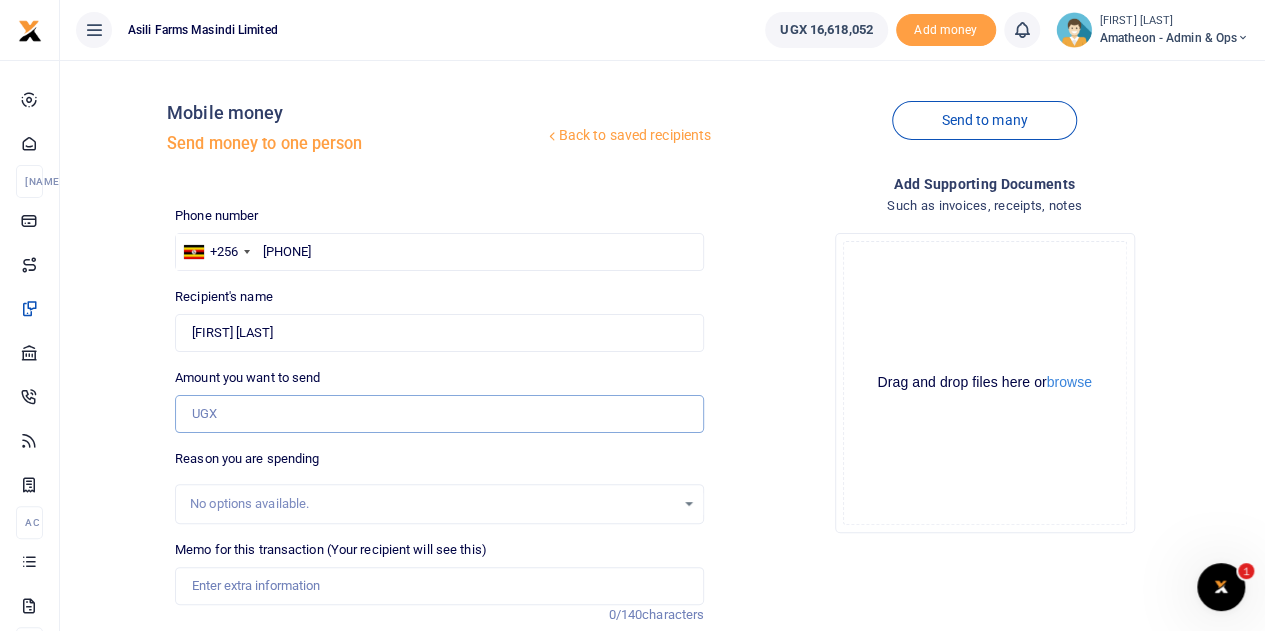click on "Amount you want to send" at bounding box center (439, 414) 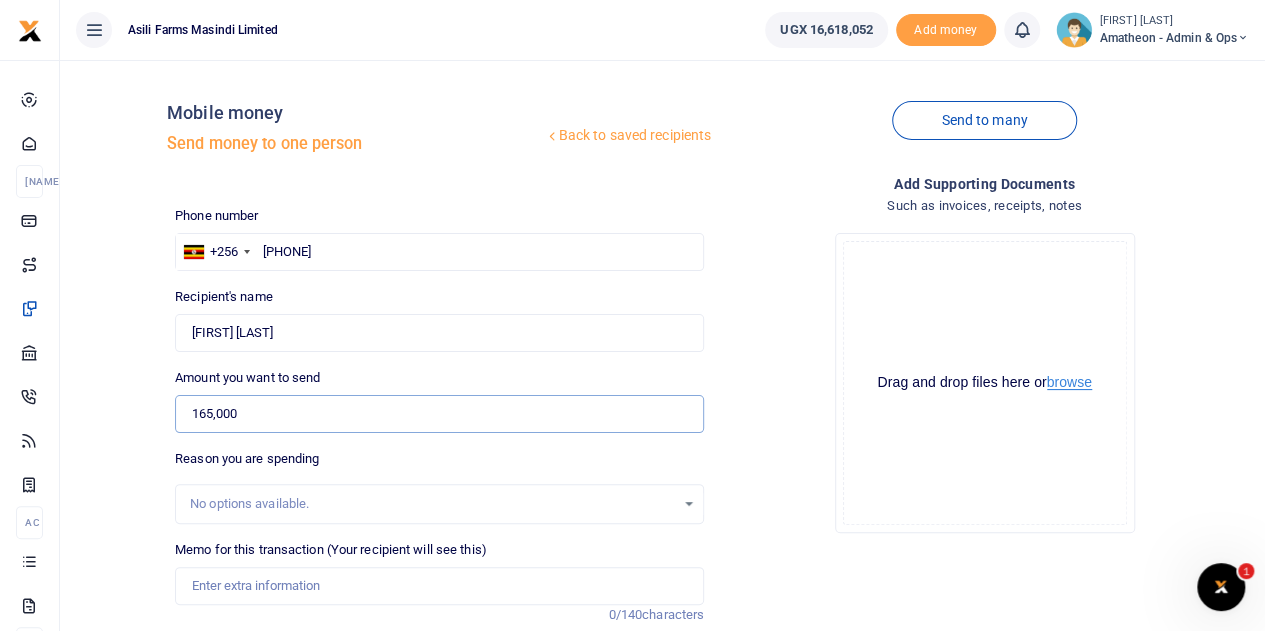 type on "165,000" 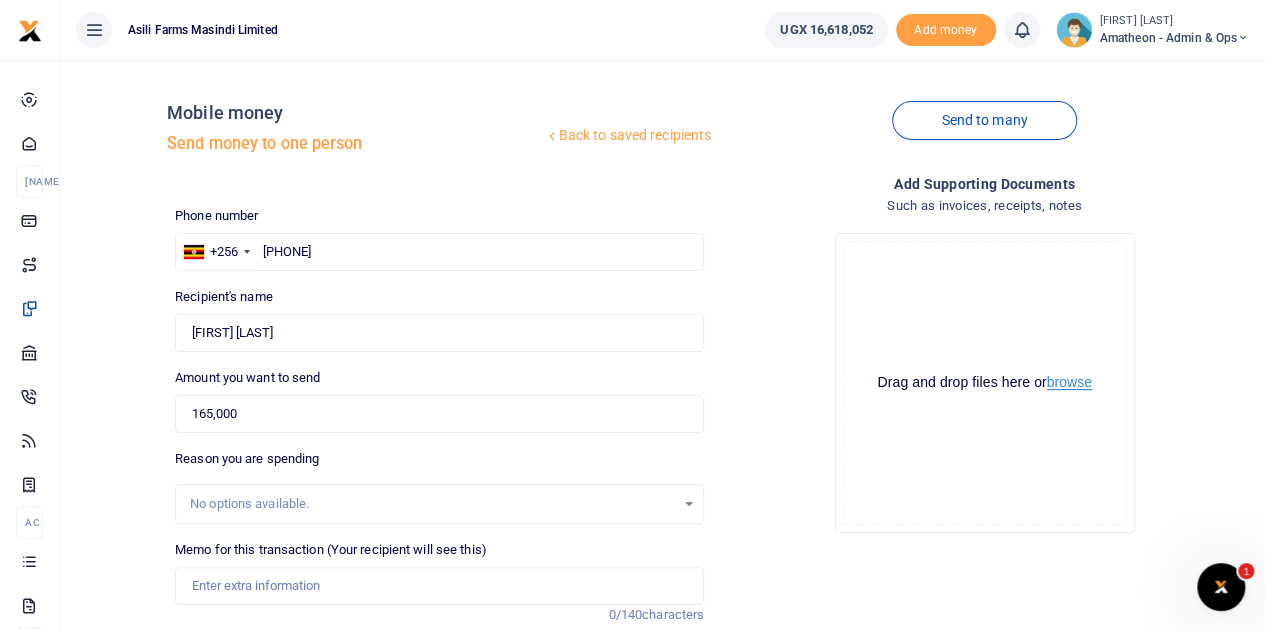 click on "browse" at bounding box center [1069, 382] 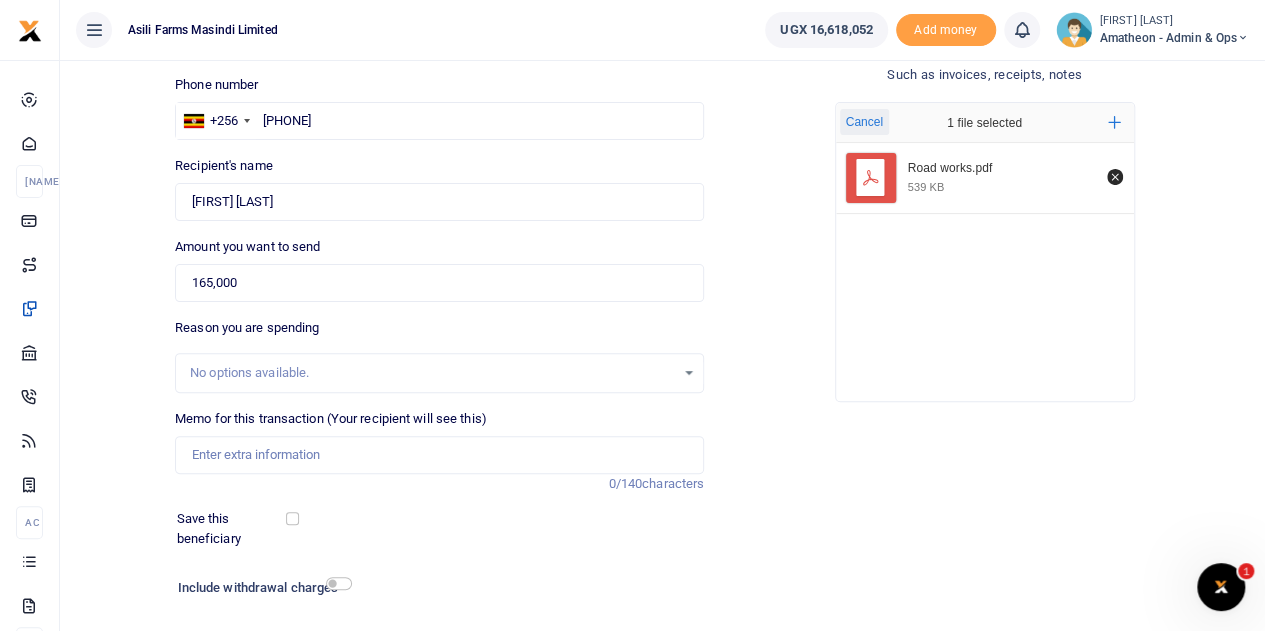 scroll, scrollTop: 200, scrollLeft: 0, axis: vertical 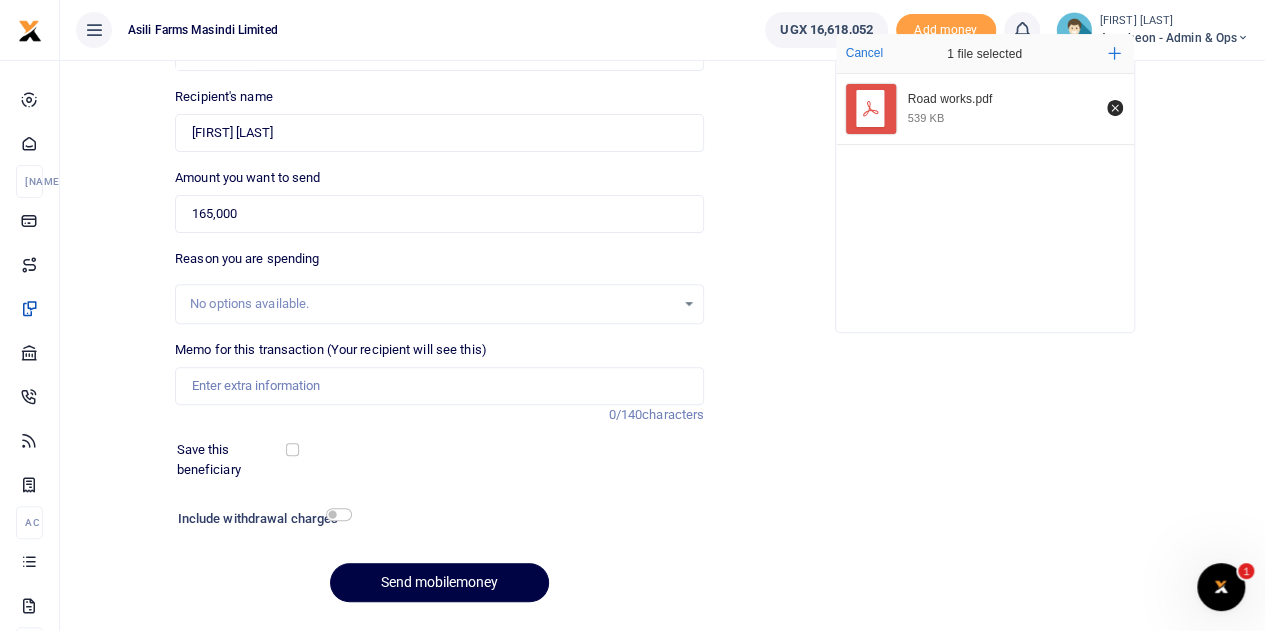 click on "Drop your files here Cancel 1 file selected Add more Road works.pdf 539 KB" at bounding box center [984, 183] 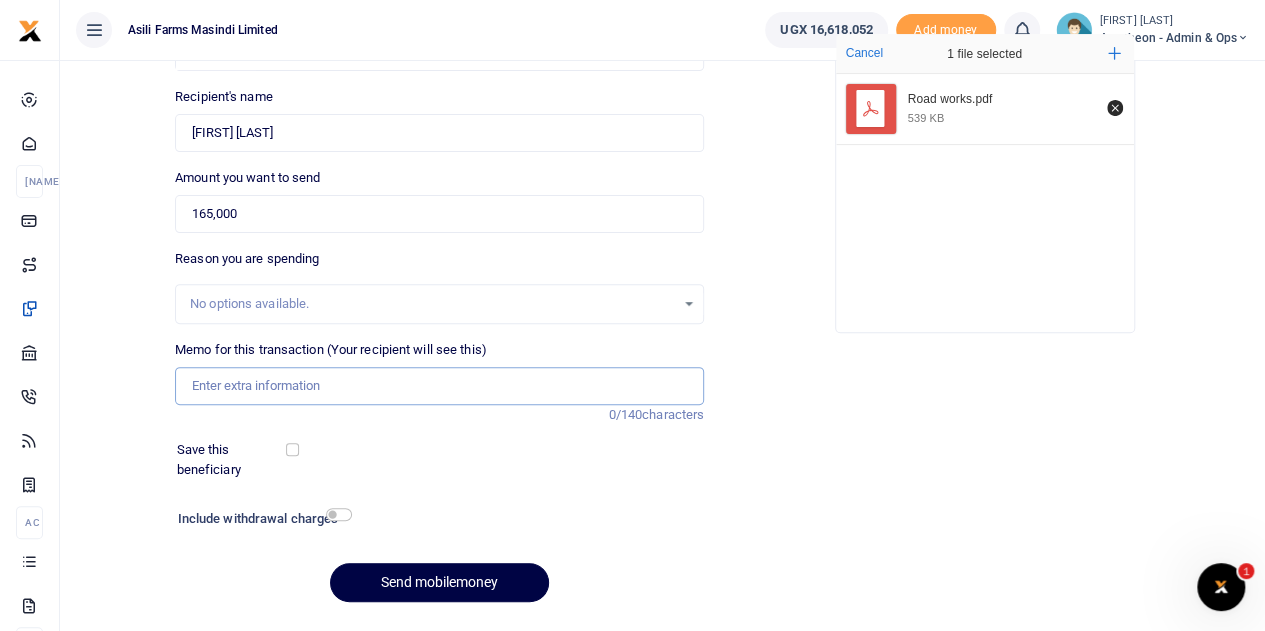 click on "Memo for this transaction (Your recipient will see this)" at bounding box center (439, 386) 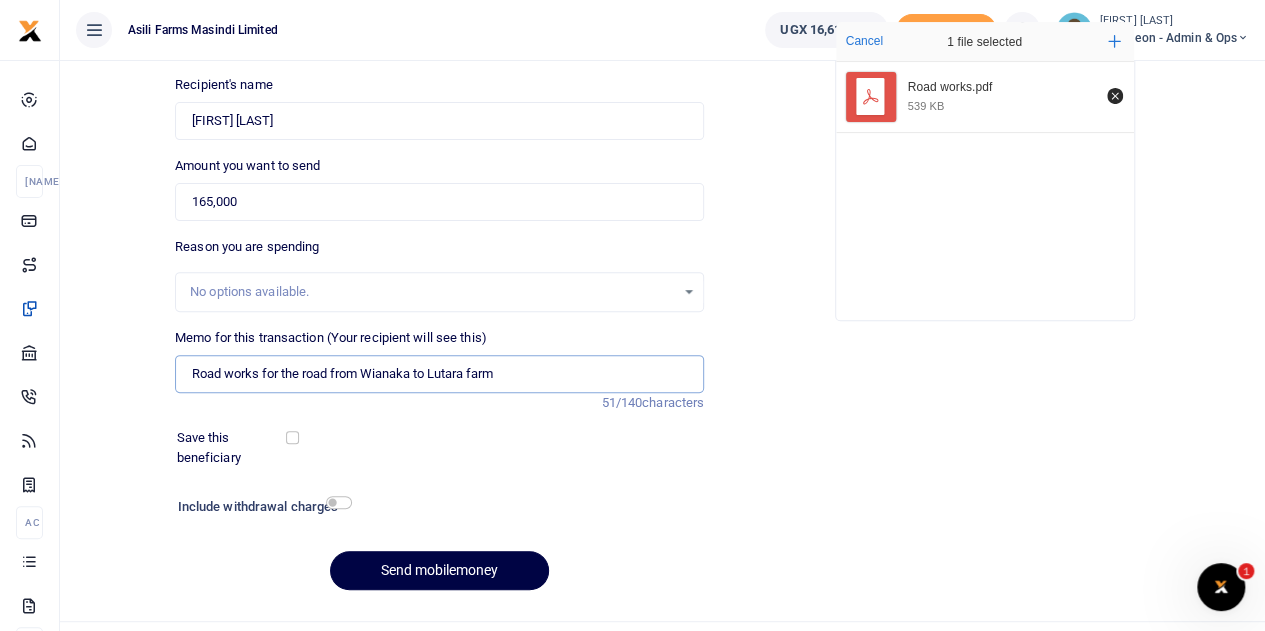 scroll, scrollTop: 252, scrollLeft: 0, axis: vertical 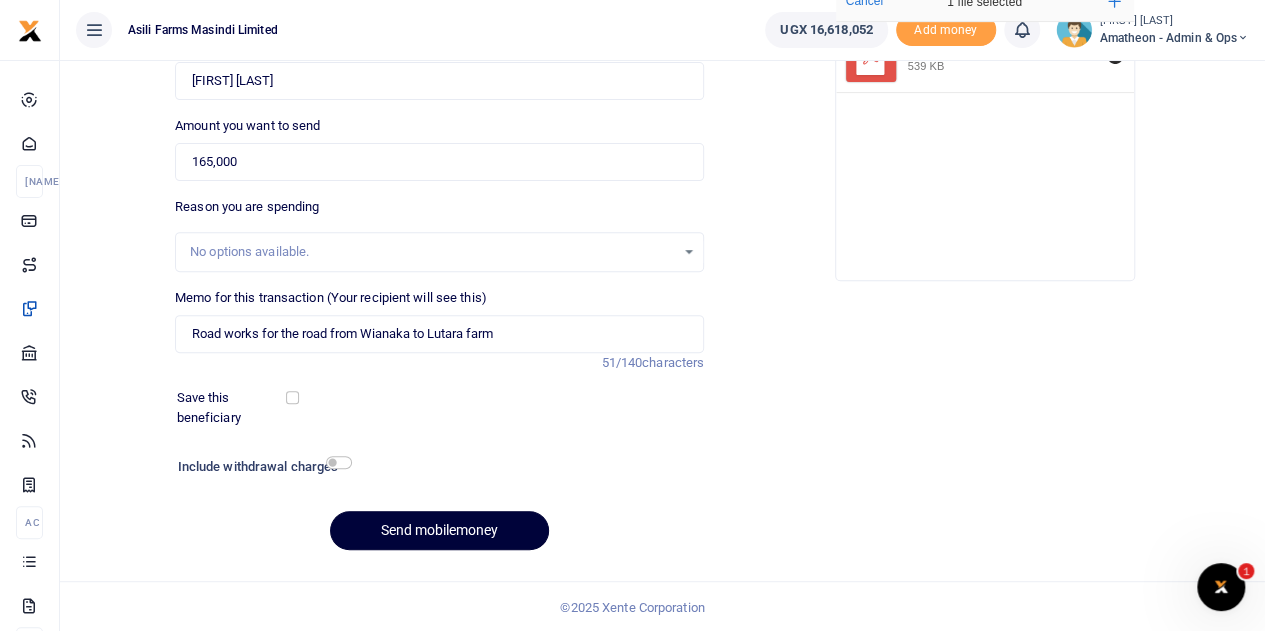 click on "Send mobilemoney" at bounding box center [439, 530] 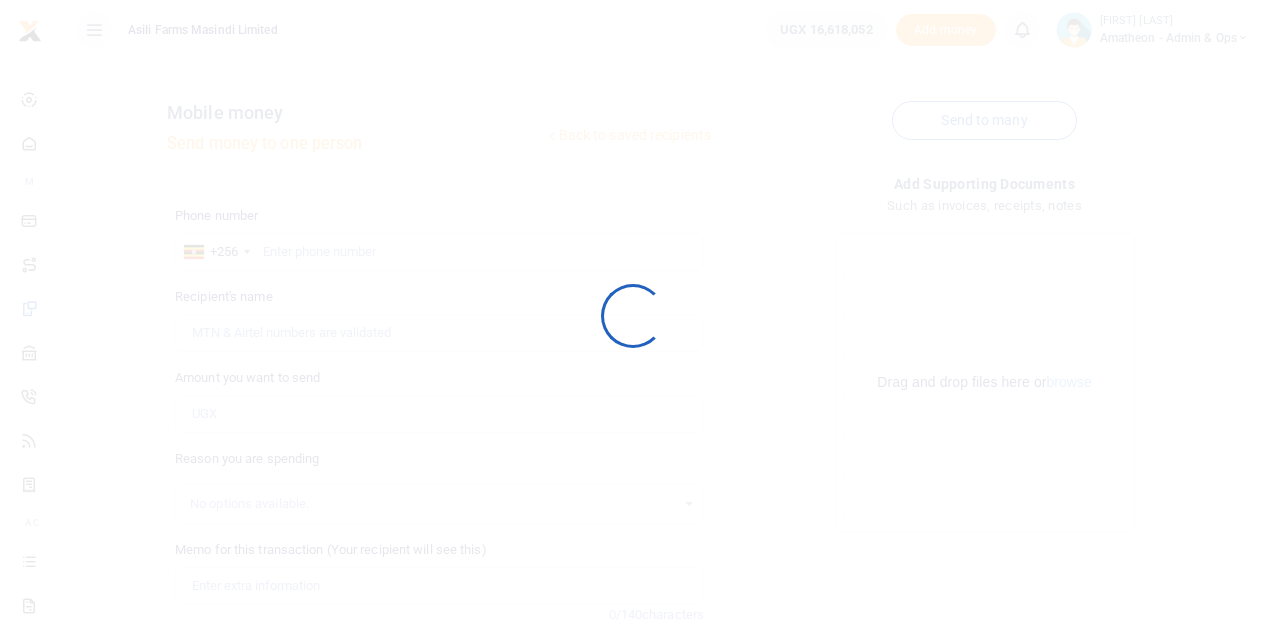 scroll, scrollTop: 252, scrollLeft: 0, axis: vertical 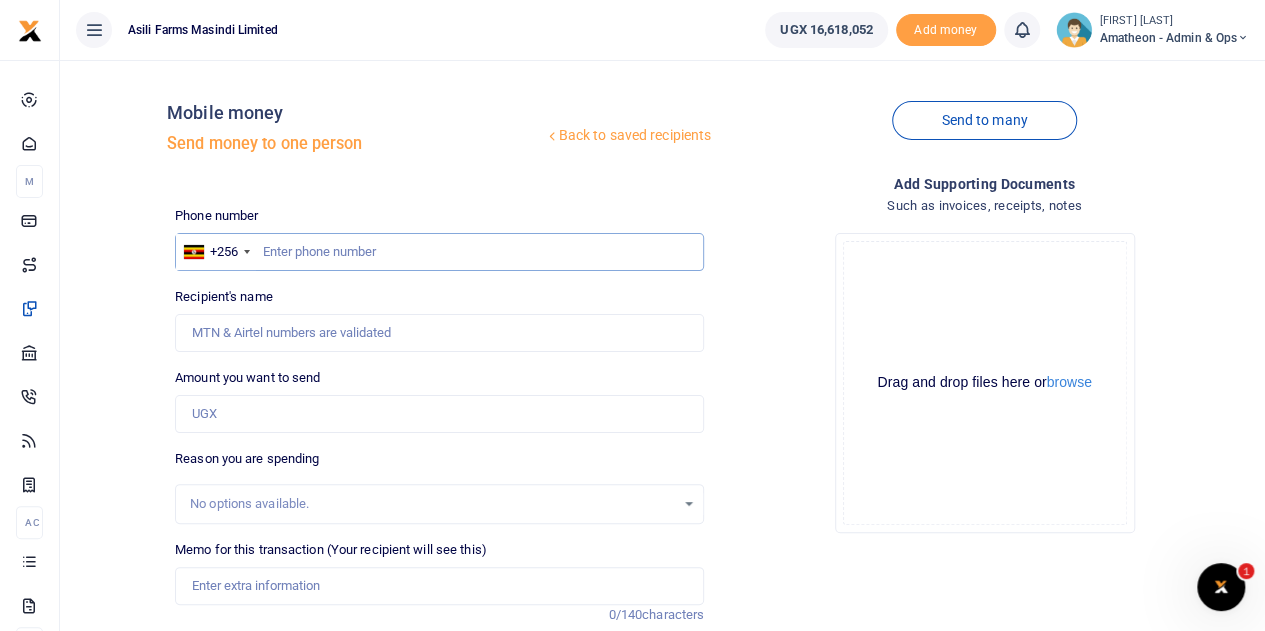 click at bounding box center (439, 252) 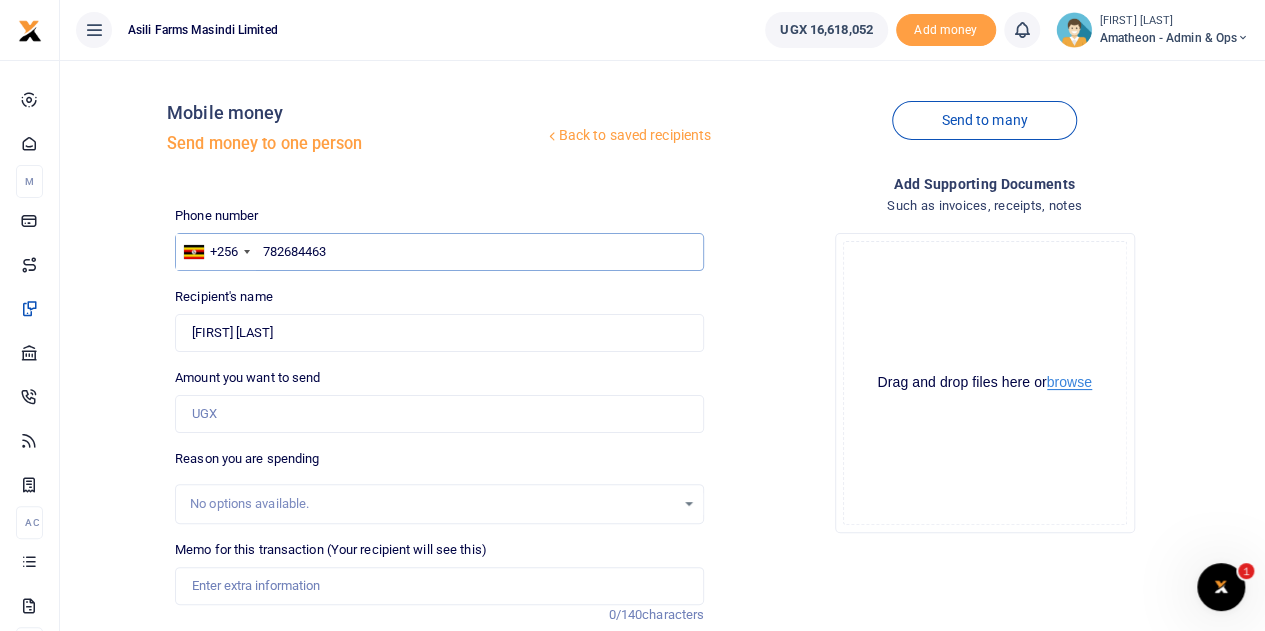 type on "782684463" 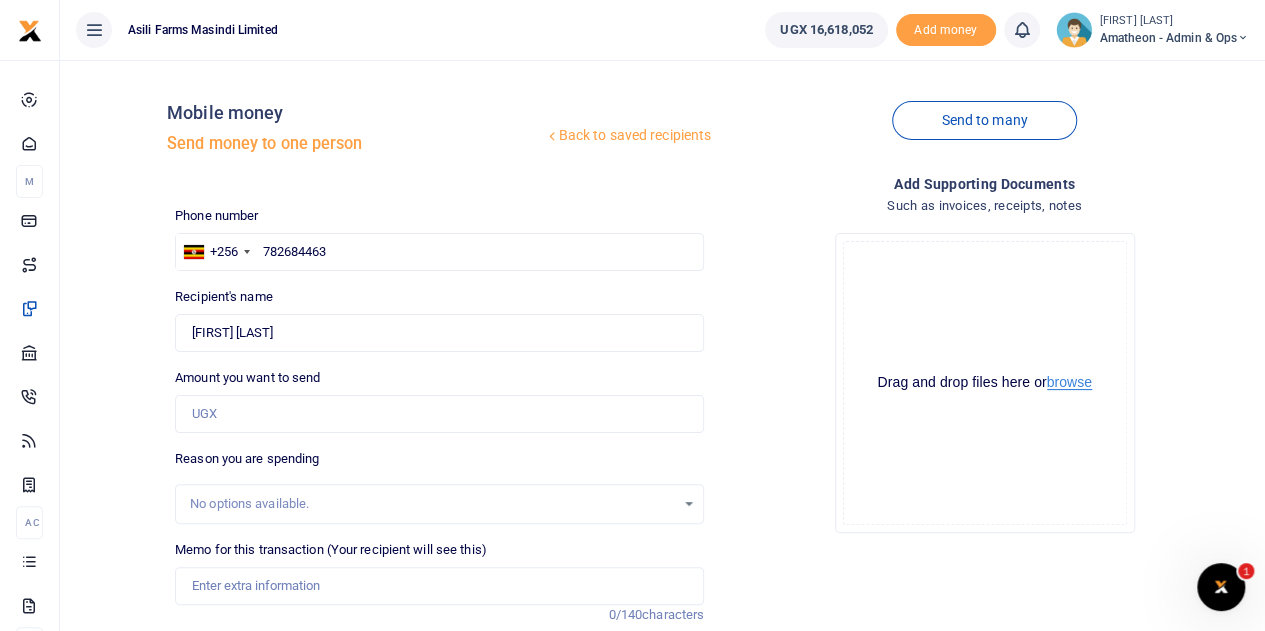 click on "browse" at bounding box center [1069, 382] 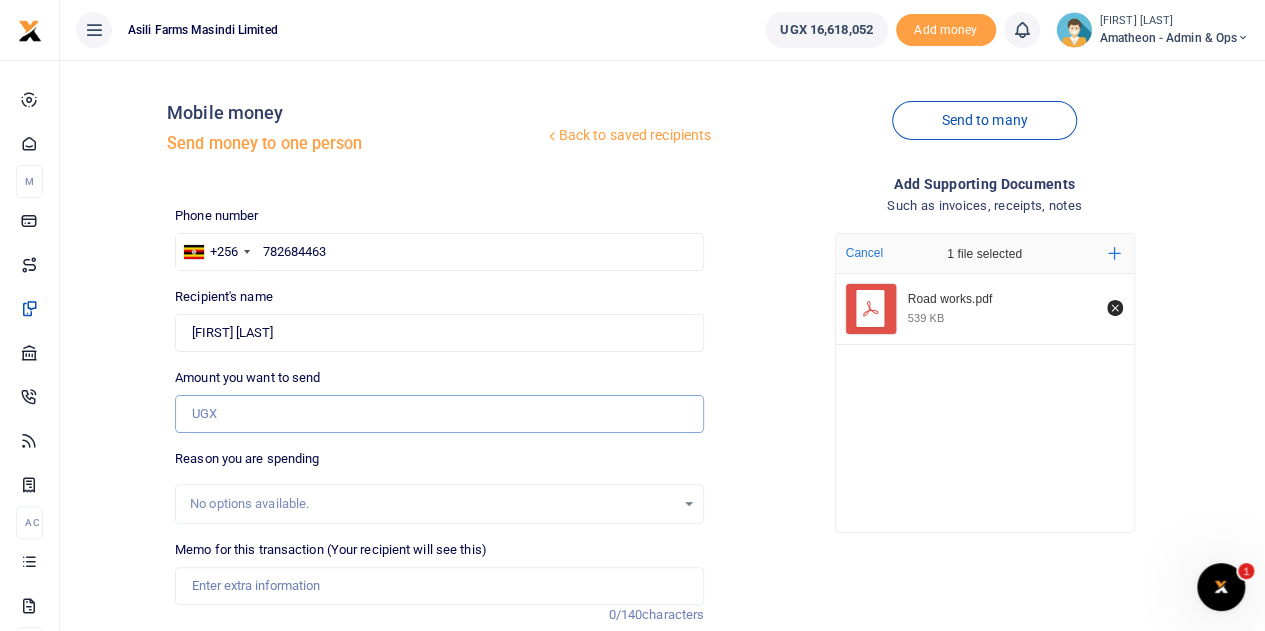 click on "Amount you want to send" at bounding box center (439, 414) 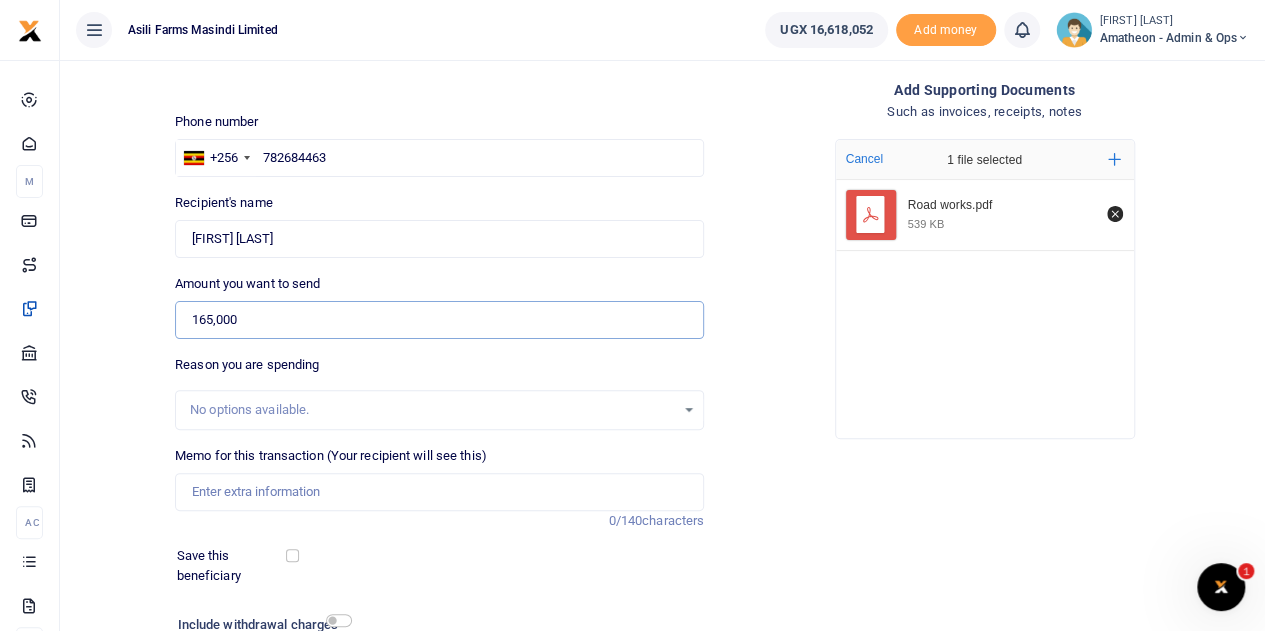 scroll, scrollTop: 252, scrollLeft: 0, axis: vertical 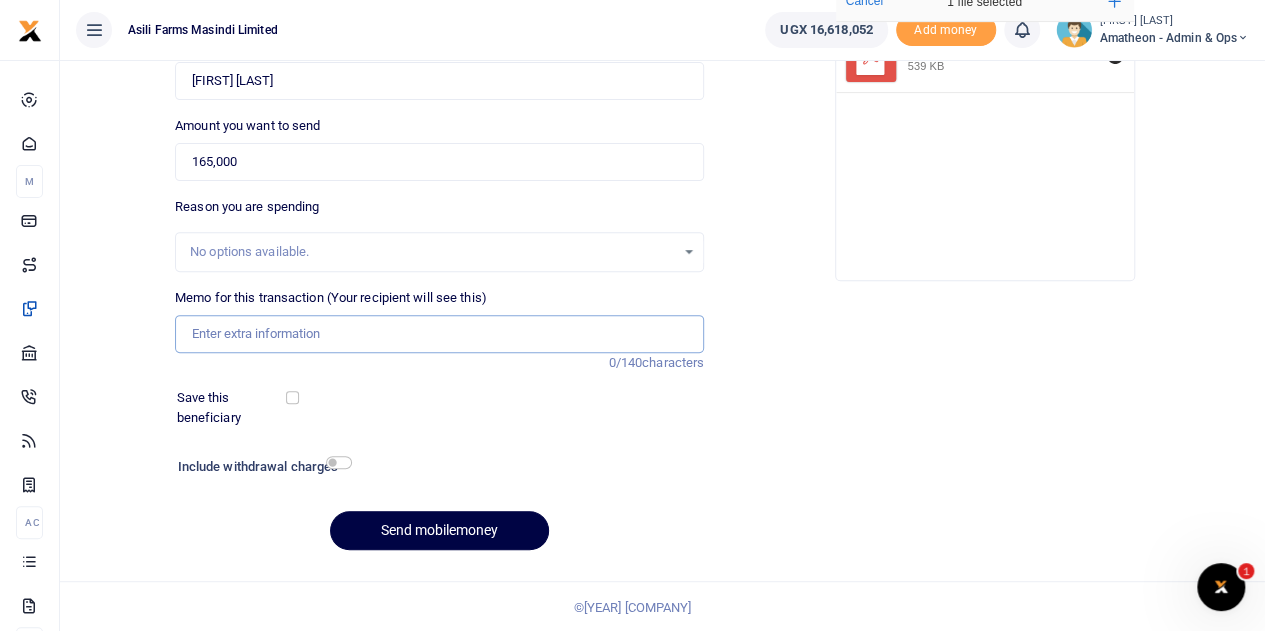 click on "Memo for this transaction (Your recipient will see this)" at bounding box center [439, 334] 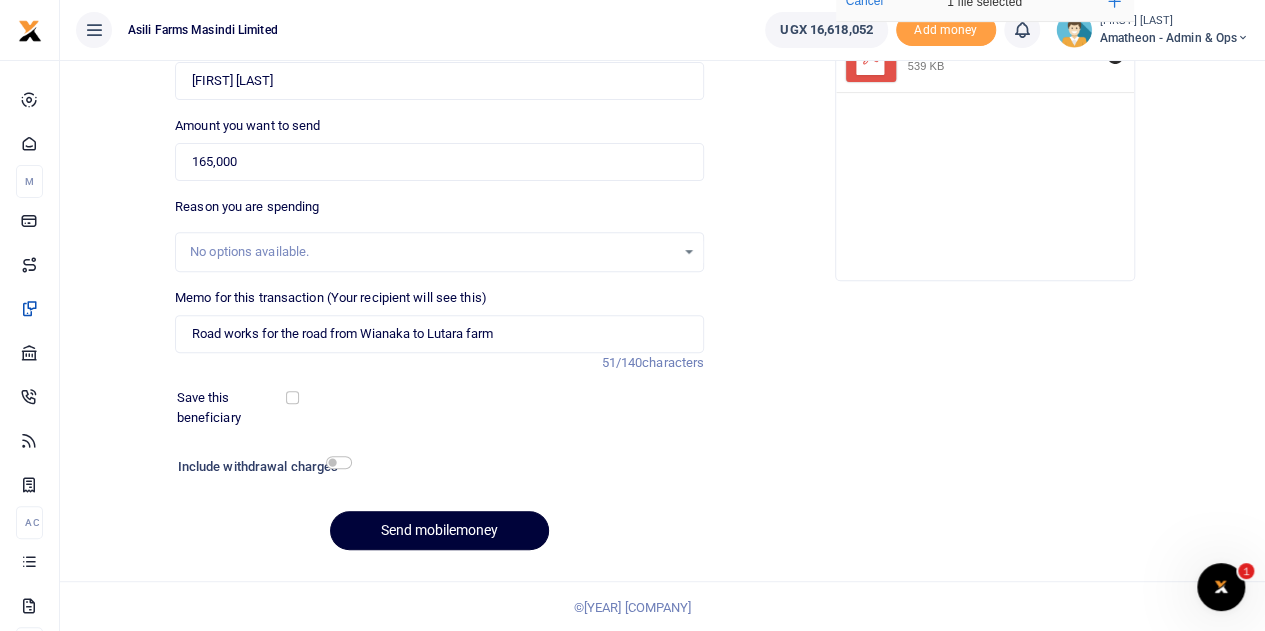 click on "Send mobilemoney" at bounding box center (439, 530) 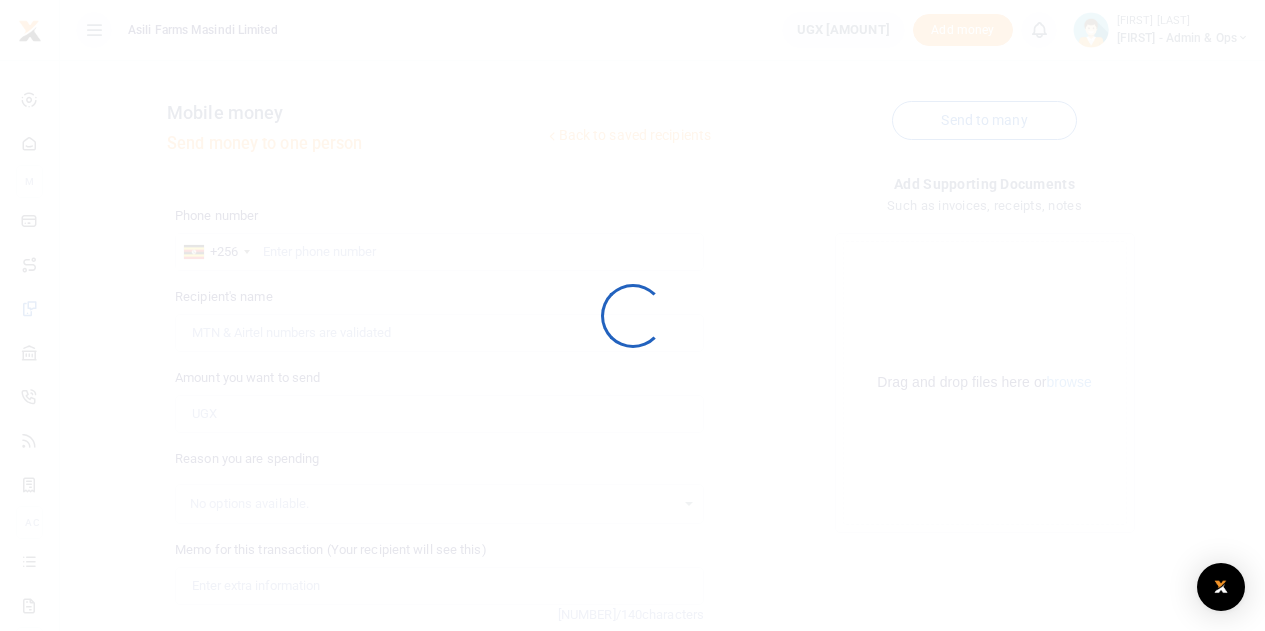 scroll, scrollTop: 252, scrollLeft: 0, axis: vertical 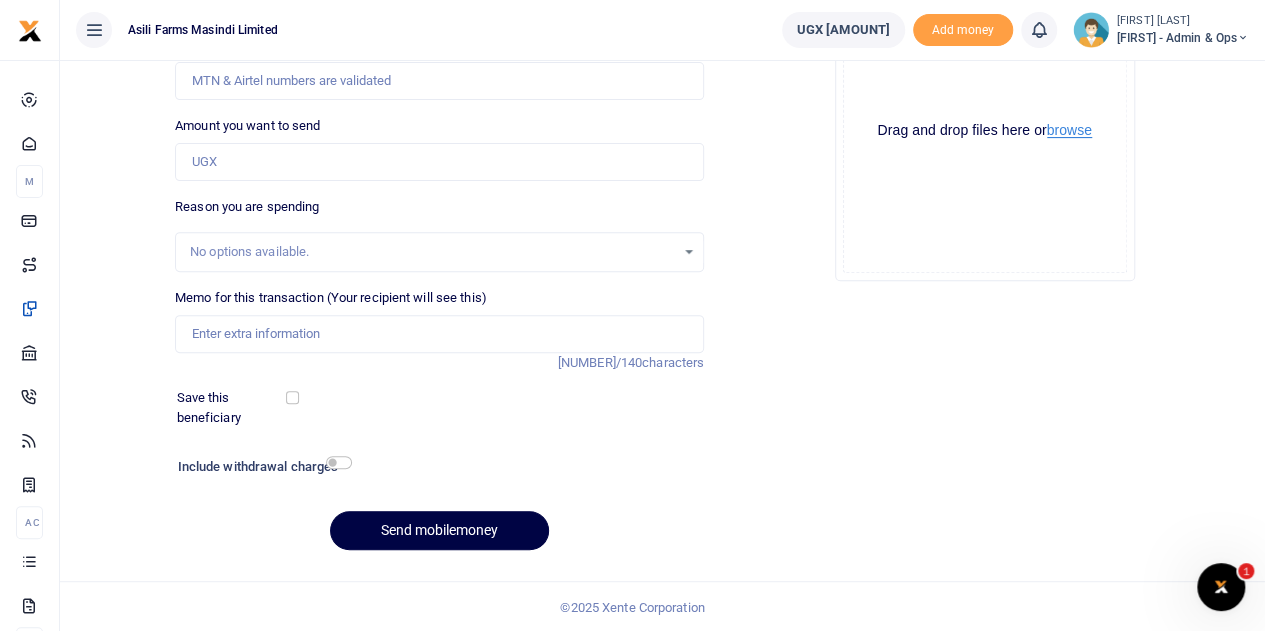 click on "browse" at bounding box center [1069, 130] 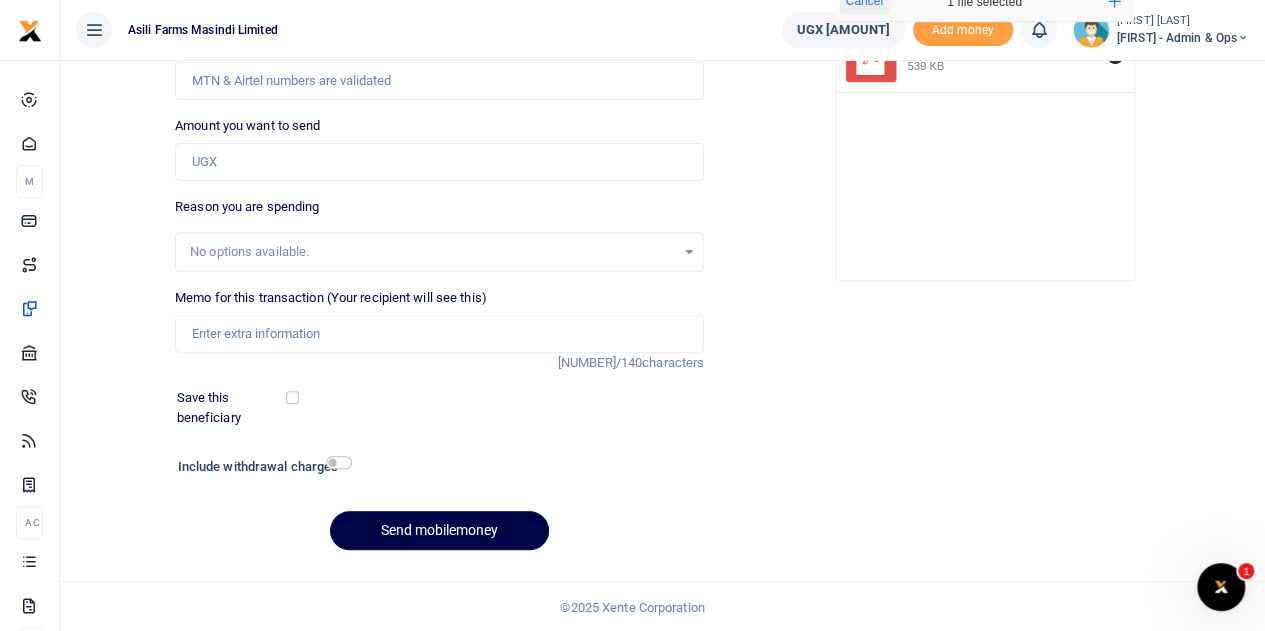 scroll, scrollTop: 0, scrollLeft: 0, axis: both 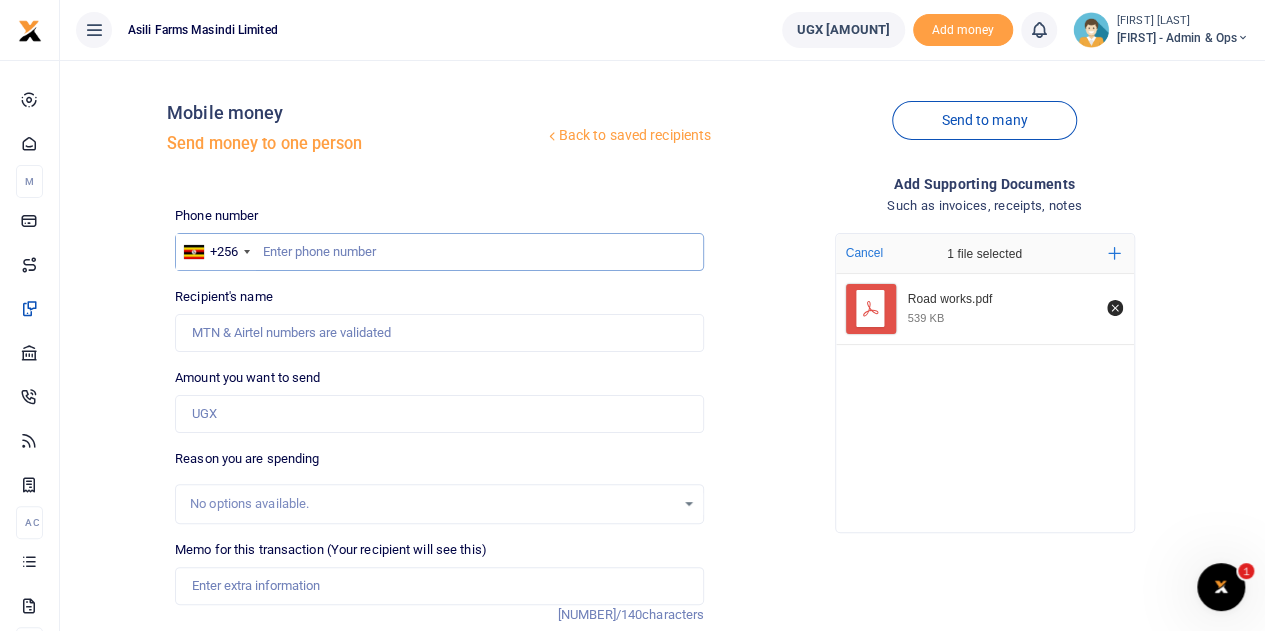 click at bounding box center [439, 252] 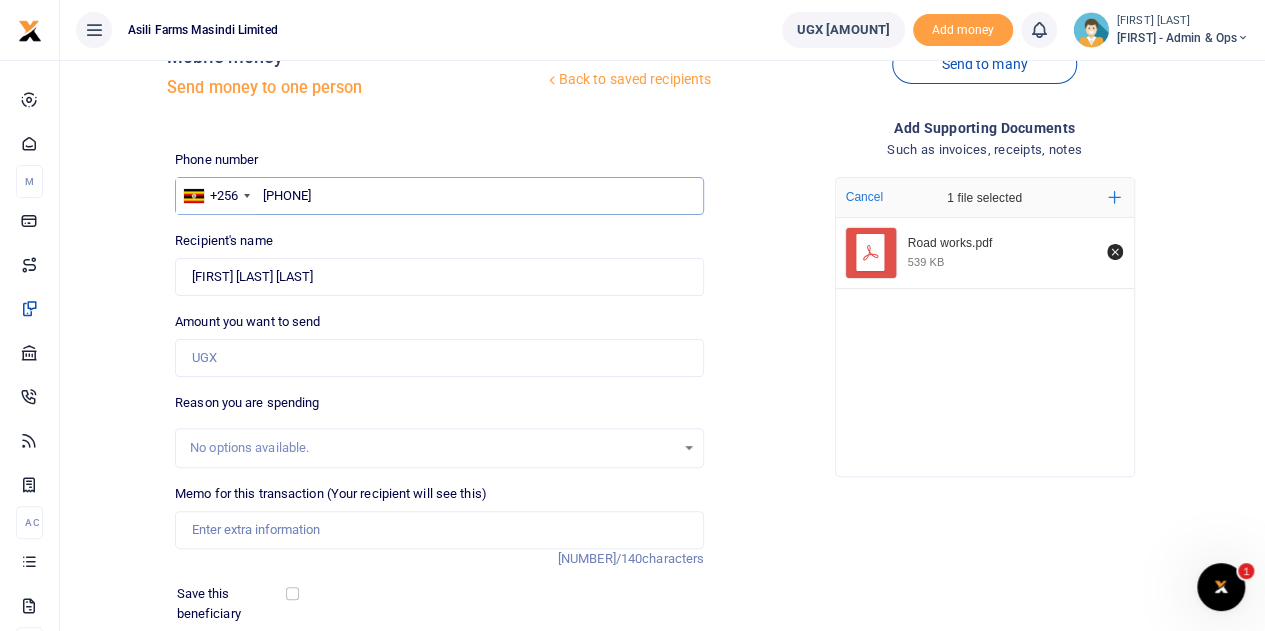 scroll, scrollTop: 52, scrollLeft: 0, axis: vertical 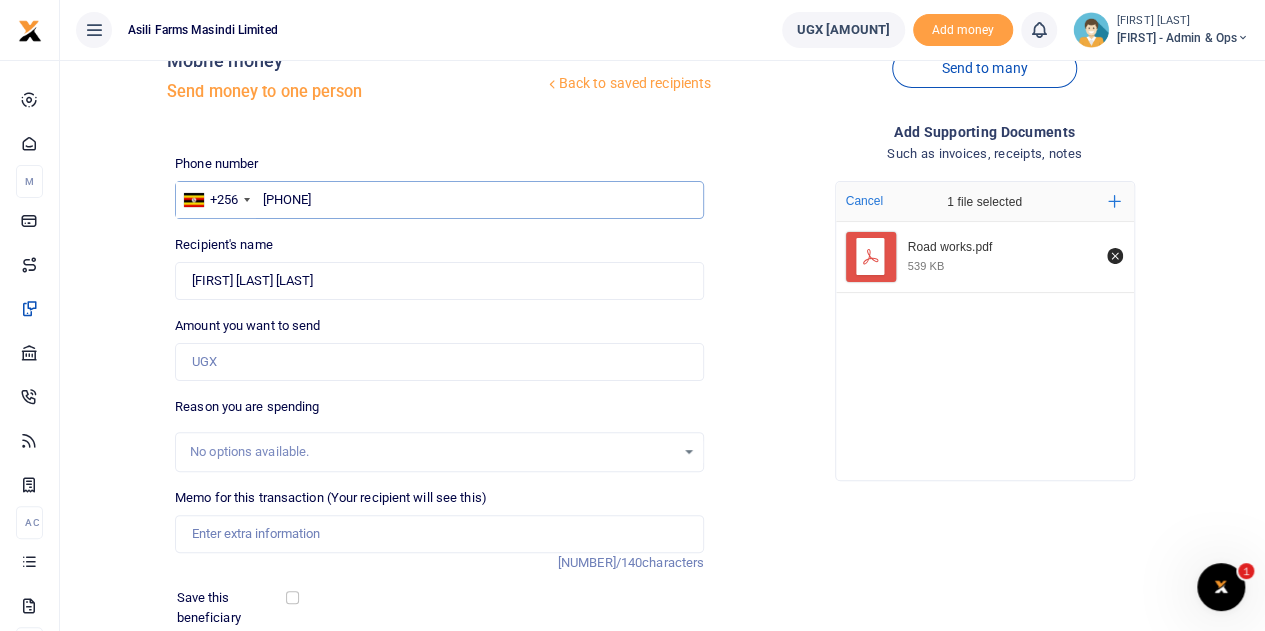 type on "773862299" 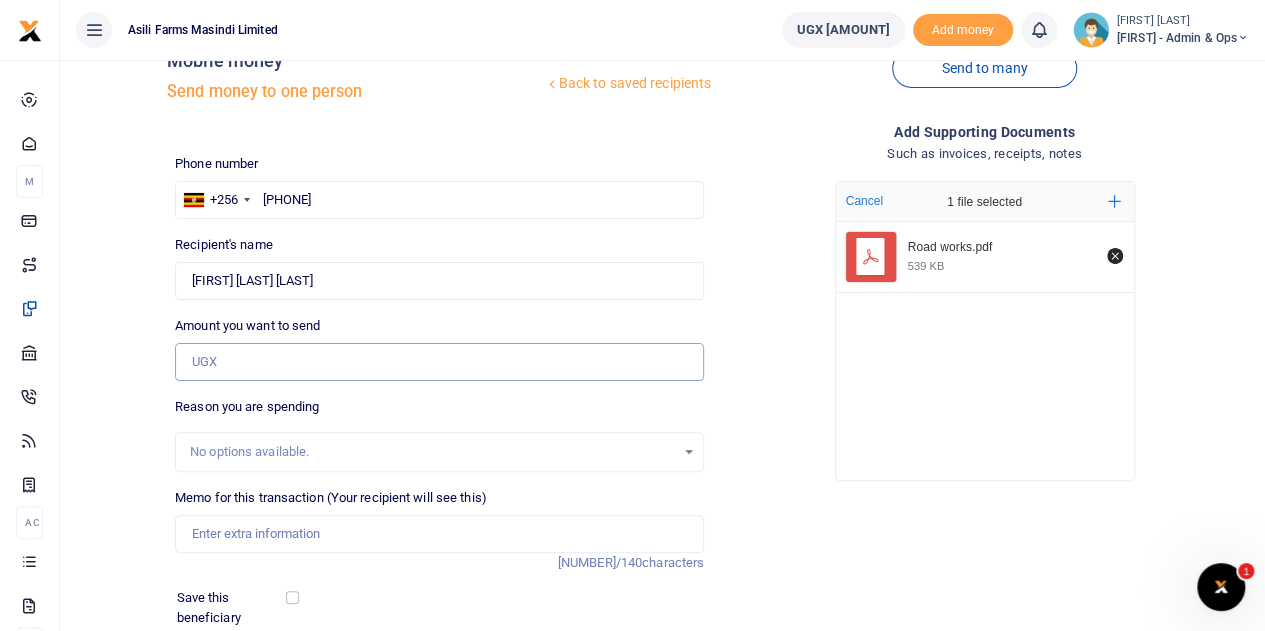 click on "Amount you want to send" at bounding box center (439, 362) 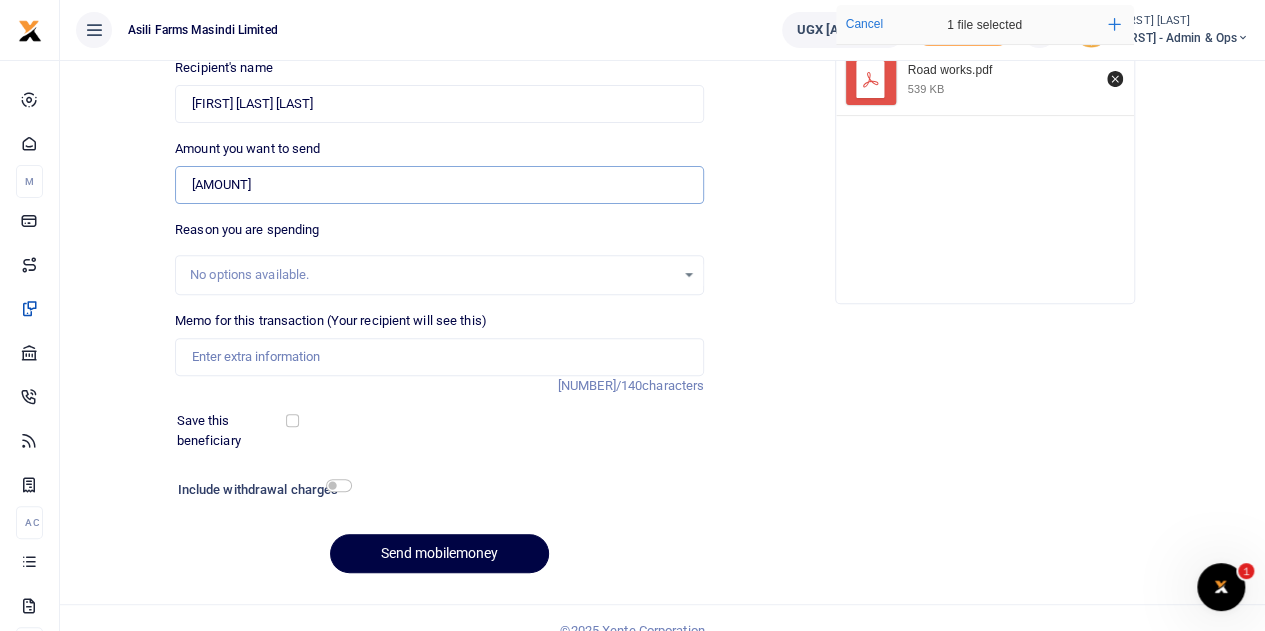 scroll, scrollTop: 252, scrollLeft: 0, axis: vertical 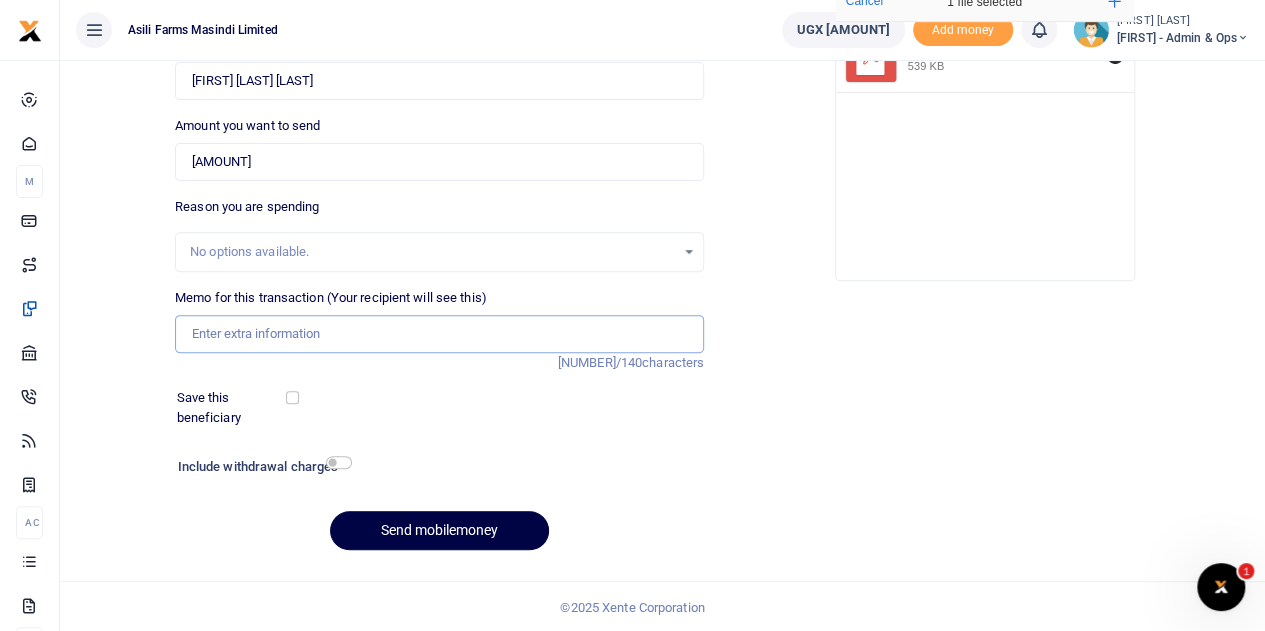 click on "Memo for this transaction (Your recipient will see this)" at bounding box center [439, 334] 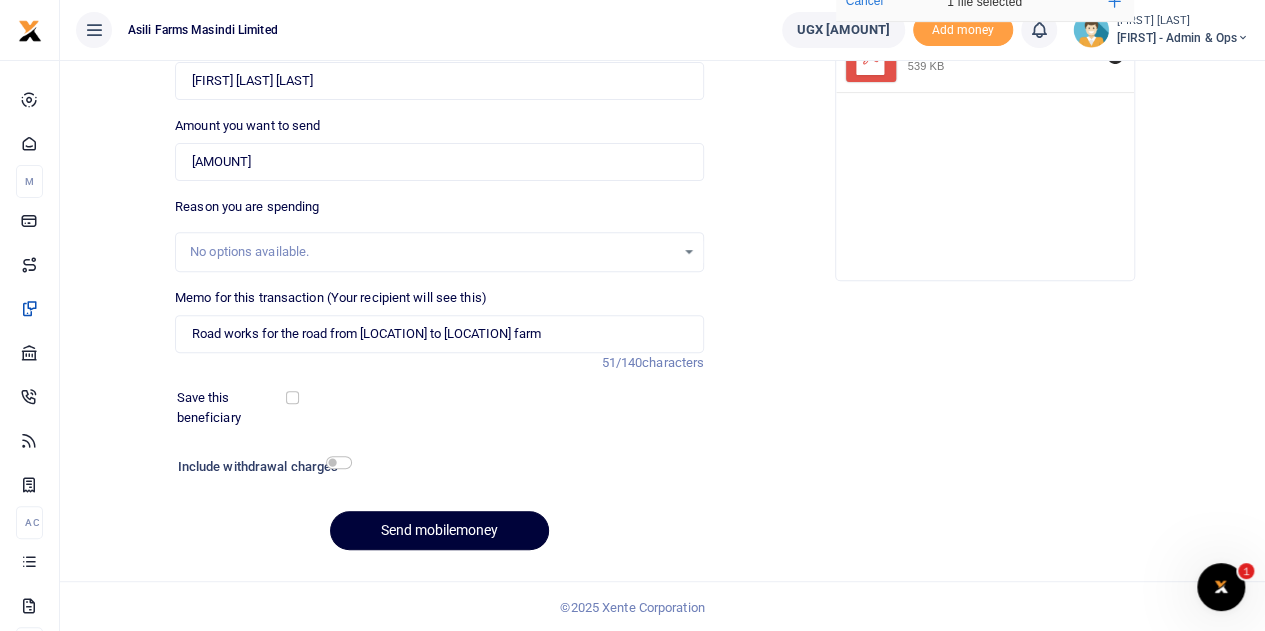click on "Send mobilemoney" at bounding box center (439, 530) 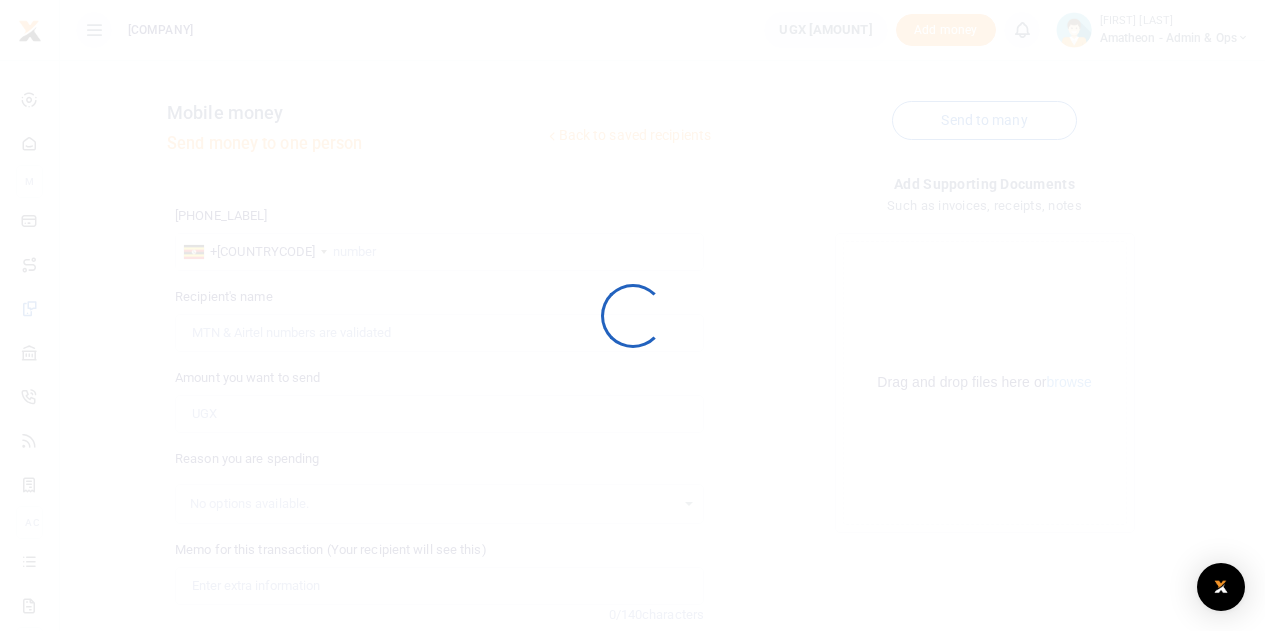 scroll, scrollTop: 252, scrollLeft: 0, axis: vertical 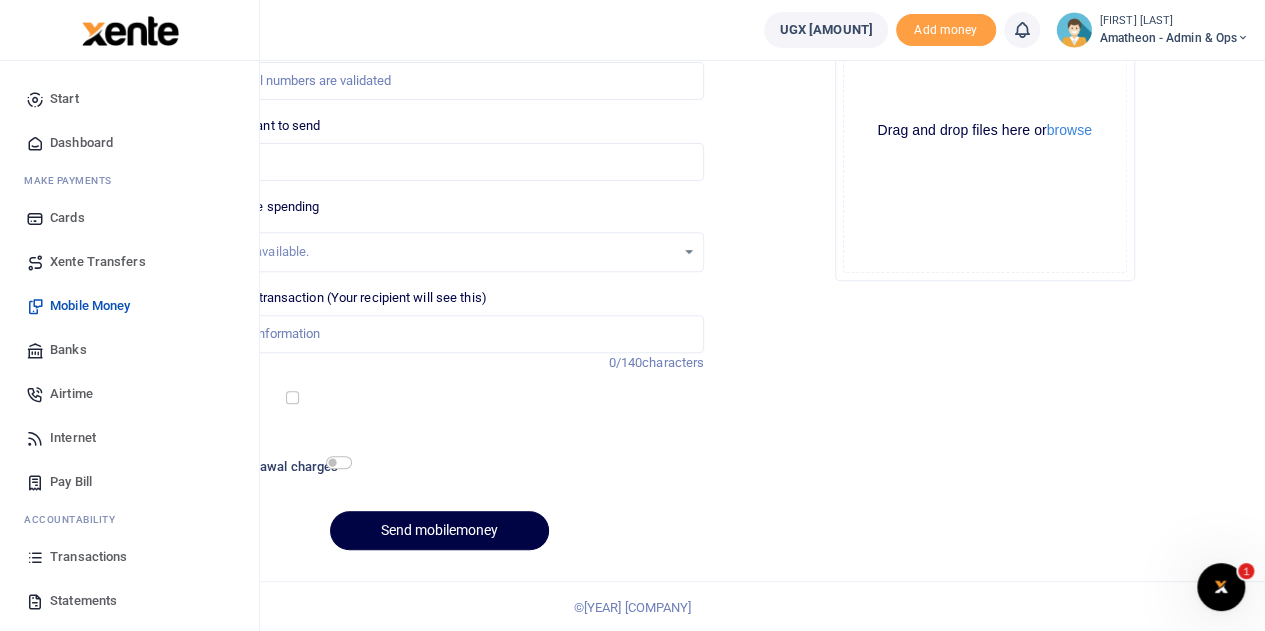 click on "Statements" at bounding box center [83, 601] 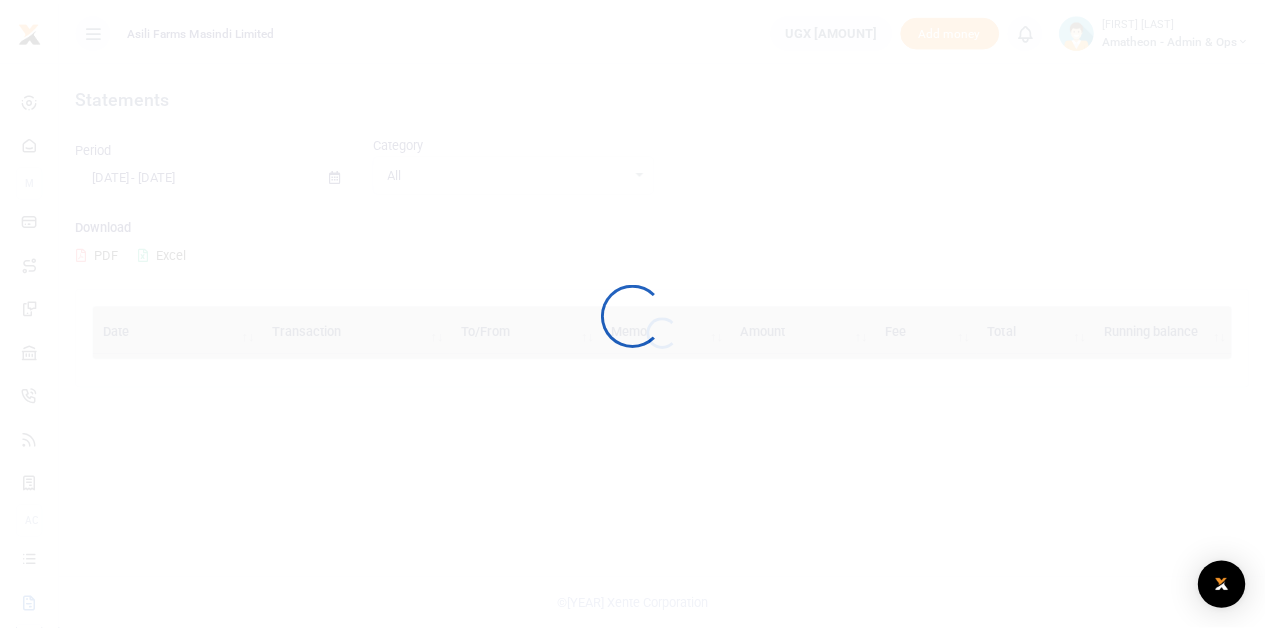 scroll, scrollTop: 0, scrollLeft: 0, axis: both 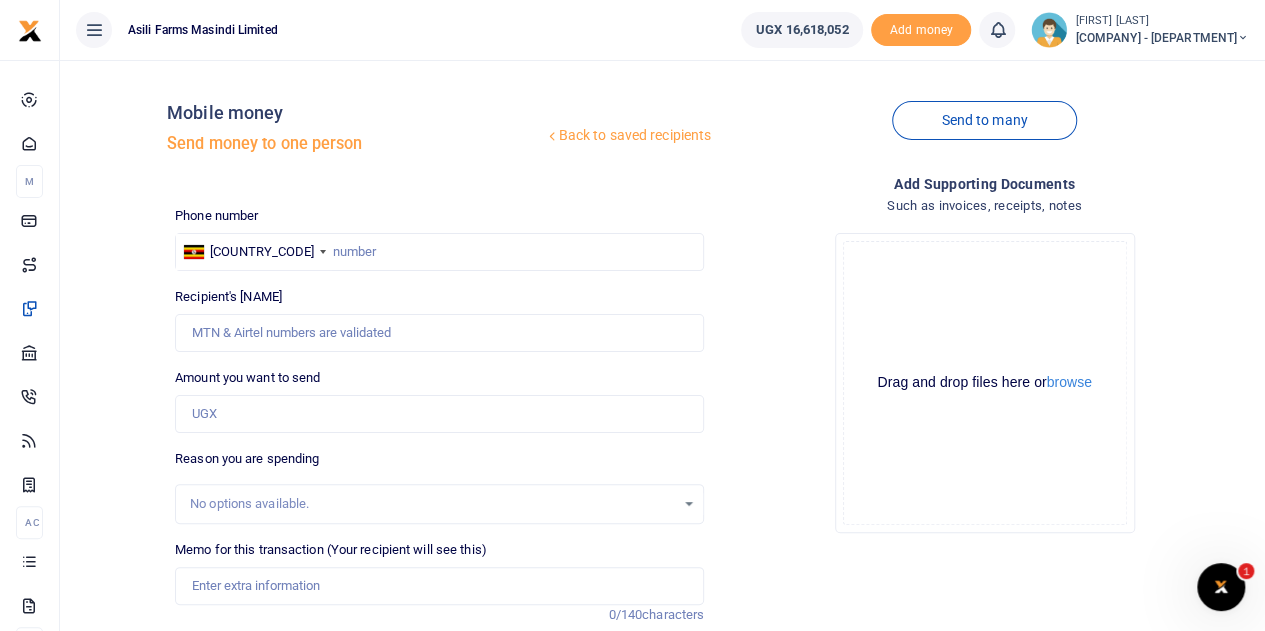click on "[COMPANY] - [ROLE]" at bounding box center [1162, 38] 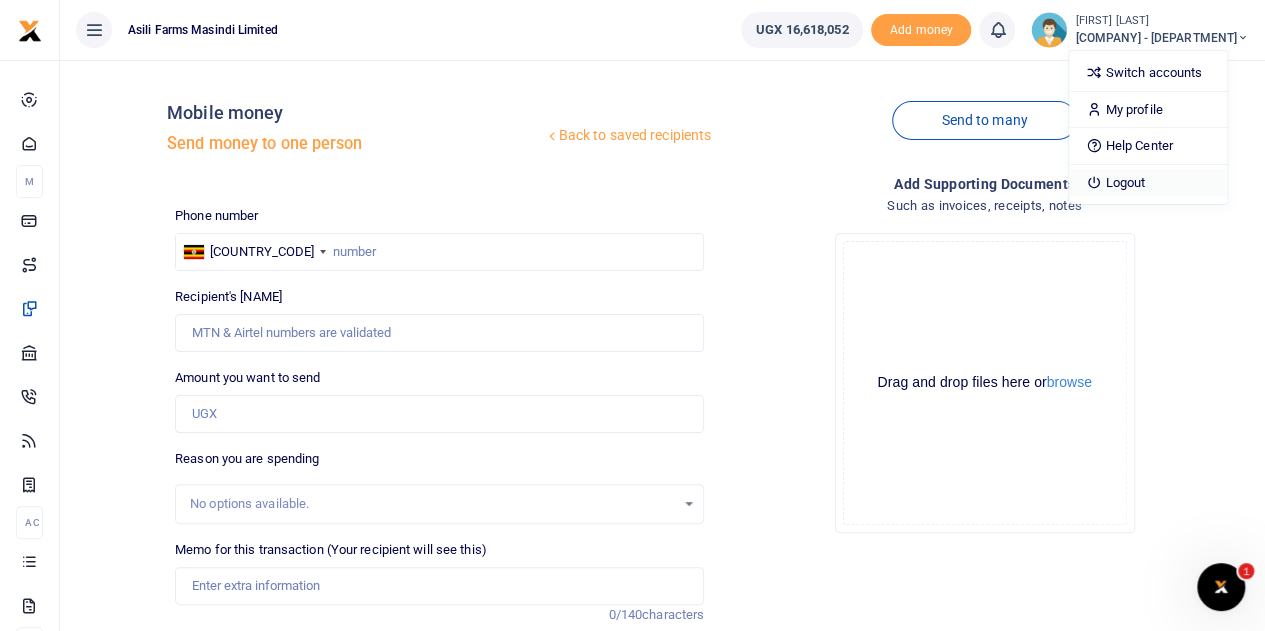 click on "Logout" at bounding box center (1148, 183) 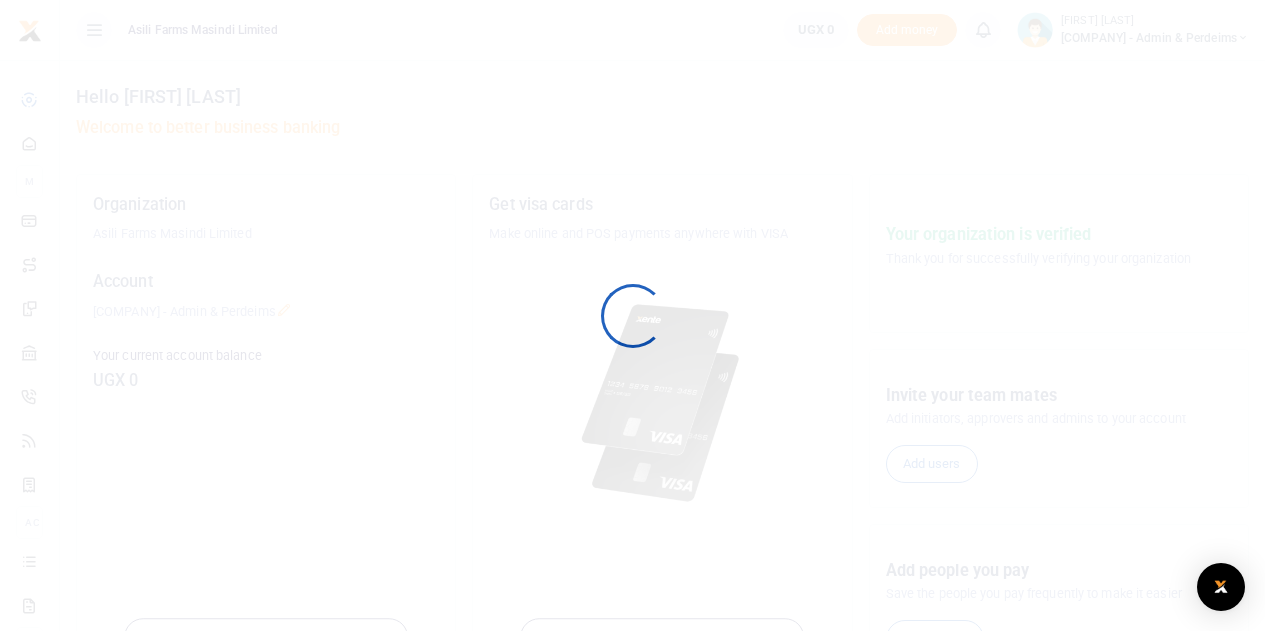 scroll, scrollTop: 0, scrollLeft: 0, axis: both 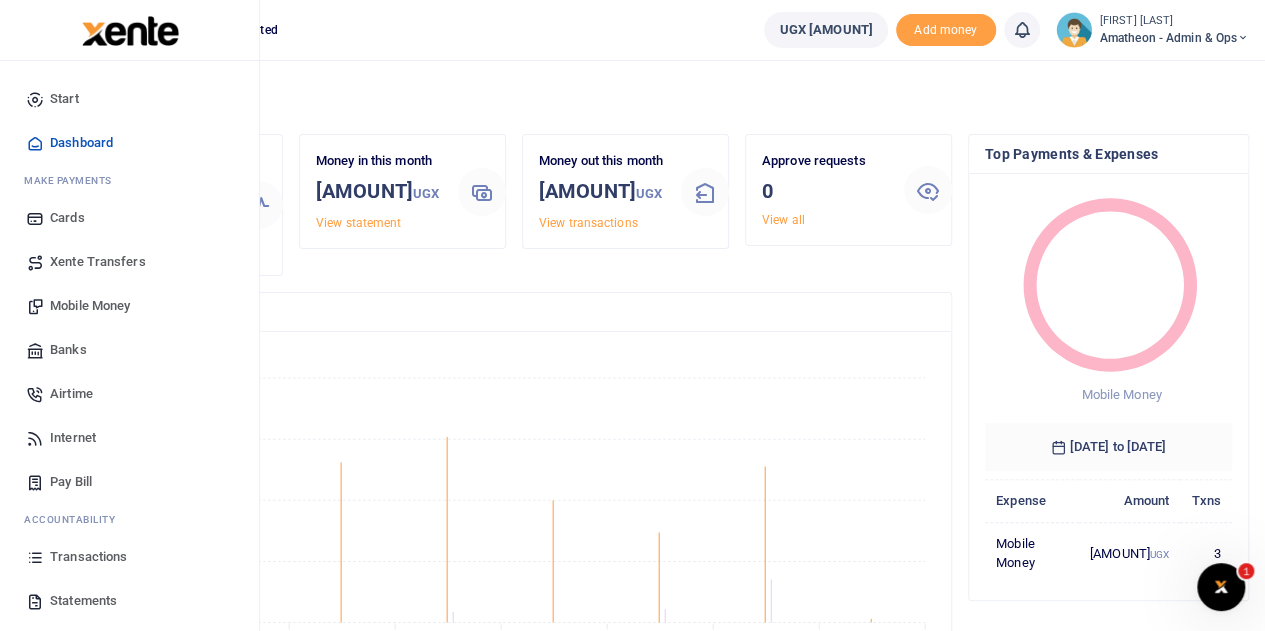 click on "Transactions" at bounding box center (88, 557) 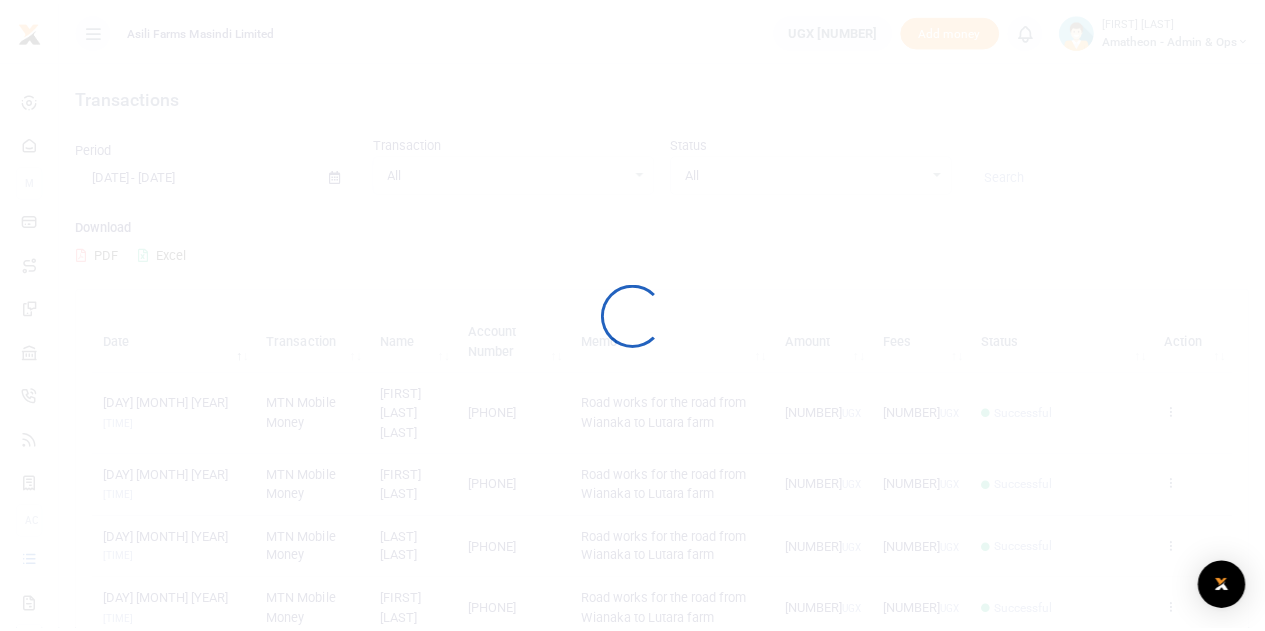 scroll, scrollTop: 0, scrollLeft: 0, axis: both 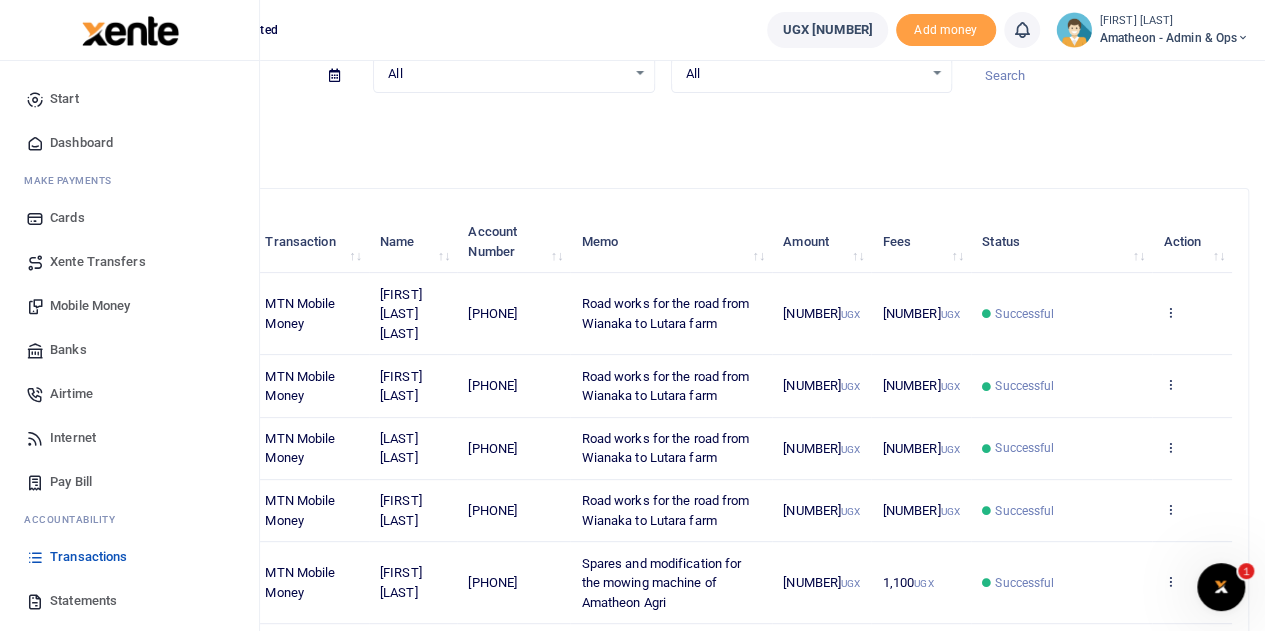 click on "Statements" at bounding box center [83, 601] 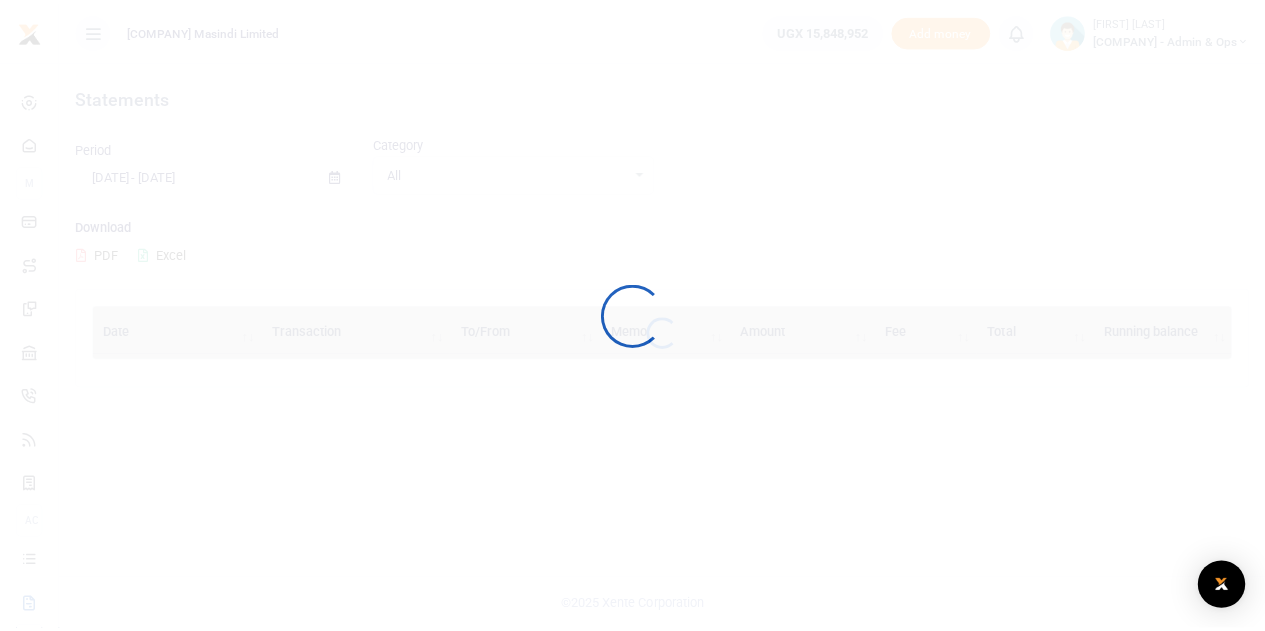 scroll, scrollTop: 0, scrollLeft: 0, axis: both 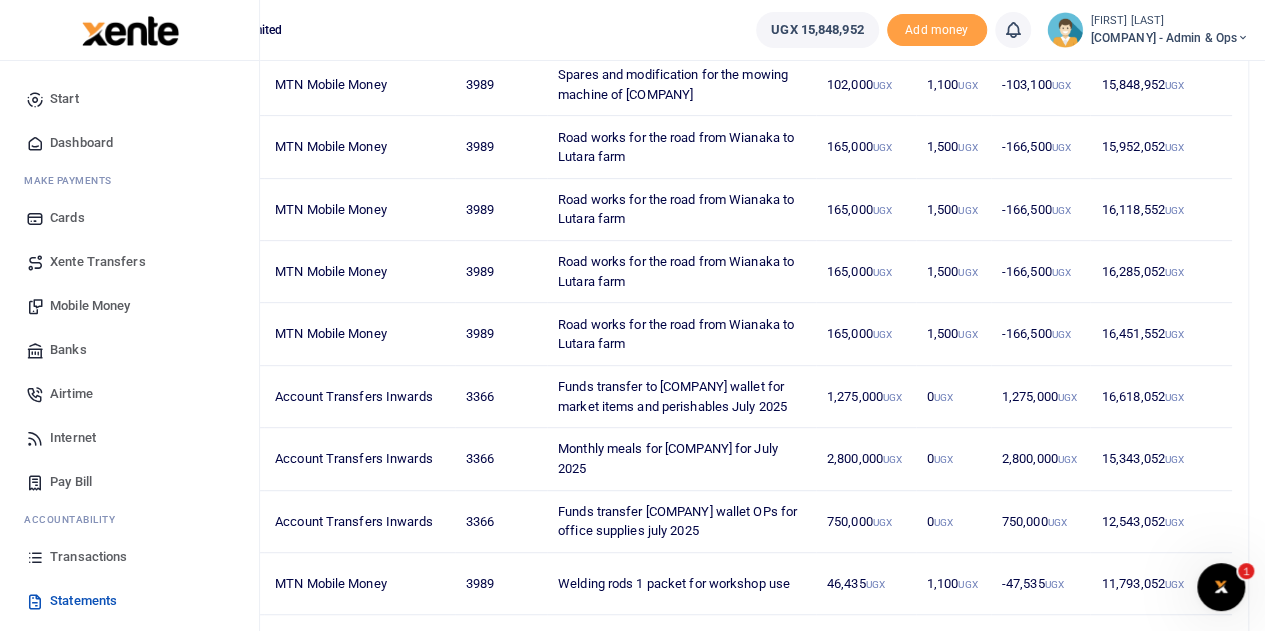 click on "Mobile Money" at bounding box center [90, 306] 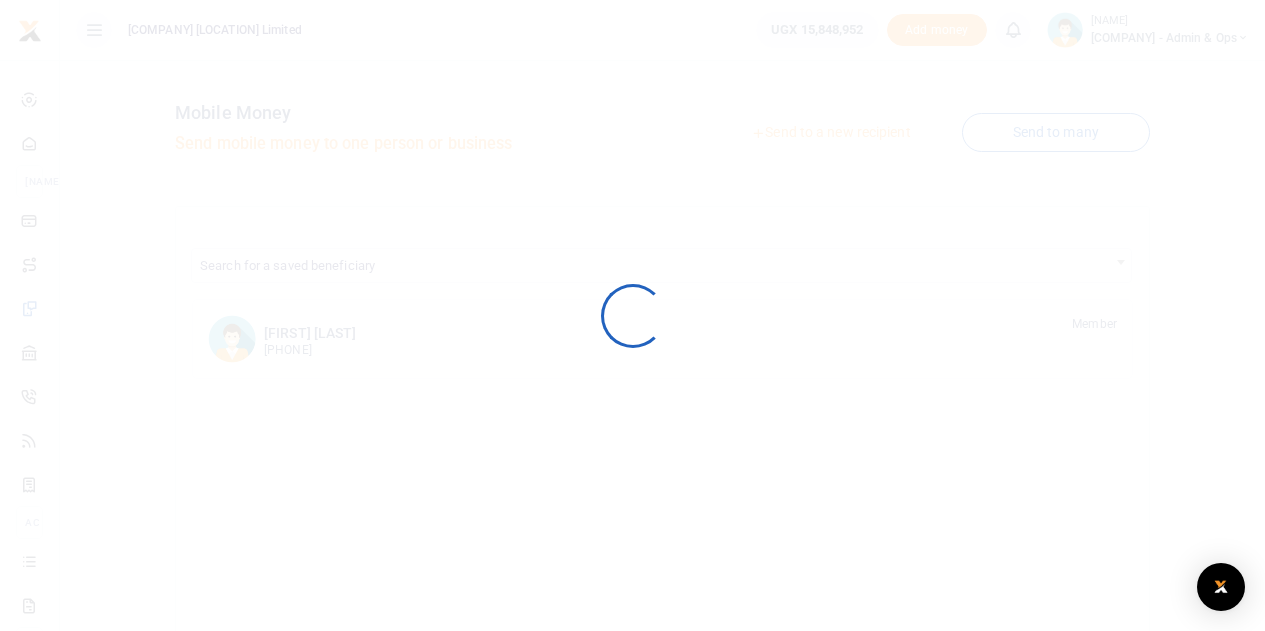 scroll, scrollTop: 0, scrollLeft: 0, axis: both 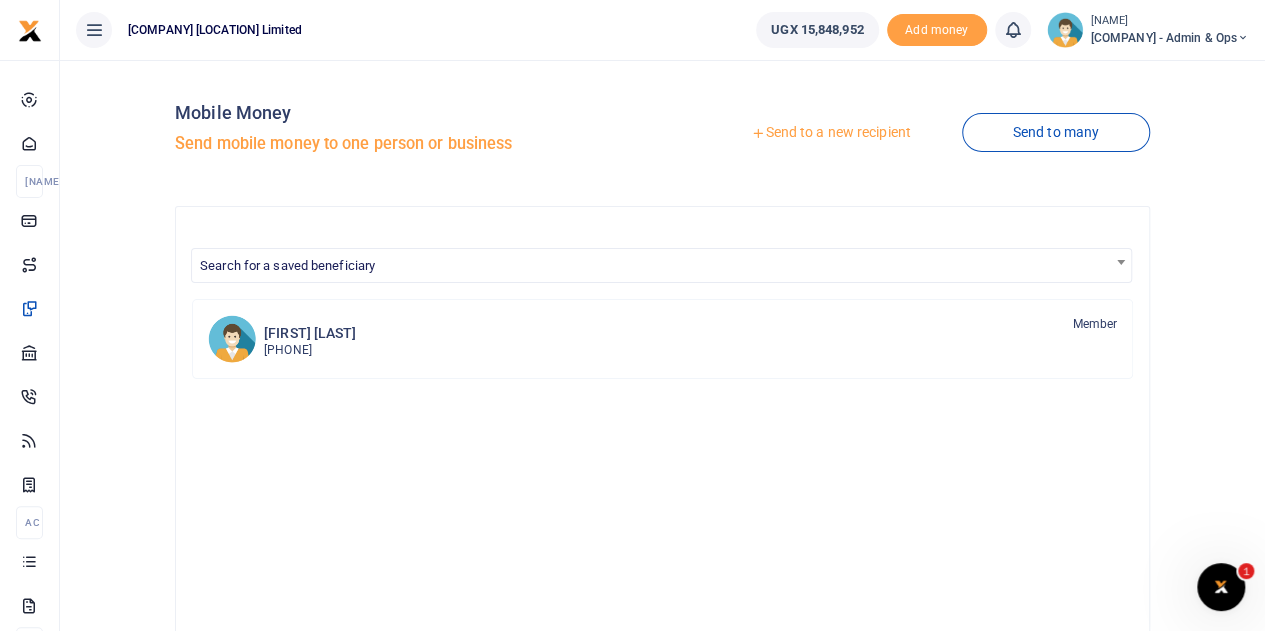 click on "Send to a new recipient" at bounding box center (830, 133) 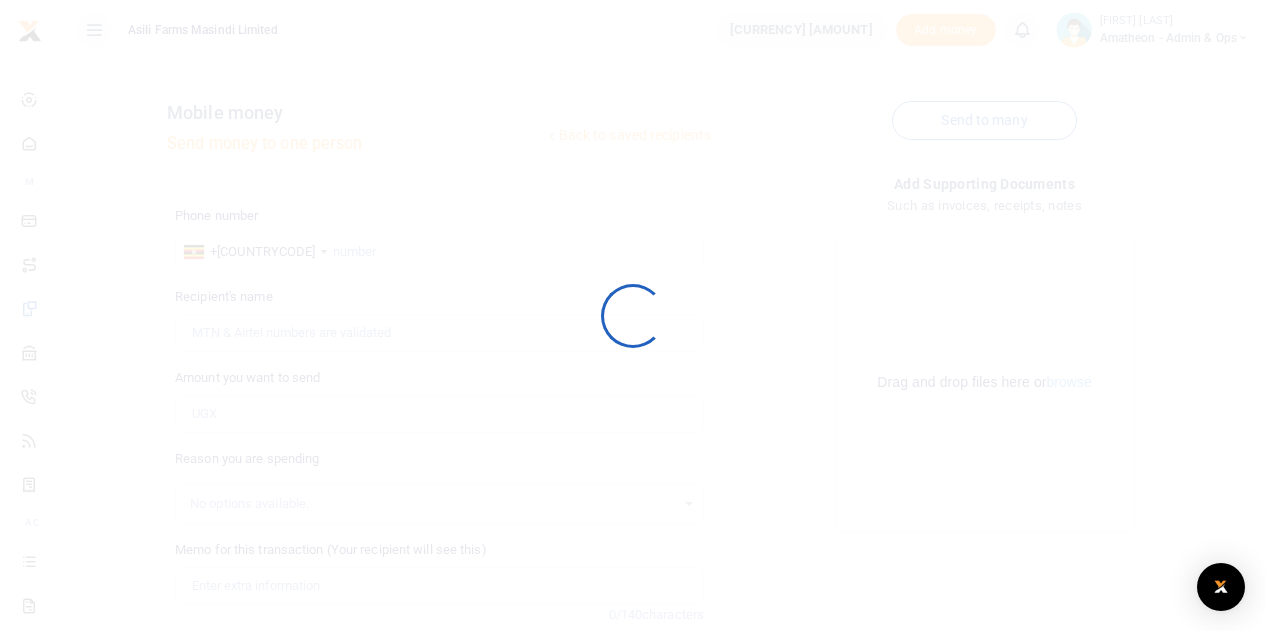 scroll, scrollTop: 0, scrollLeft: 0, axis: both 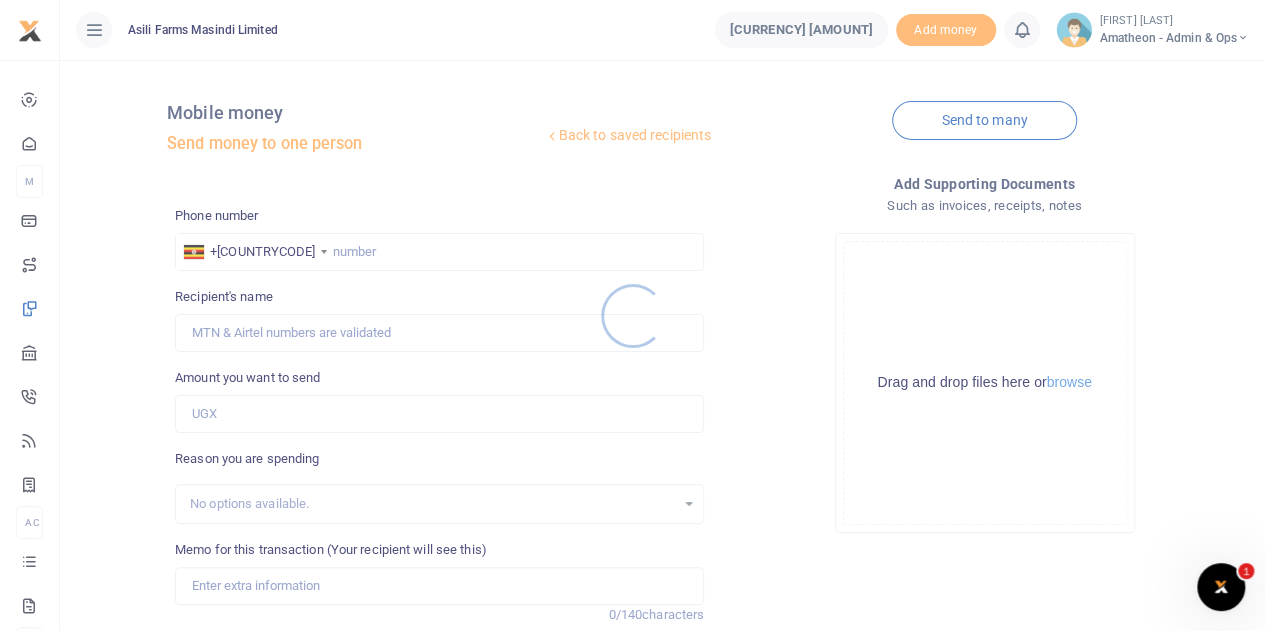 click at bounding box center (632, 315) 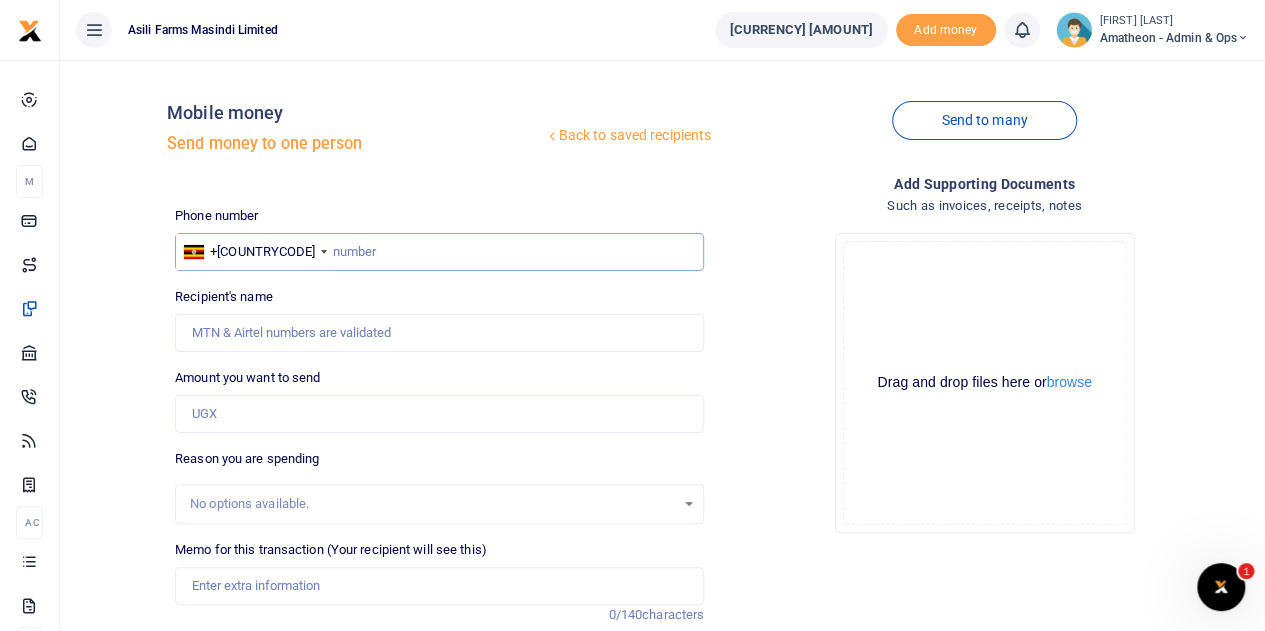 click at bounding box center [439, 252] 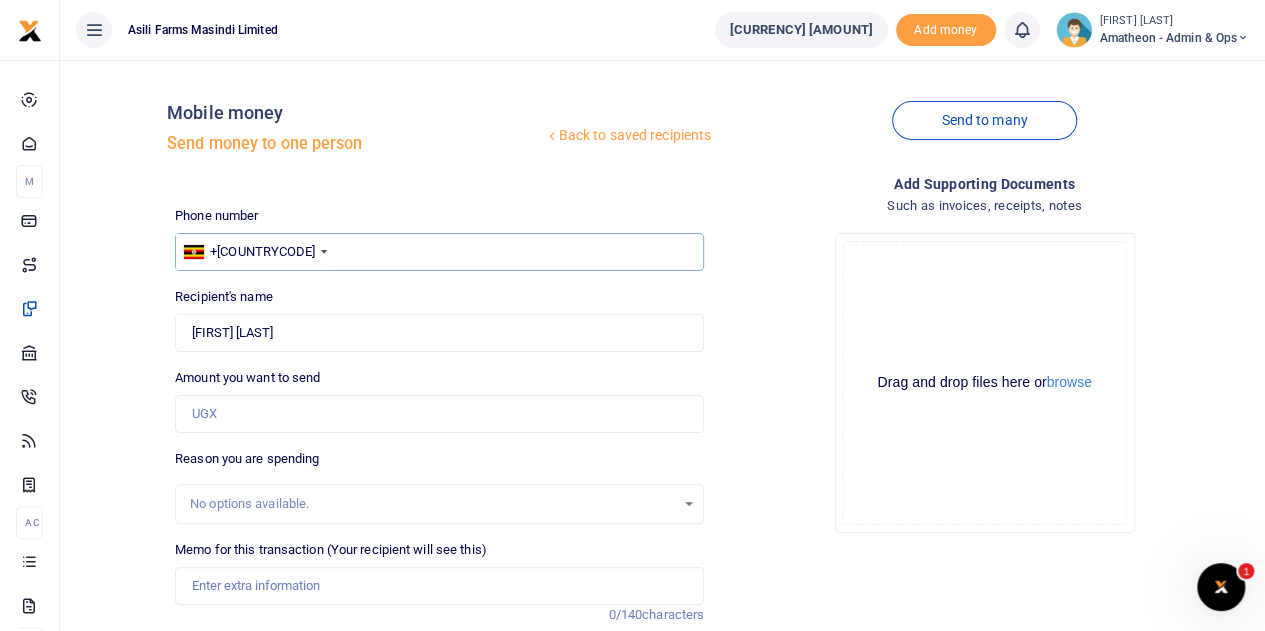type on "760201341" 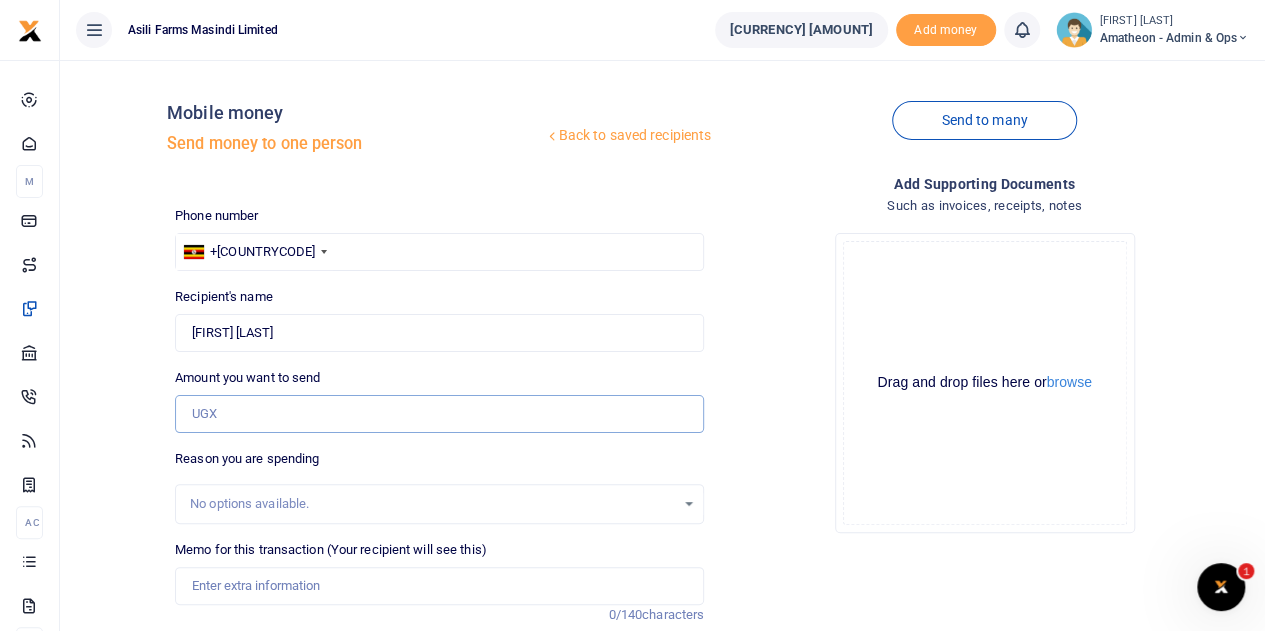 click on "Amount you want to send" at bounding box center (439, 414) 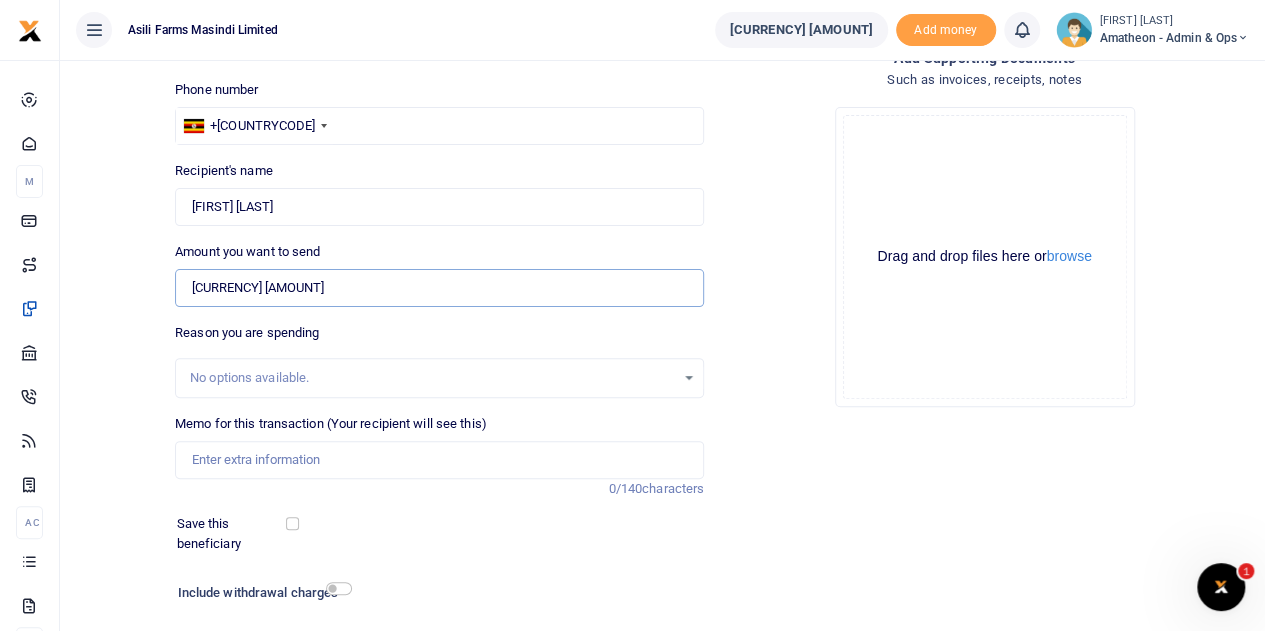scroll, scrollTop: 200, scrollLeft: 0, axis: vertical 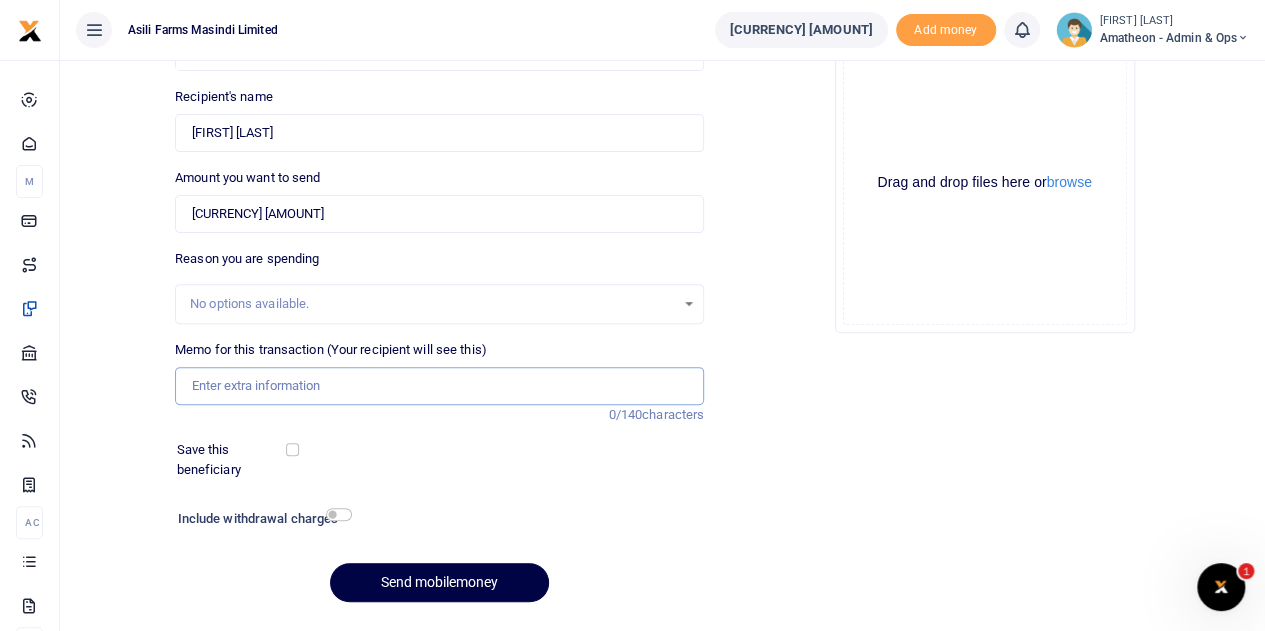 click on "Memo for this transaction (Your recipient will see this)" at bounding box center (439, 386) 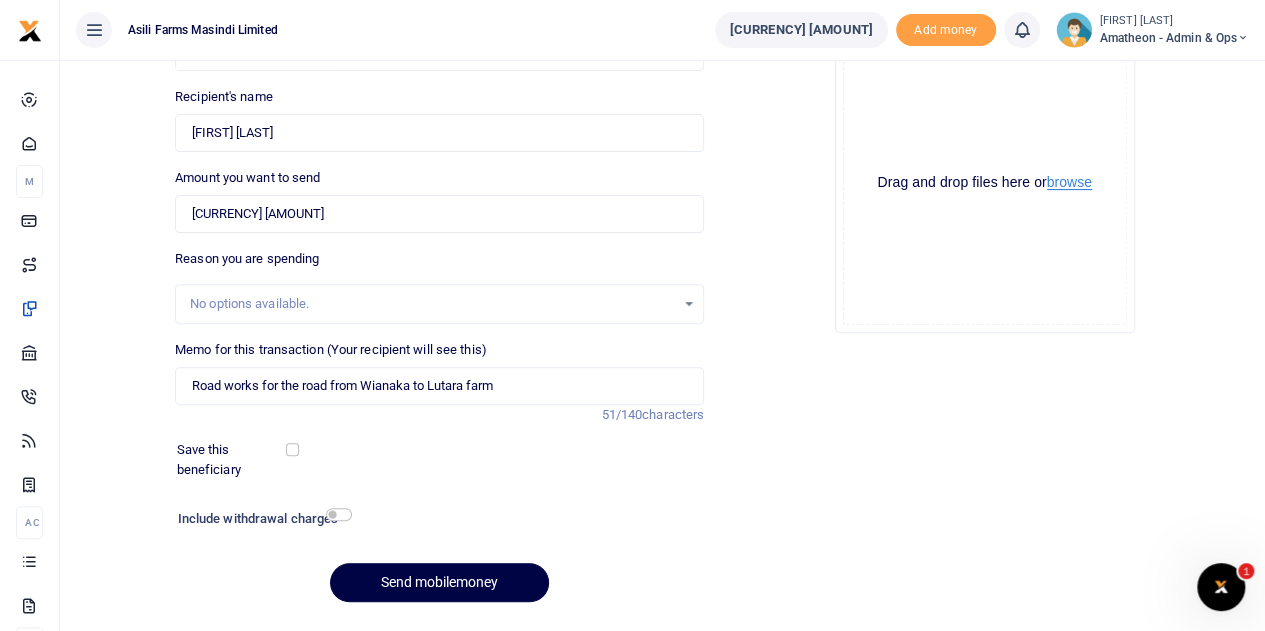 click on "browse" at bounding box center [1069, 182] 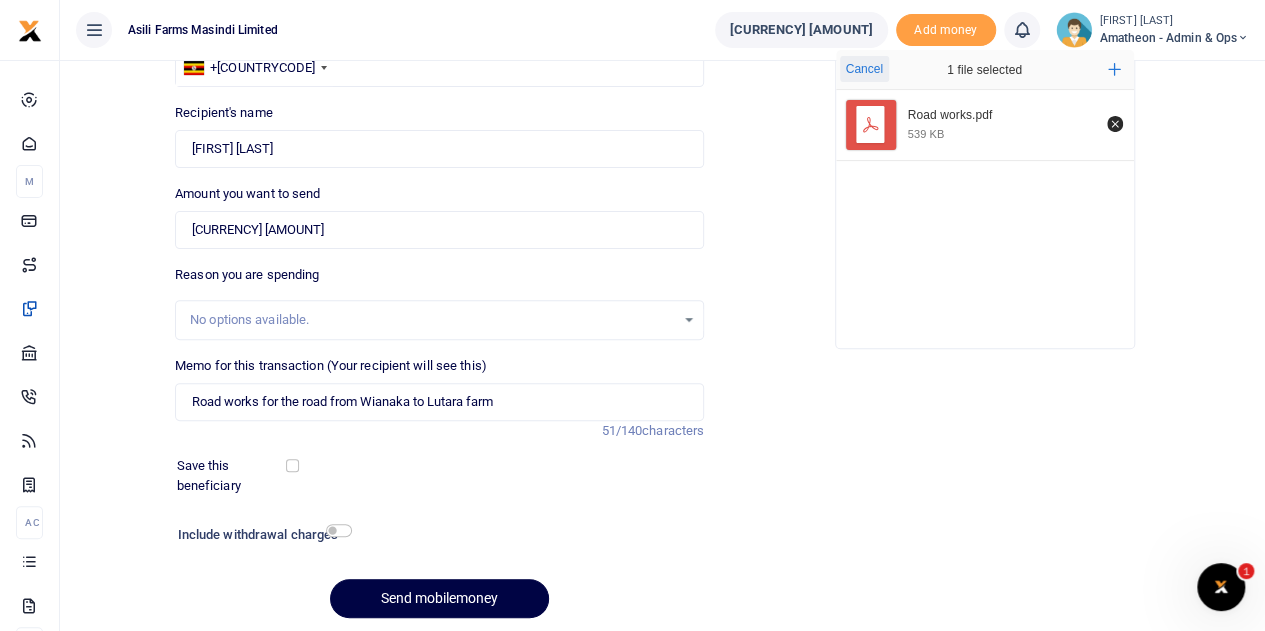 scroll, scrollTop: 252, scrollLeft: 0, axis: vertical 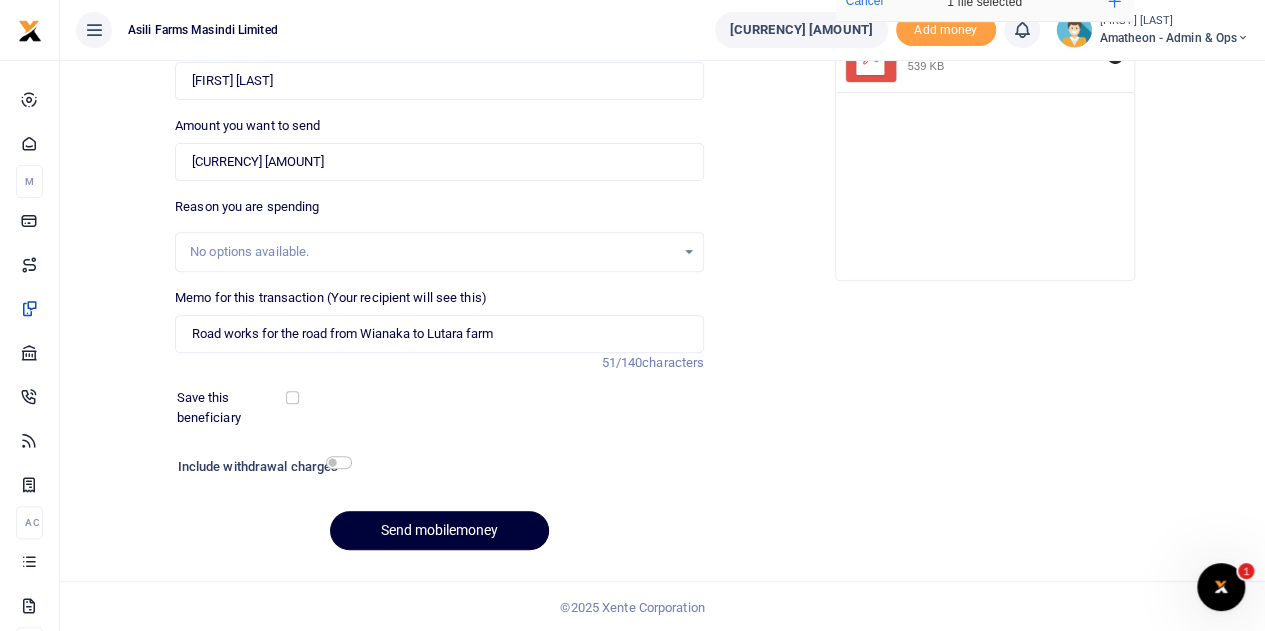 click on "Send mobilemoney" at bounding box center (439, 530) 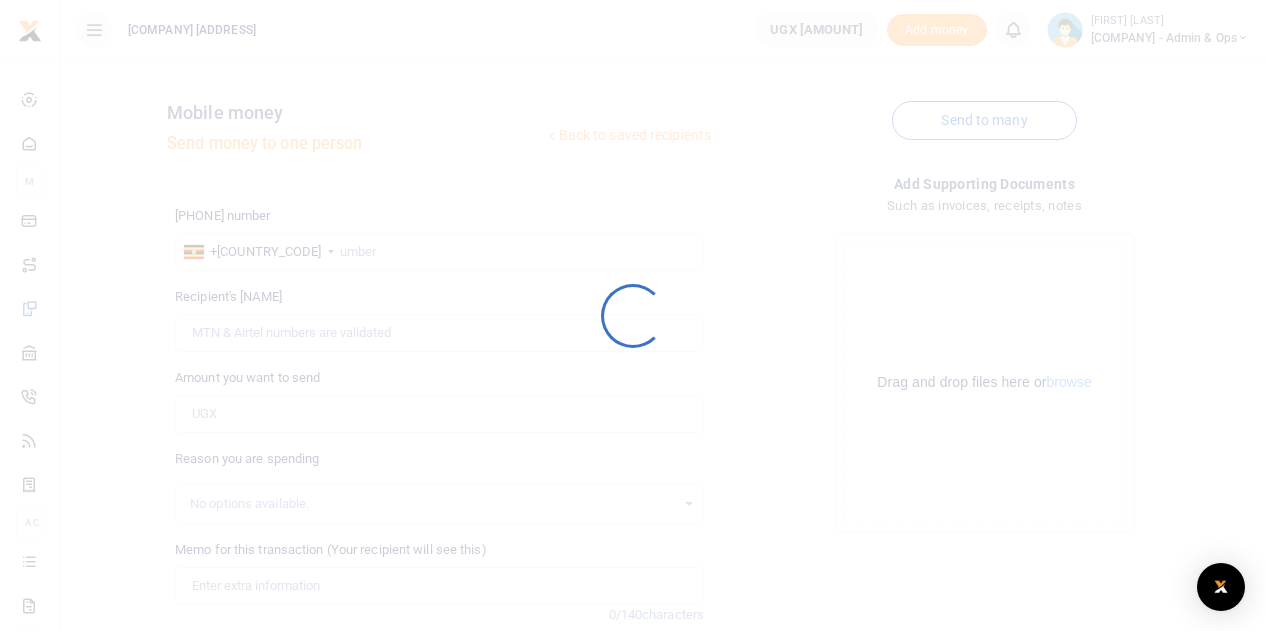scroll, scrollTop: 252, scrollLeft: 0, axis: vertical 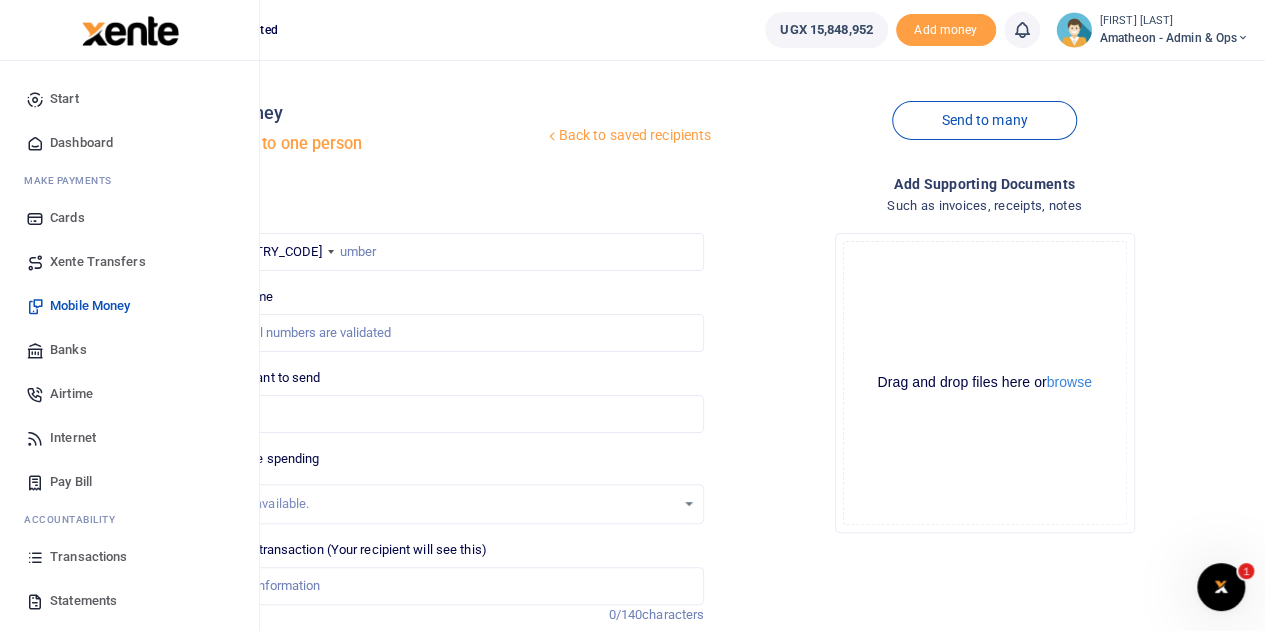 click on "Statements" at bounding box center [83, 601] 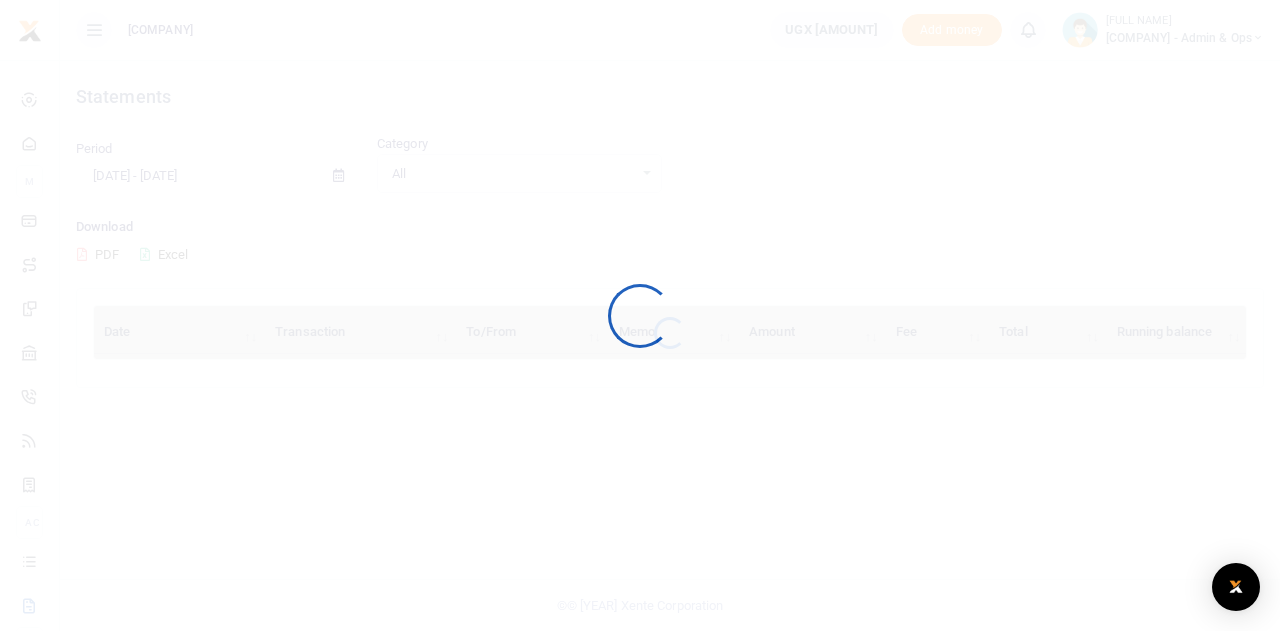 scroll, scrollTop: 0, scrollLeft: 0, axis: both 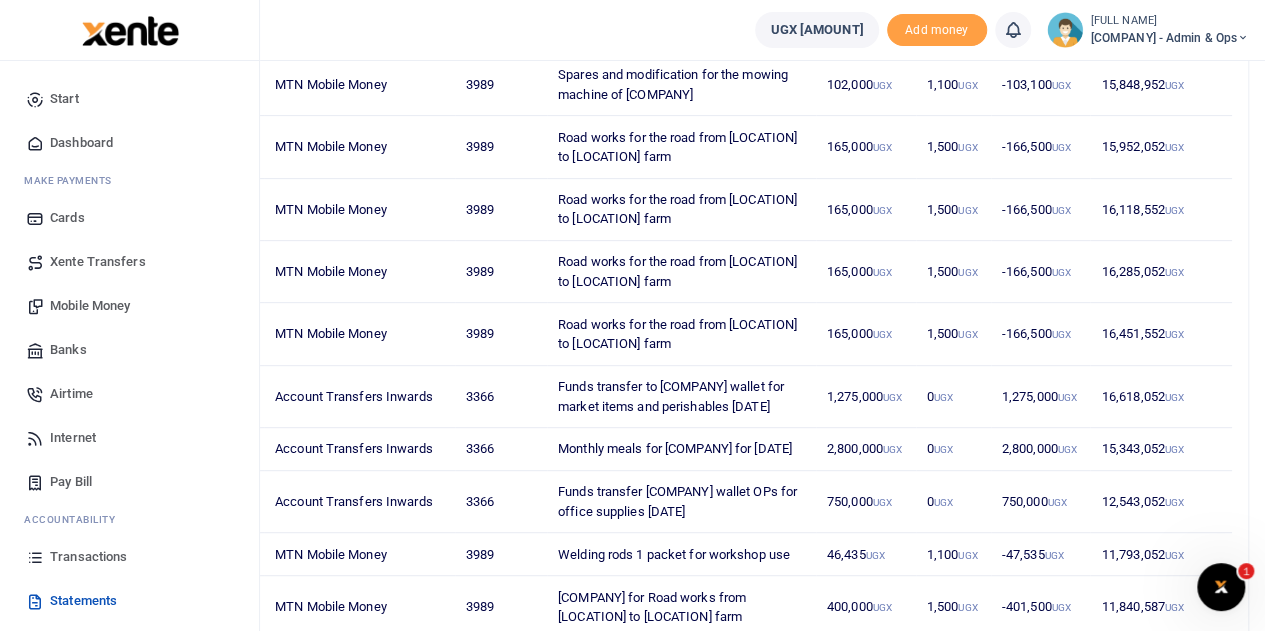 click on "Xente Transfers" at bounding box center [98, 262] 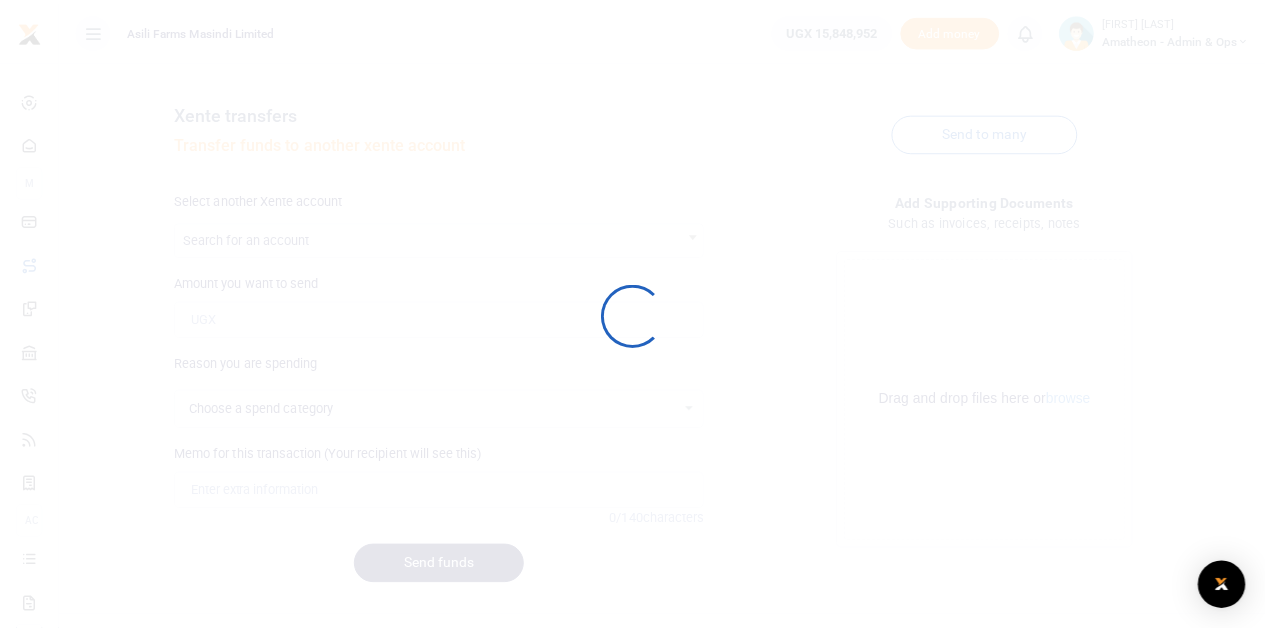 scroll, scrollTop: 0, scrollLeft: 0, axis: both 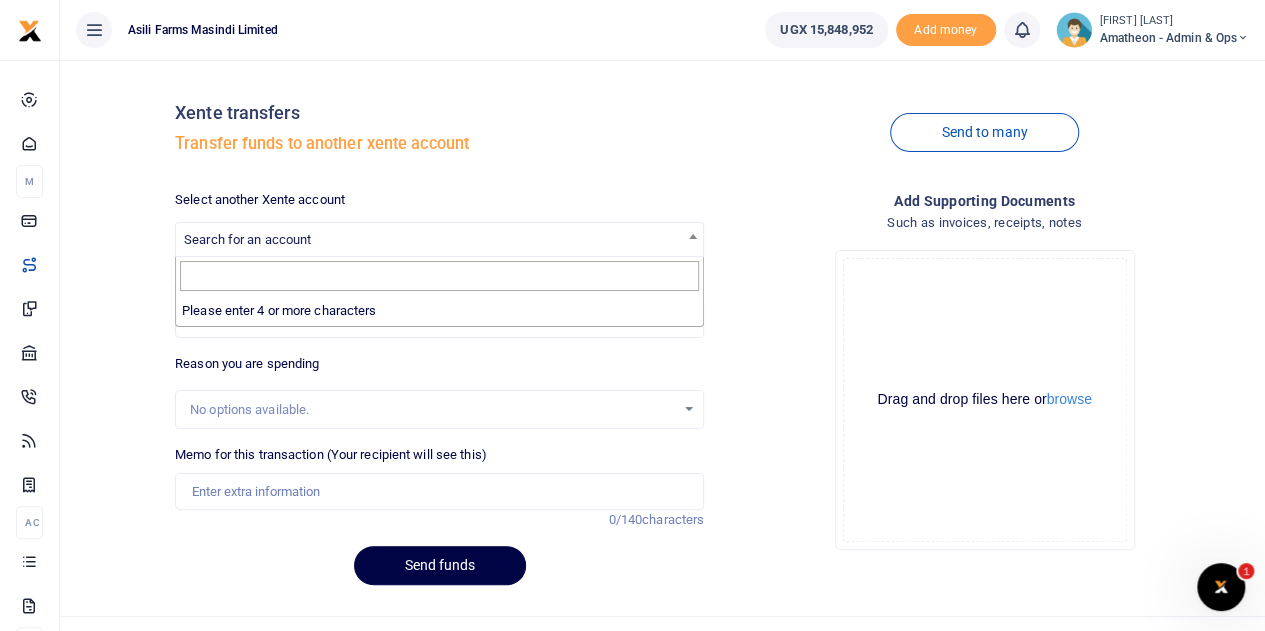 click on "Search for an account" at bounding box center [439, 238] 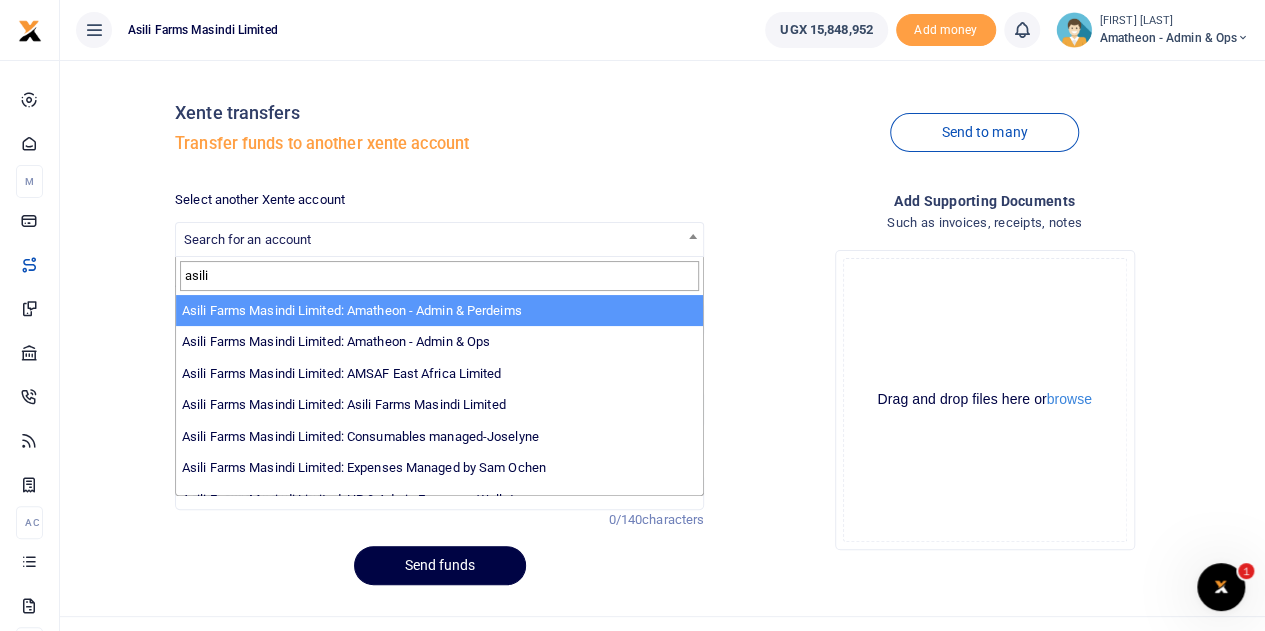 type on "asili" 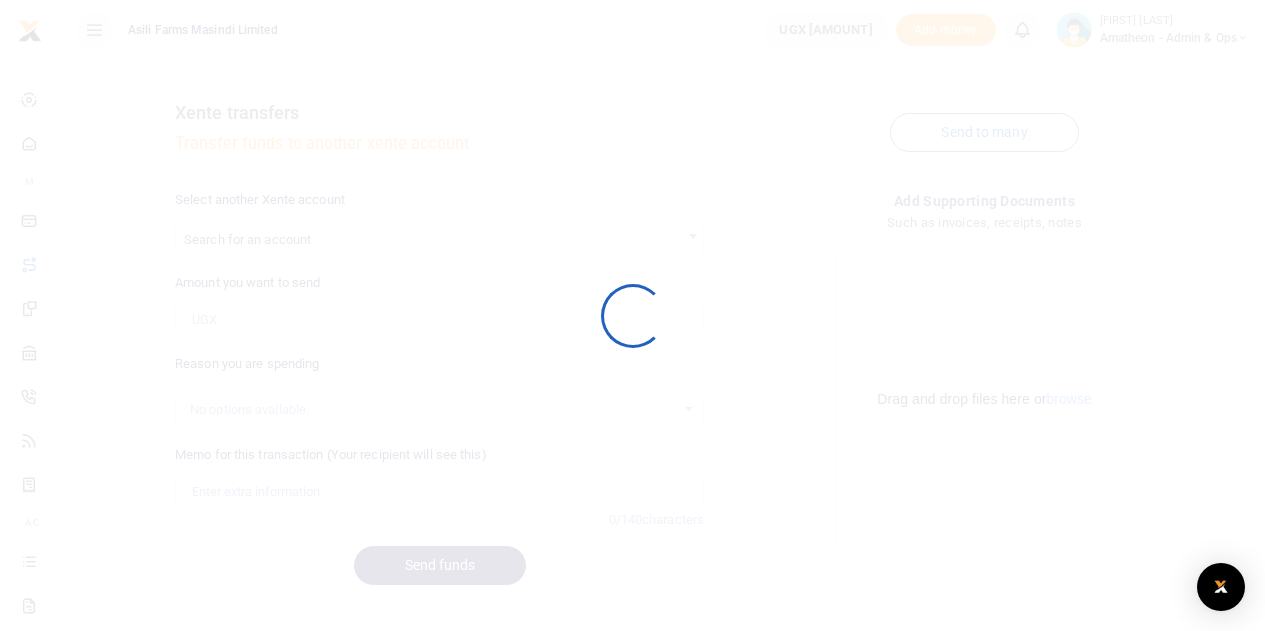 scroll, scrollTop: 0, scrollLeft: 0, axis: both 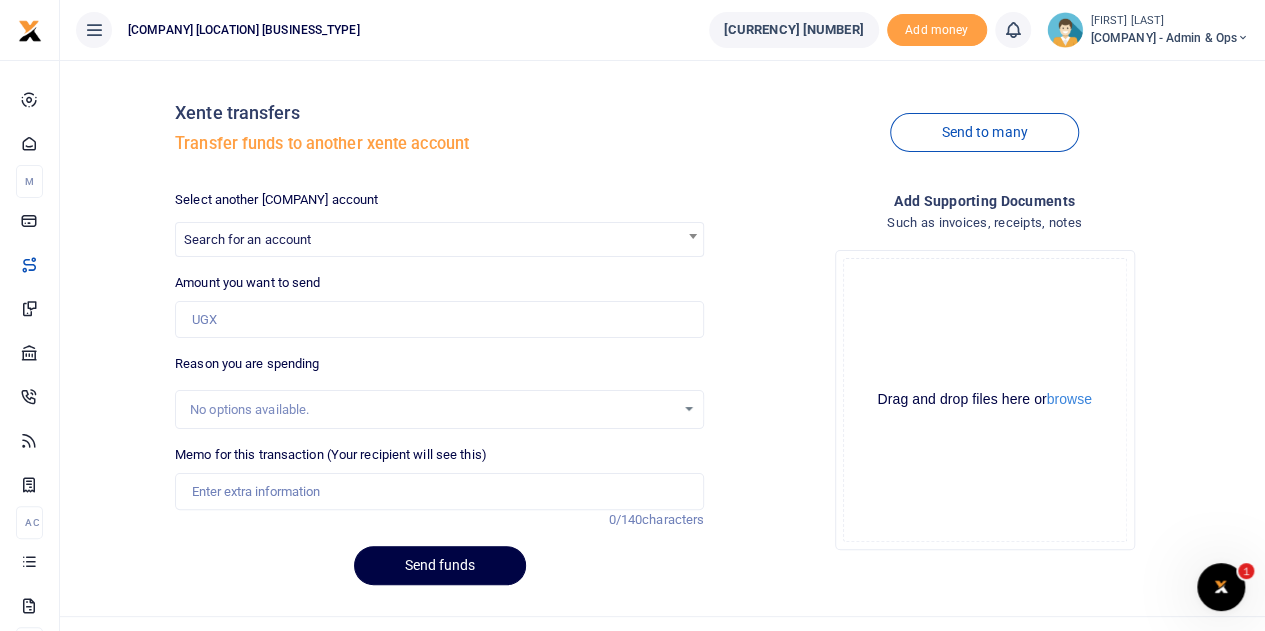 click on "[FIRST] [LAST]" at bounding box center [1170, 21] 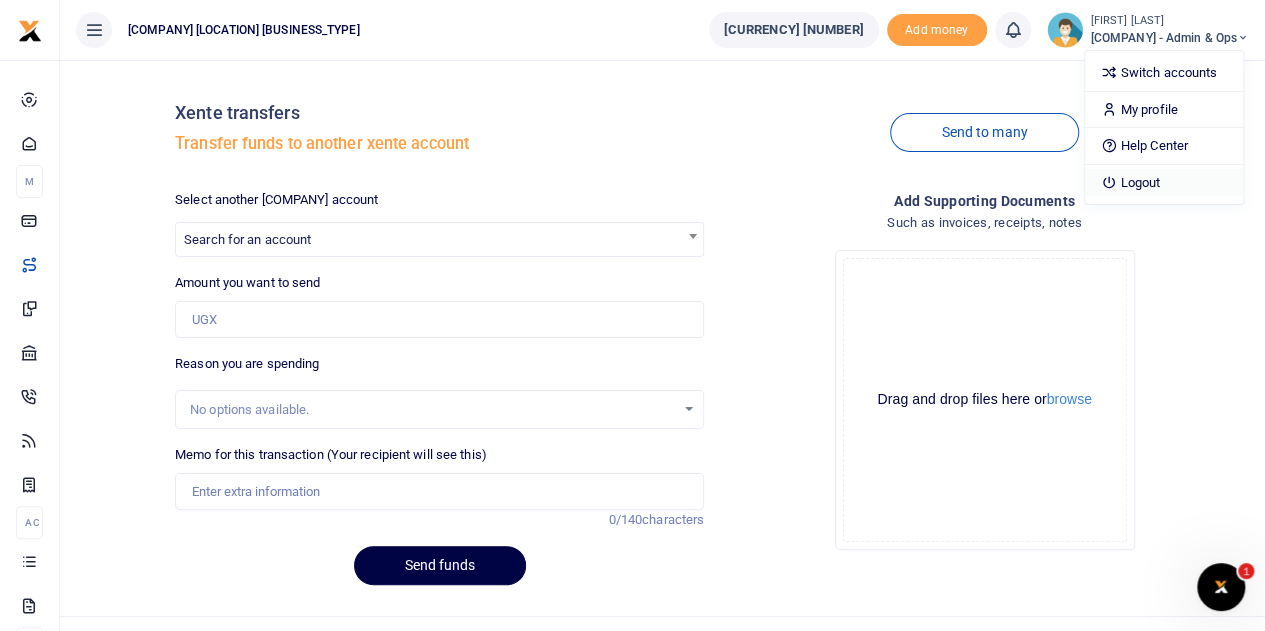 click on "Logout" at bounding box center (1164, 183) 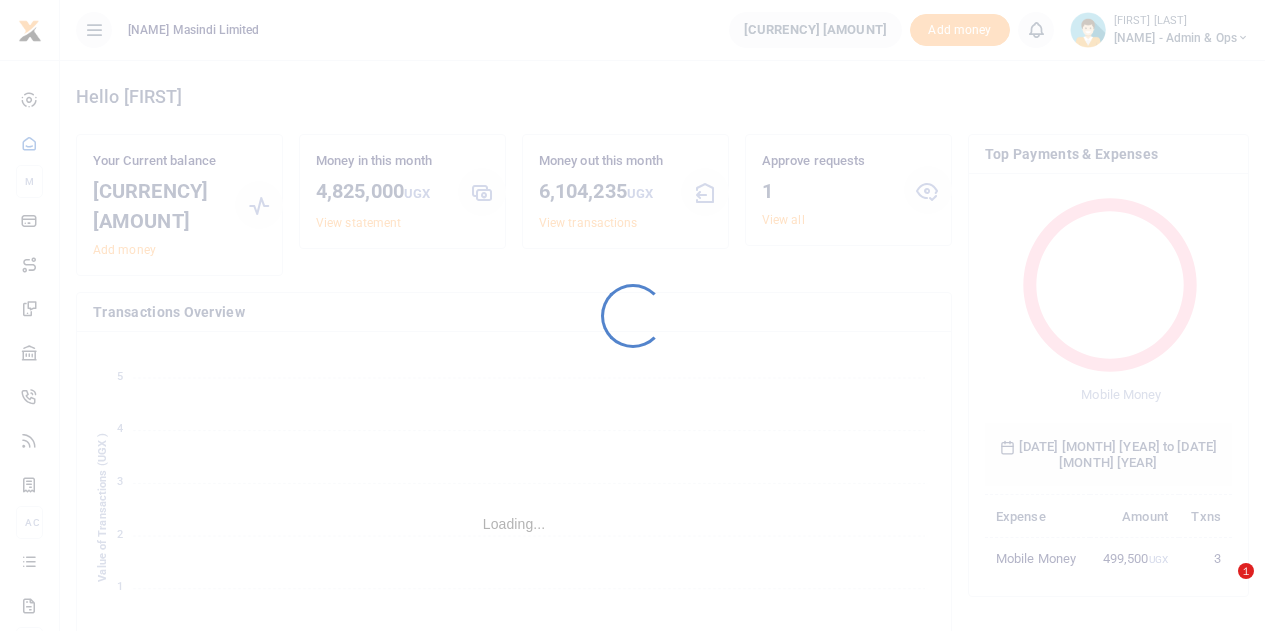 scroll, scrollTop: 0, scrollLeft: 0, axis: both 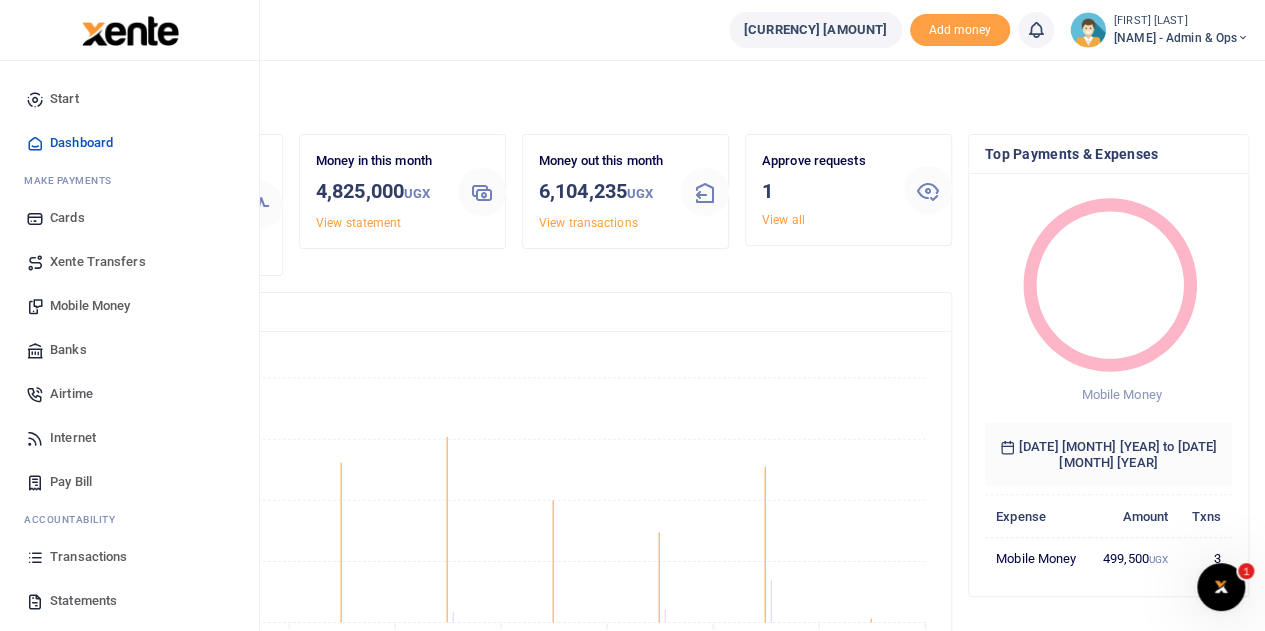 click on "Transactions" at bounding box center (88, 557) 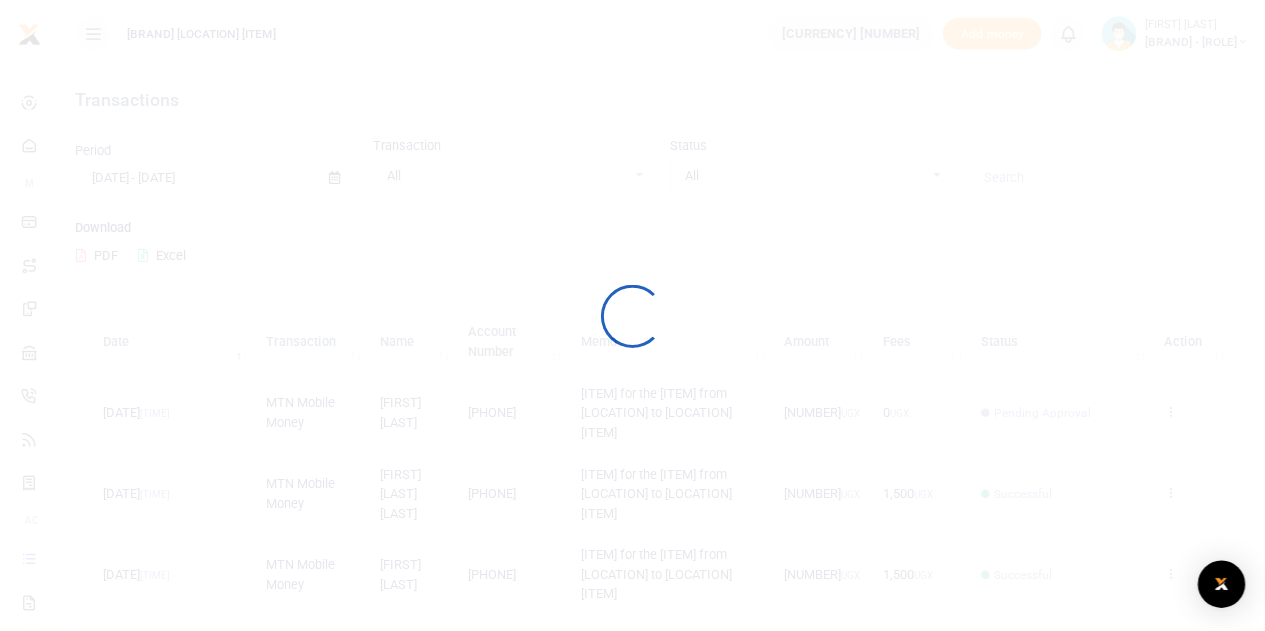 scroll, scrollTop: 0, scrollLeft: 0, axis: both 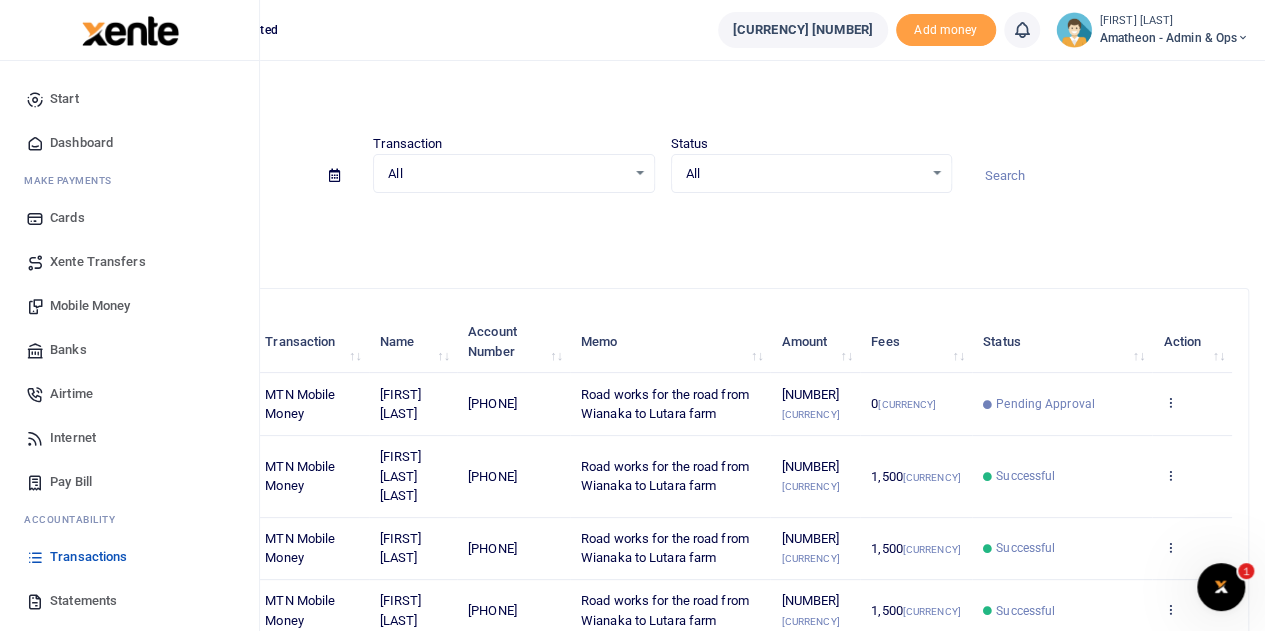 click on "Xente Transfers" at bounding box center [98, 262] 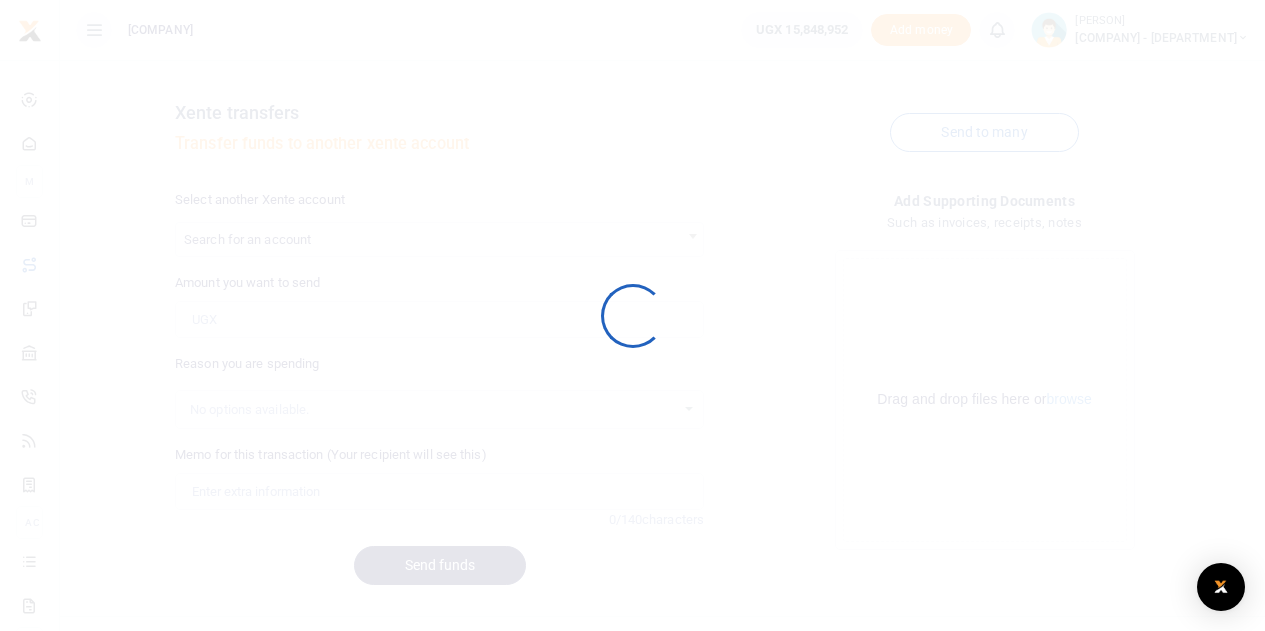 scroll, scrollTop: 0, scrollLeft: 0, axis: both 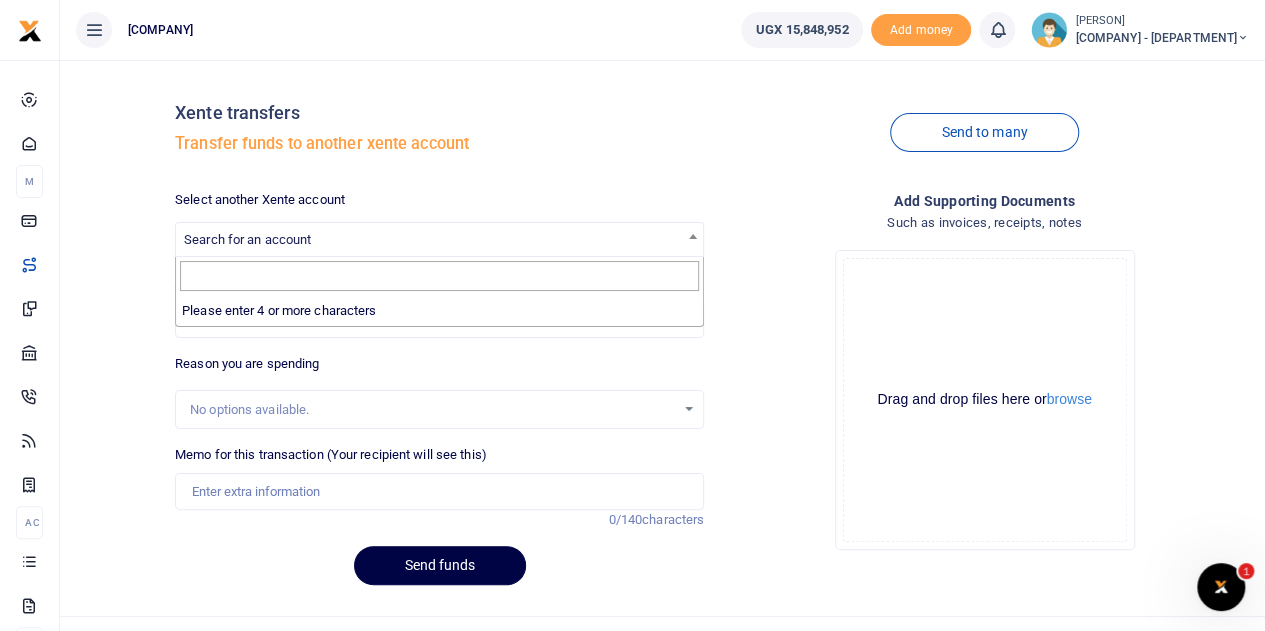 click at bounding box center (693, 236) 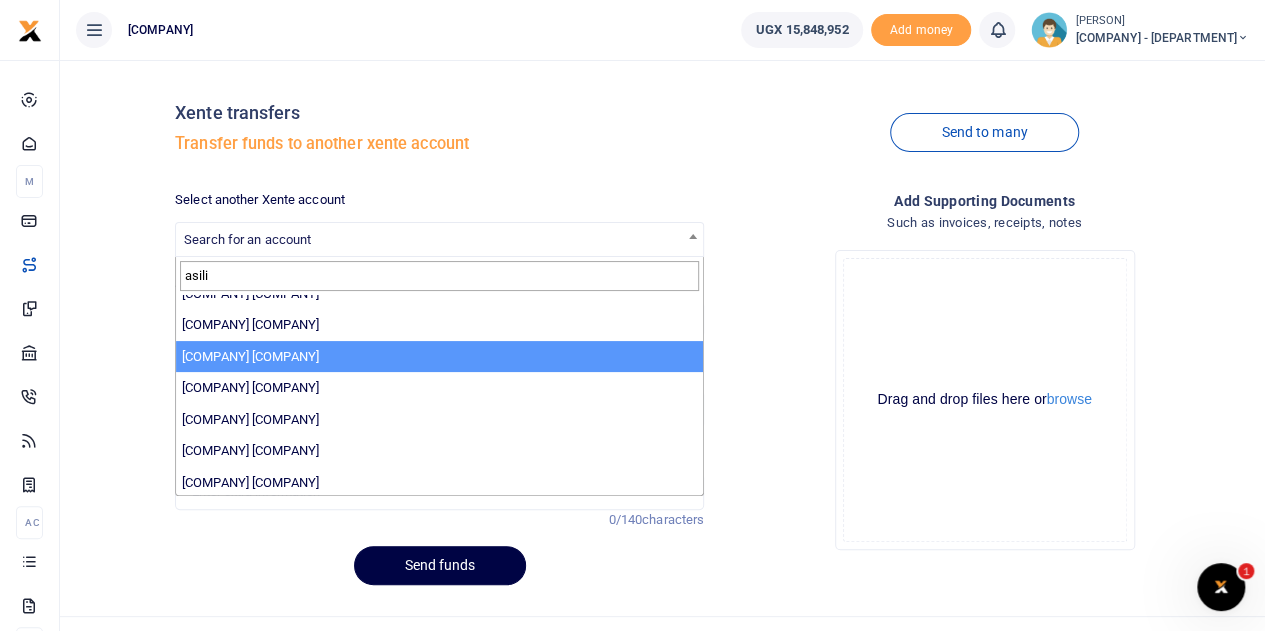 scroll, scrollTop: 106, scrollLeft: 0, axis: vertical 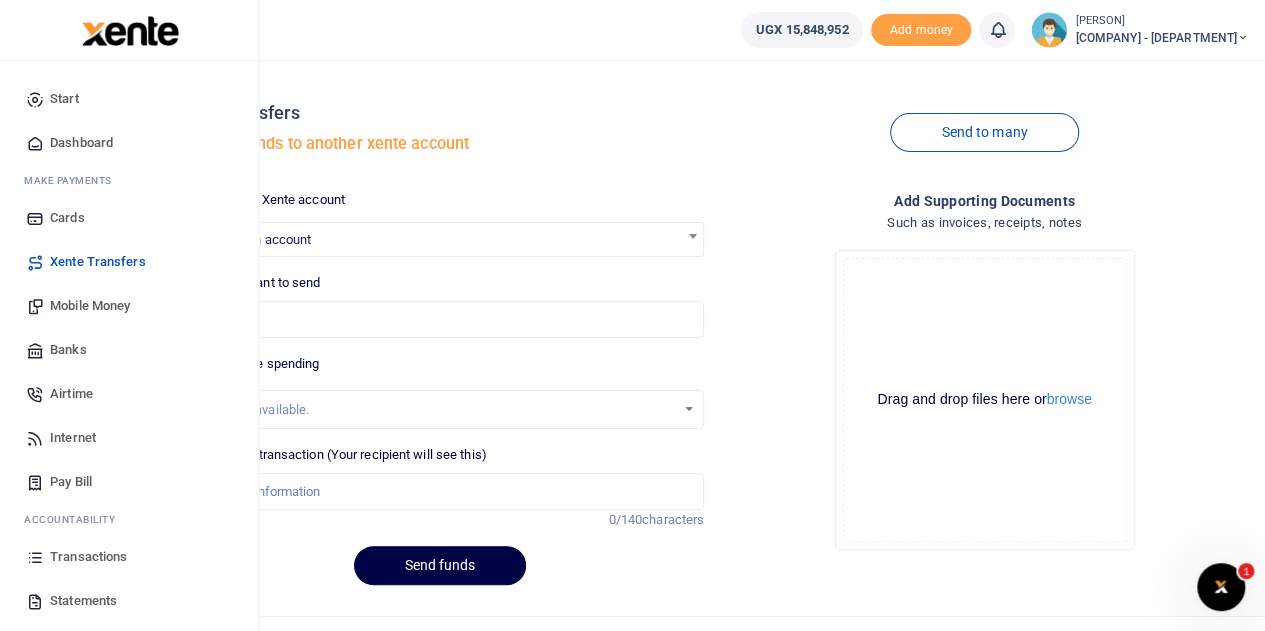 click on "Statements" at bounding box center [83, 601] 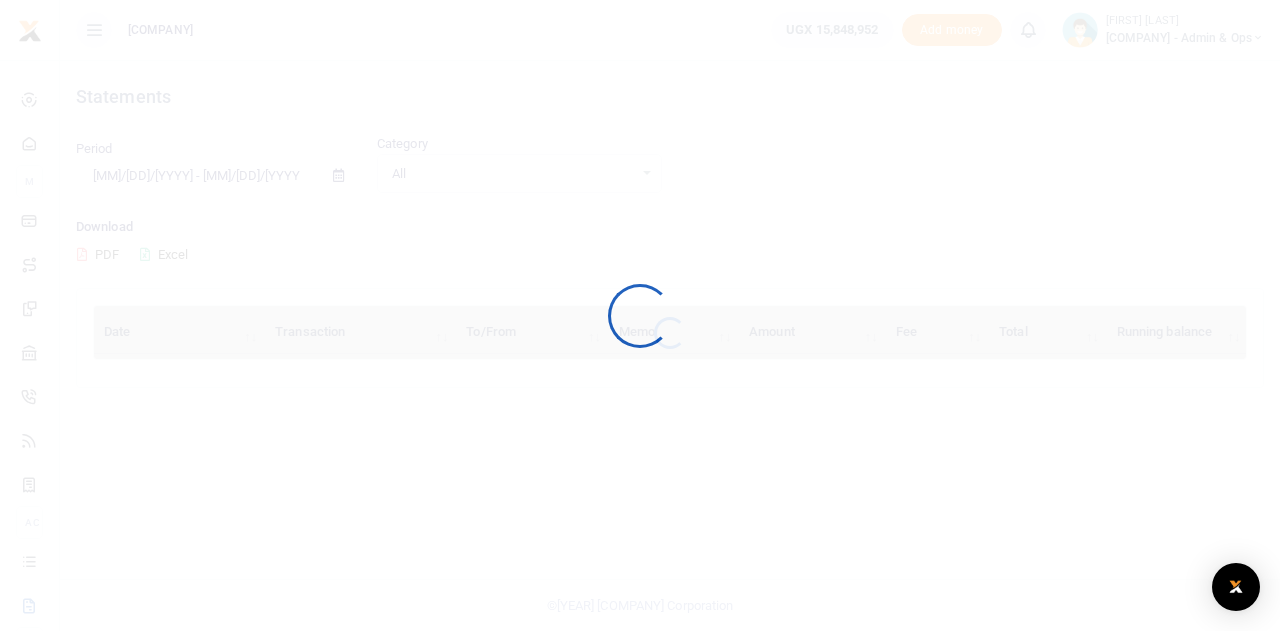 scroll, scrollTop: 0, scrollLeft: 0, axis: both 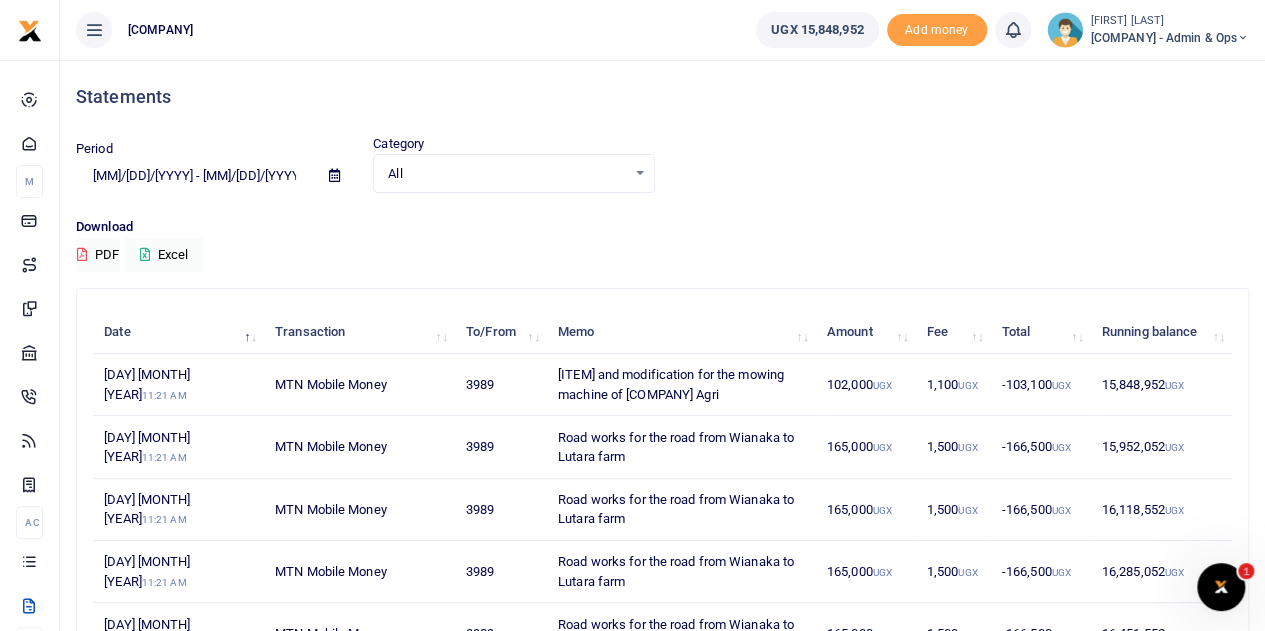 click at bounding box center (334, 175) 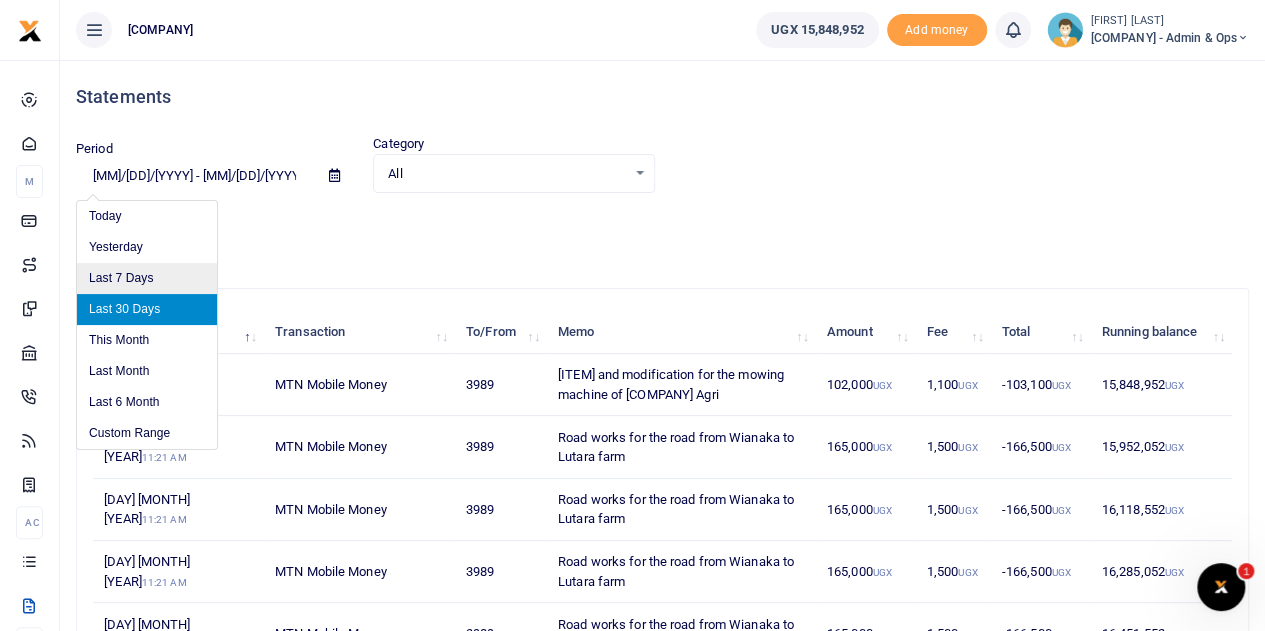 click on "Last 7 Days" at bounding box center [147, 278] 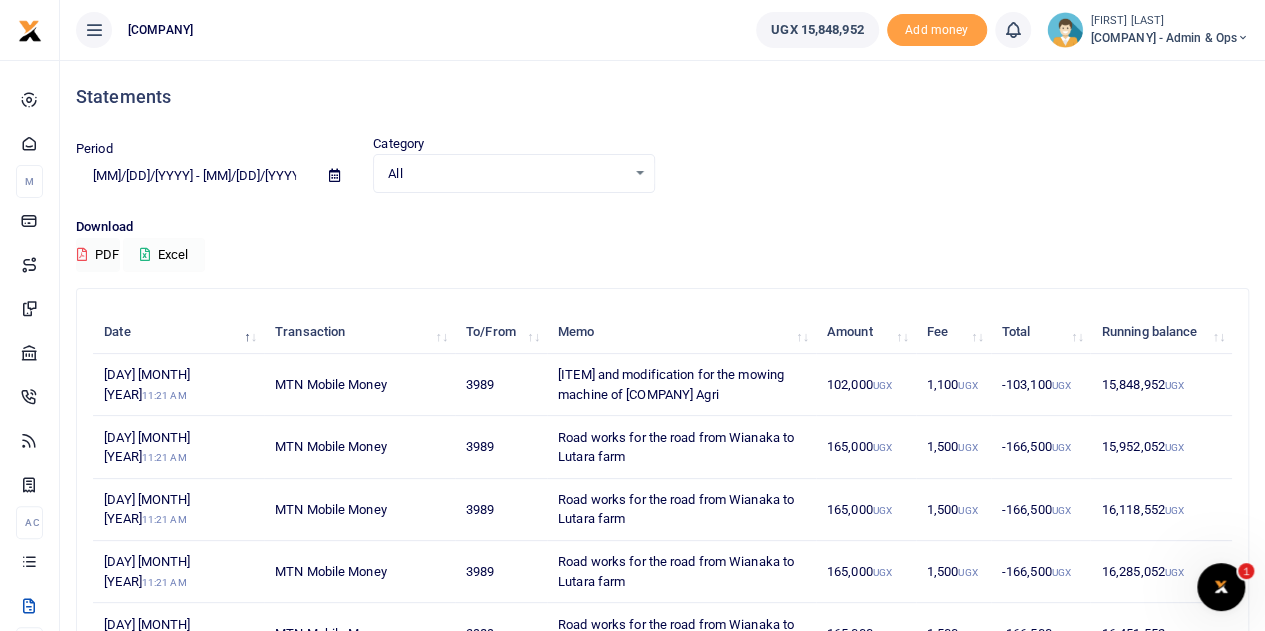 click on "Excel" at bounding box center [164, 255] 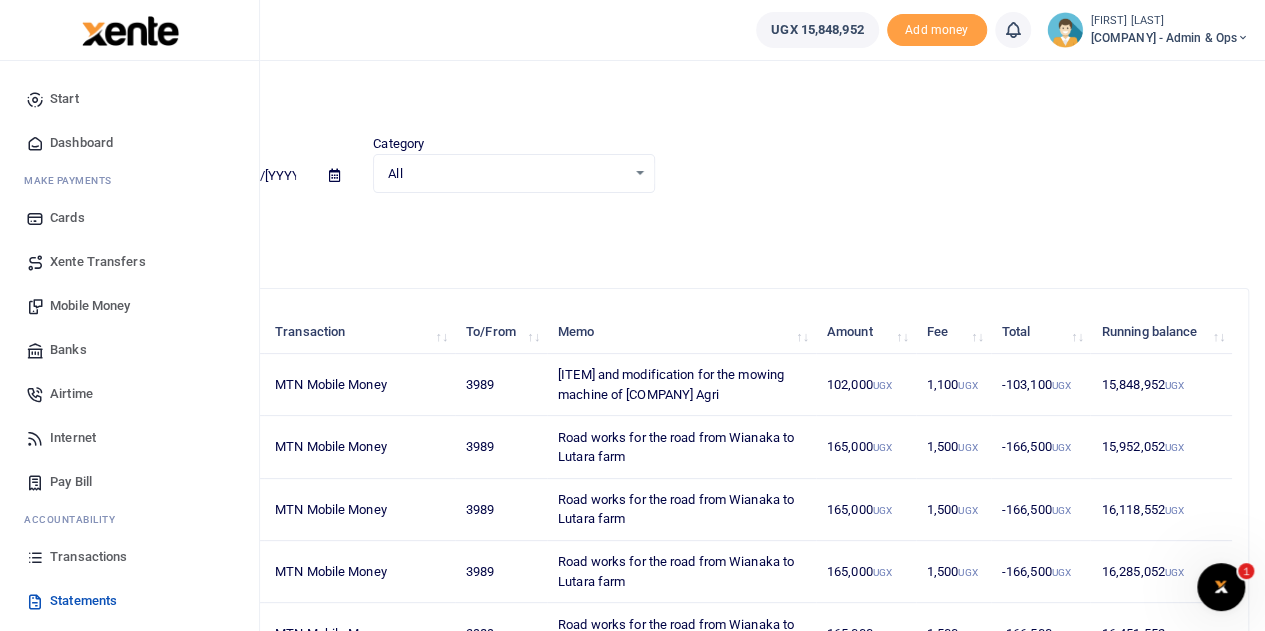 click on "Xente Transfers" at bounding box center (98, 262) 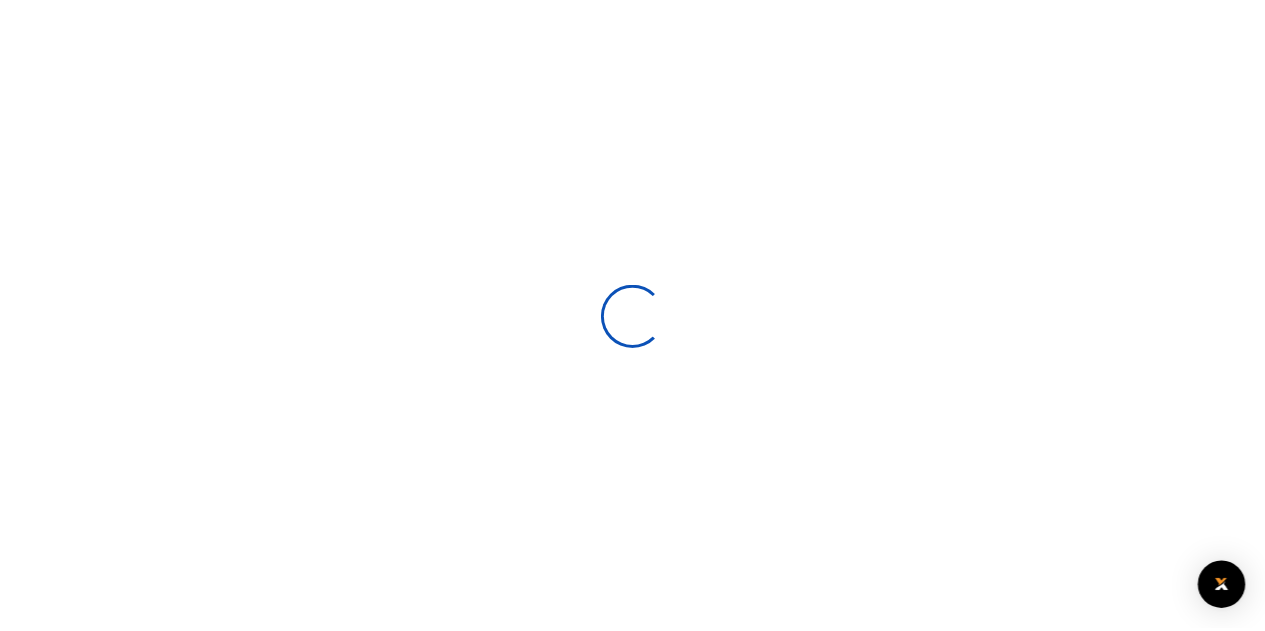 scroll, scrollTop: 0, scrollLeft: 0, axis: both 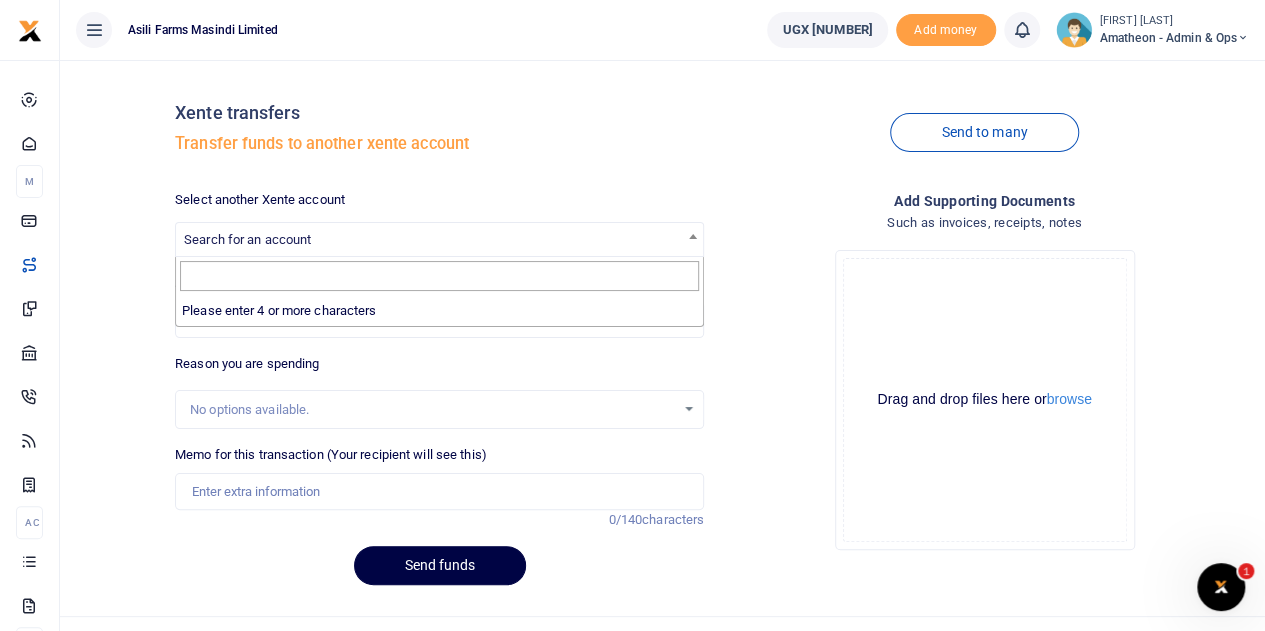 click at bounding box center [693, 236] 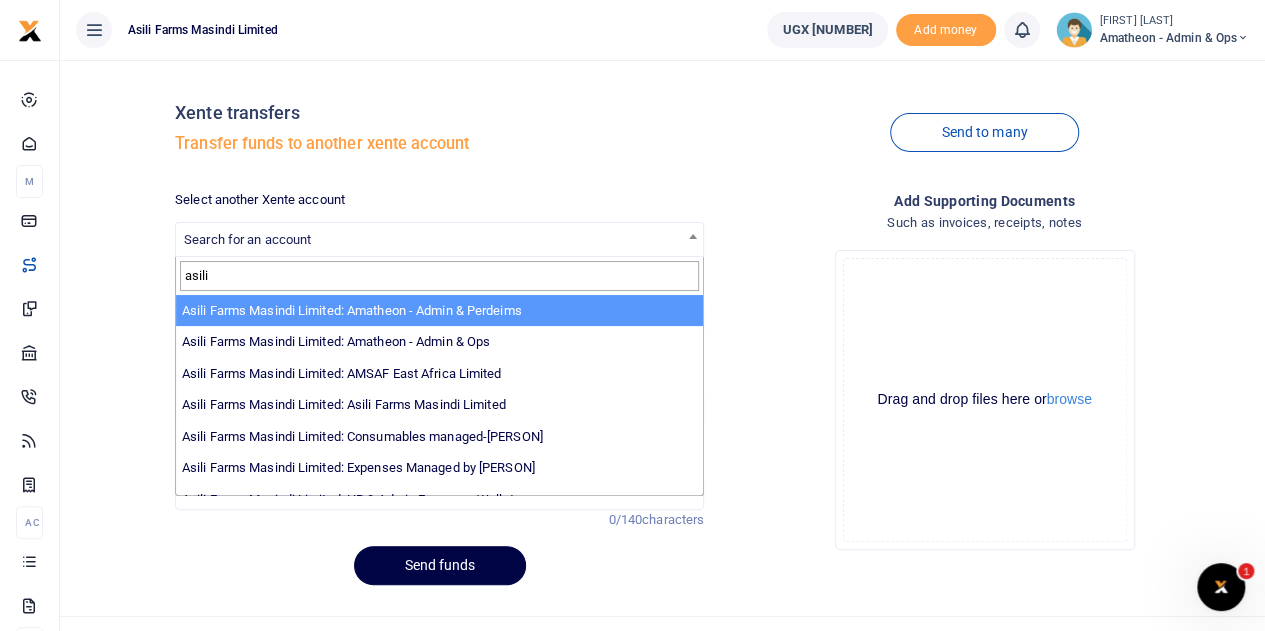 type on "asili" 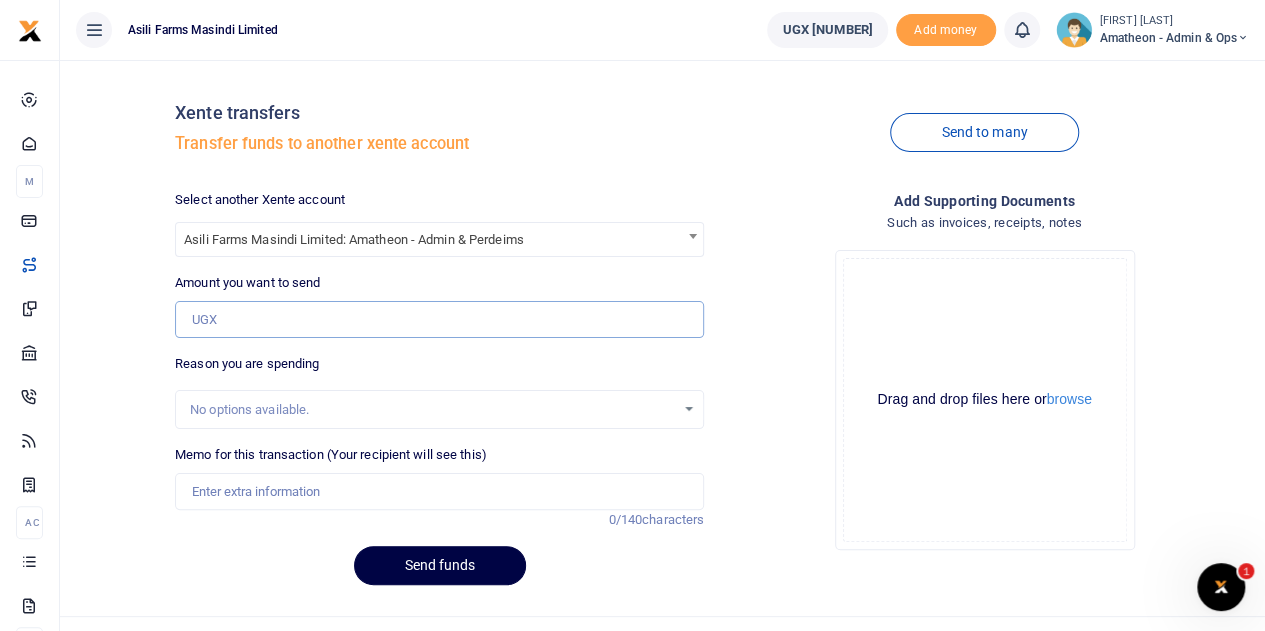 click on "Amount you want to send" at bounding box center (439, 320) 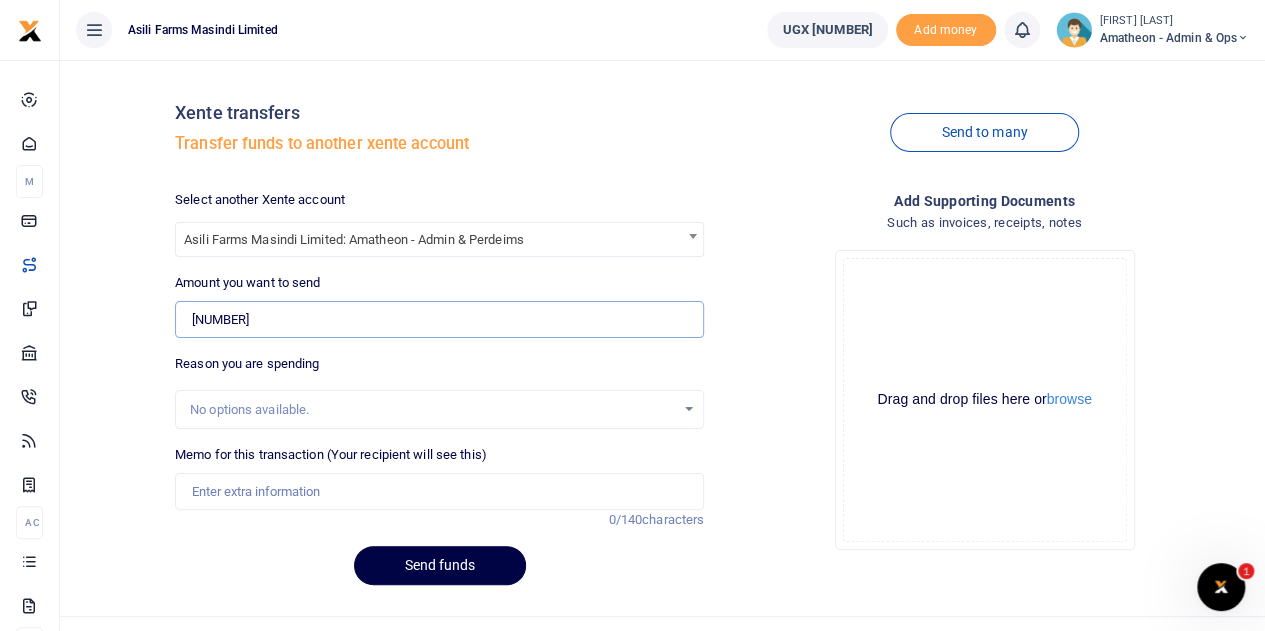 scroll, scrollTop: 36, scrollLeft: 0, axis: vertical 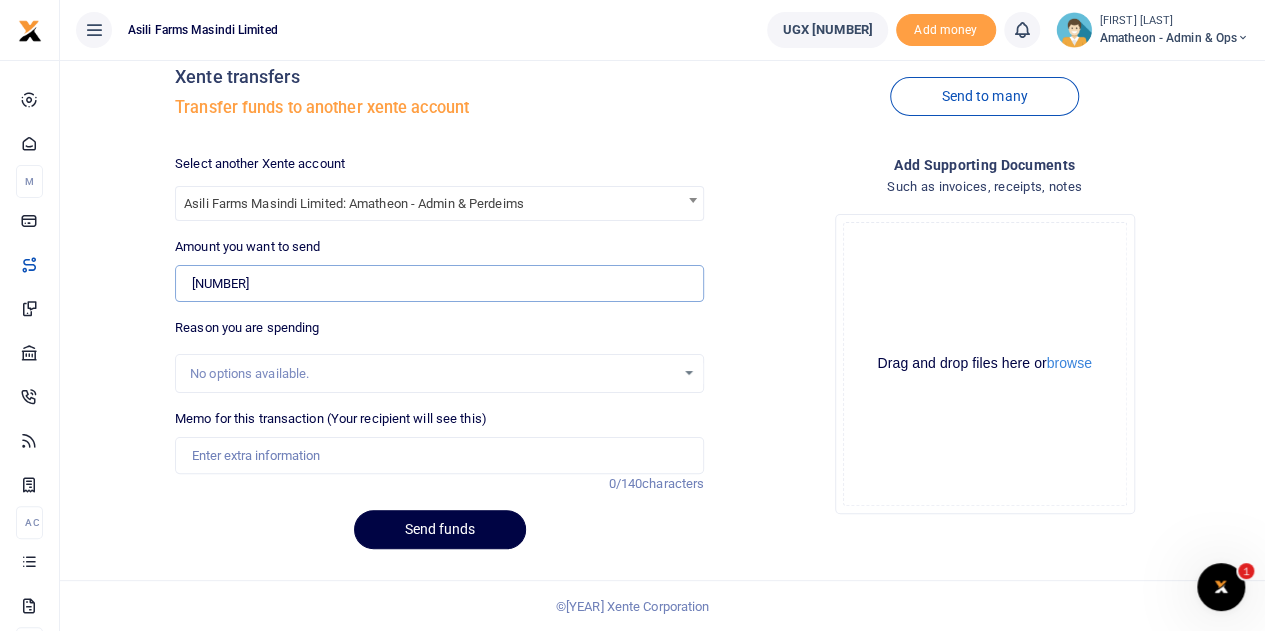 type on "1,275,000" 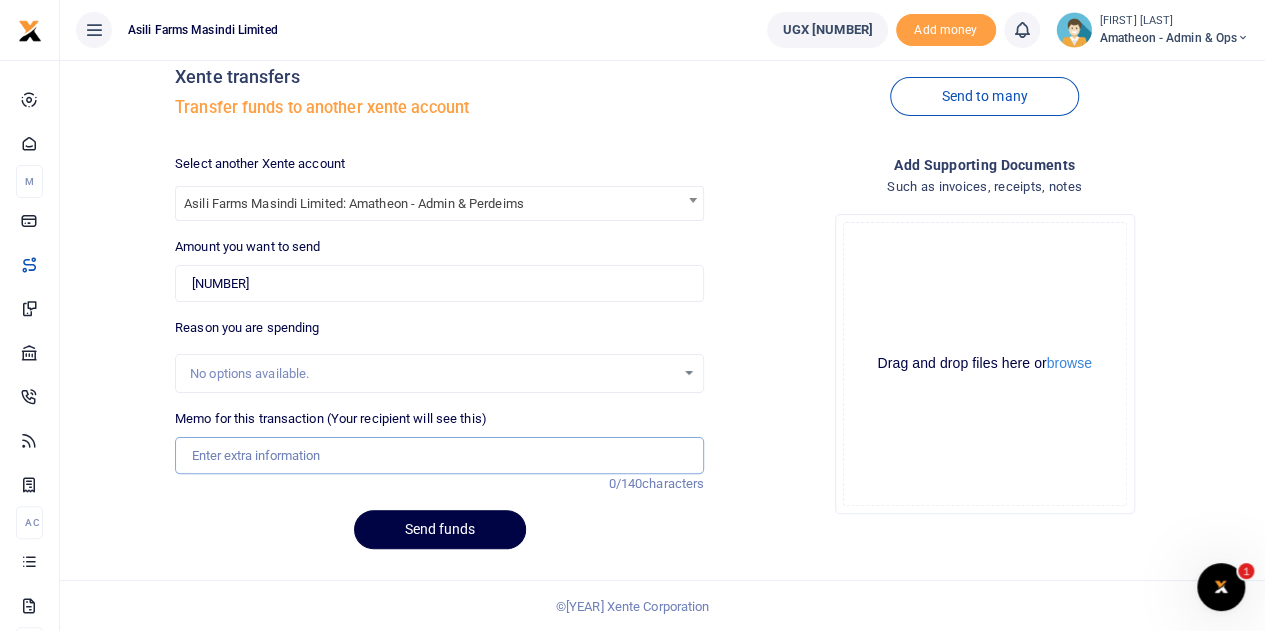 click on "Memo for this transaction (Your recipient will see this)" at bounding box center [439, 456] 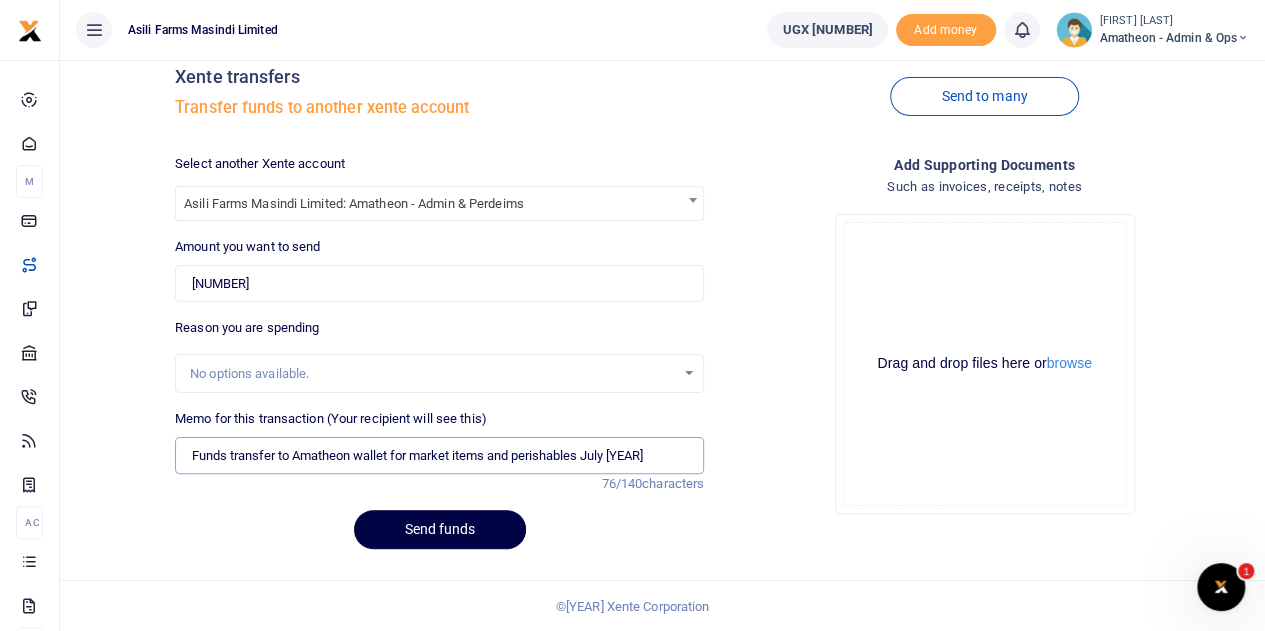 click on "Funds transfer to Amatheon wallet for market items and perishables July 2025" at bounding box center [439, 456] 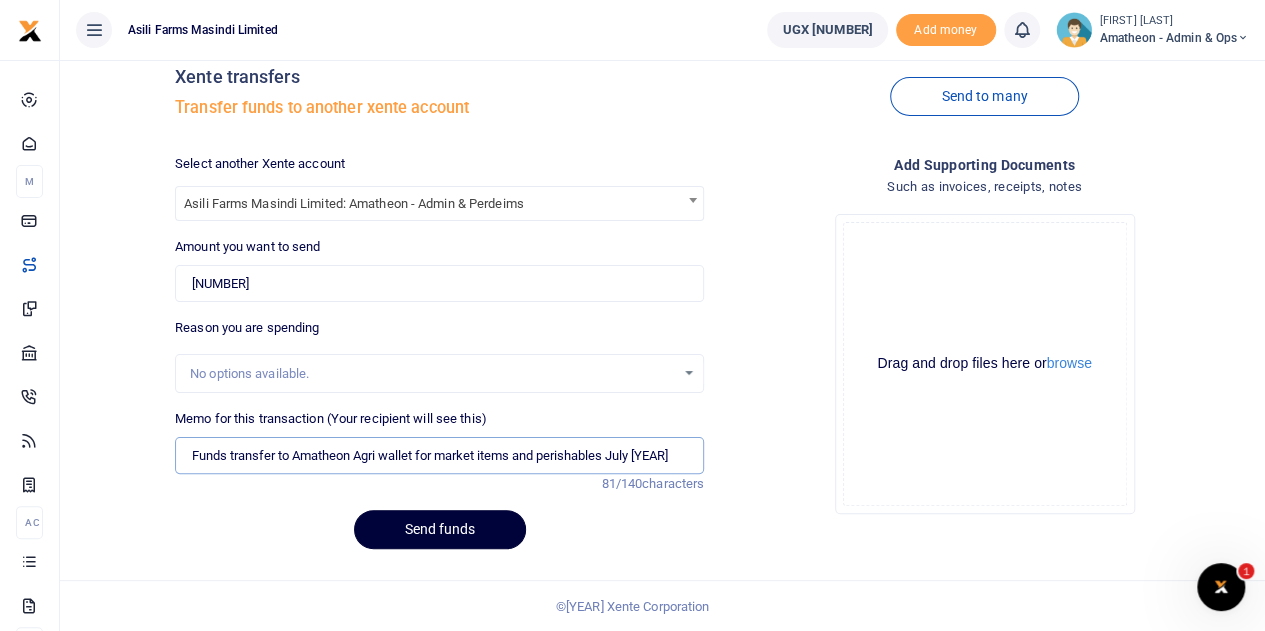 type on "Funds transfer to Amatheon Agri wallet for market items and perishables July 2025" 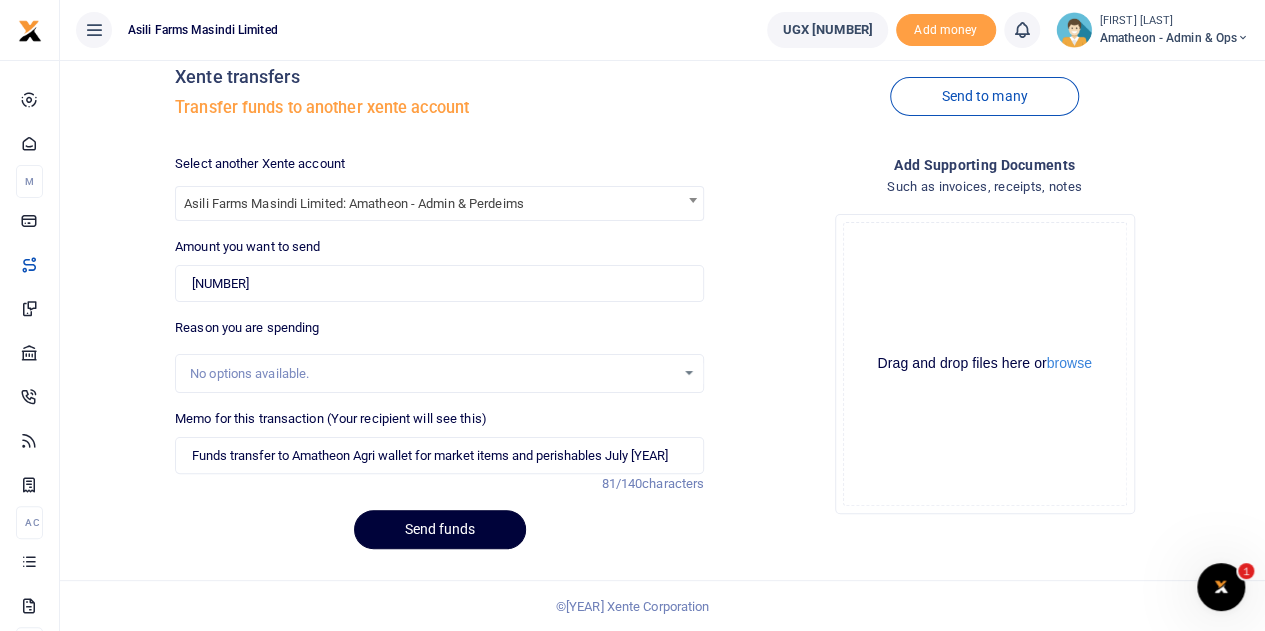 click on "Send funds" at bounding box center (440, 529) 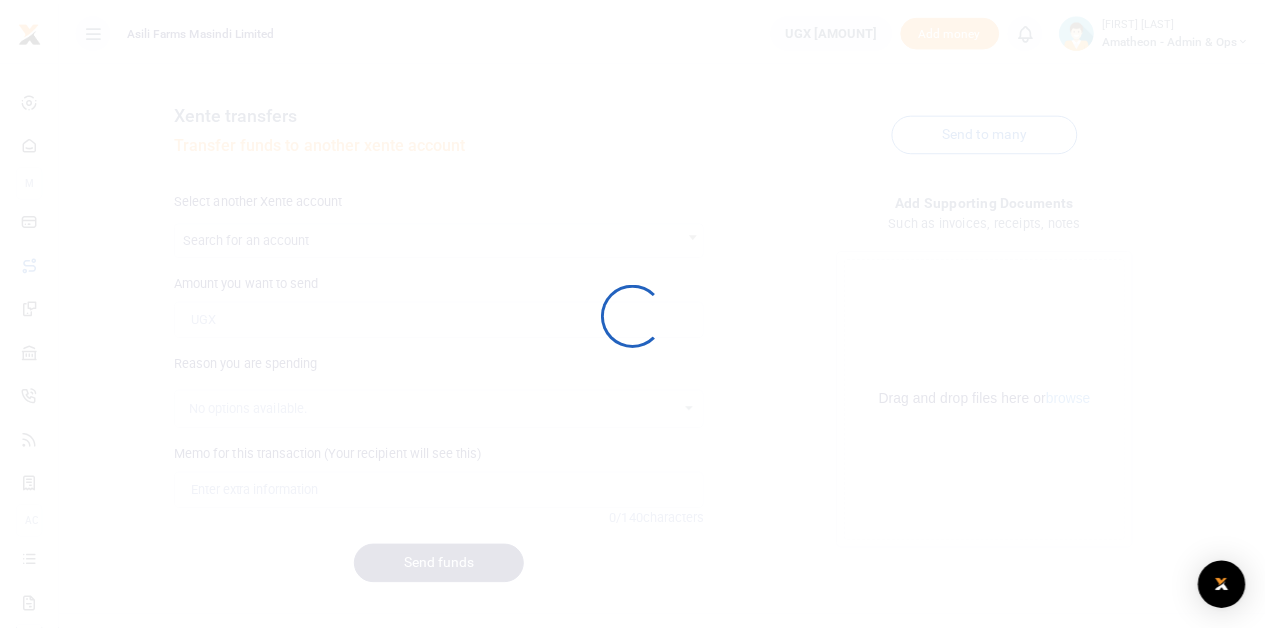 scroll, scrollTop: 36, scrollLeft: 0, axis: vertical 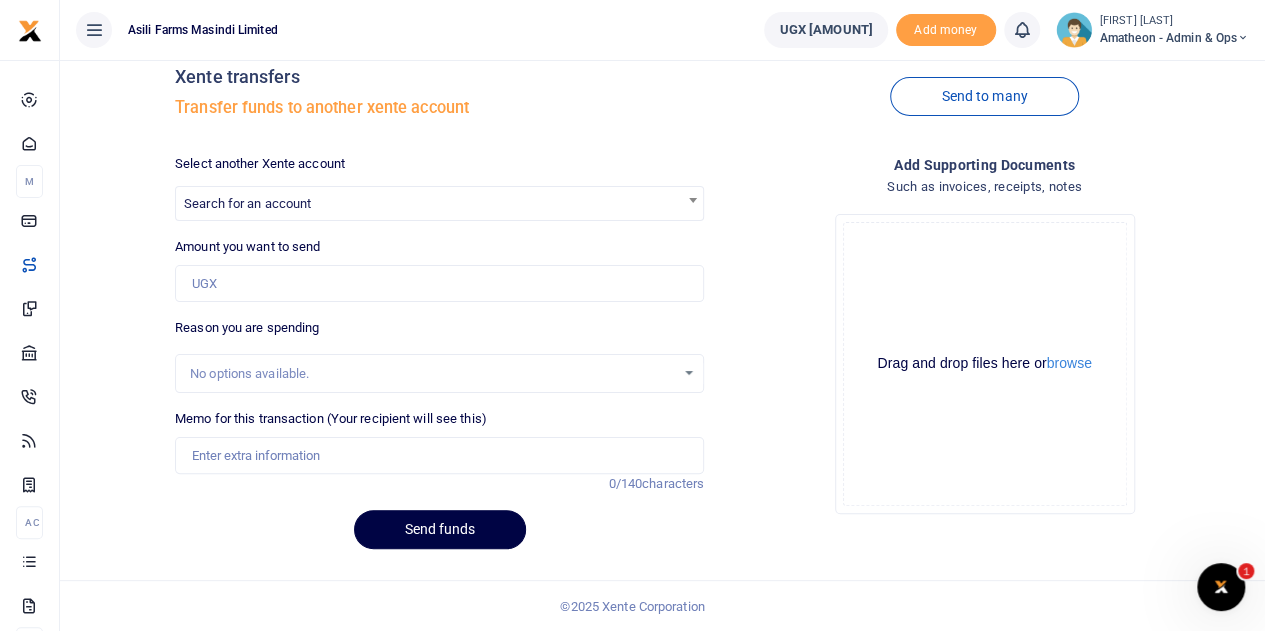click at bounding box center [693, 200] 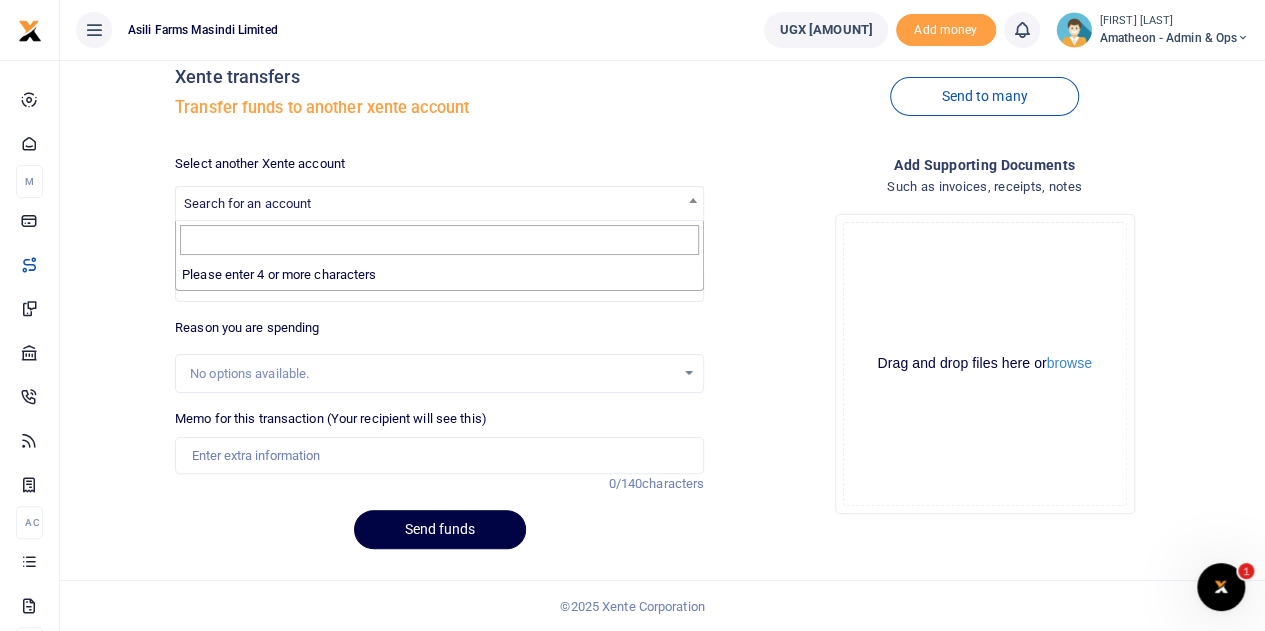 click at bounding box center [439, 240] 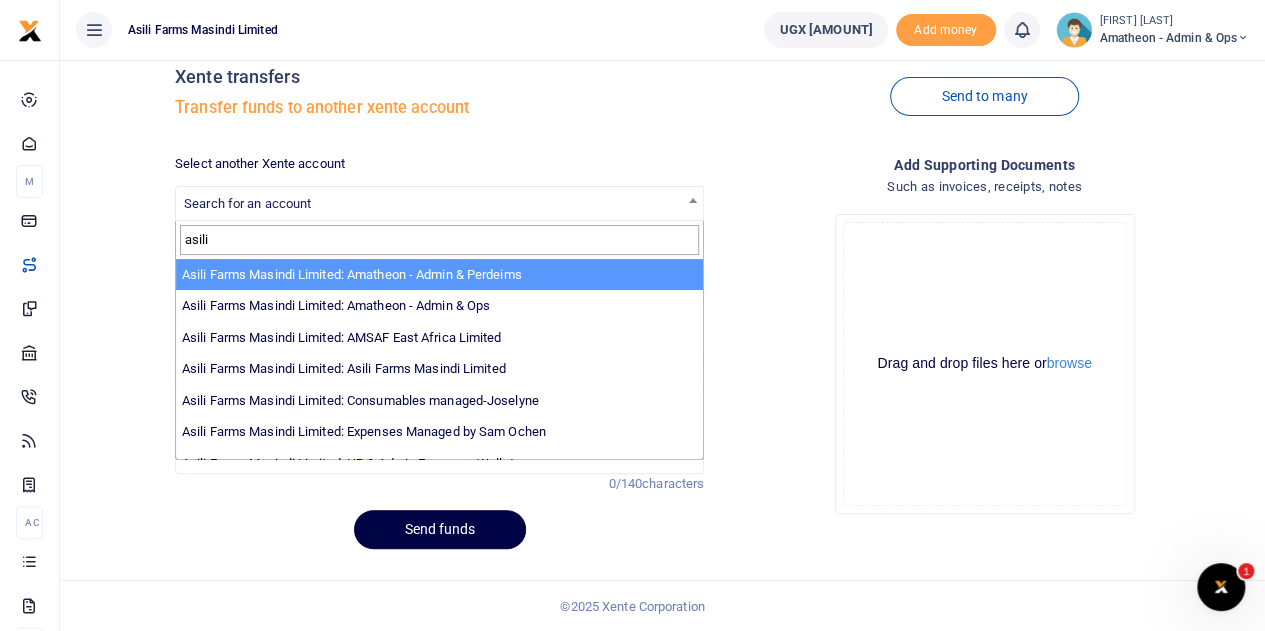 type on "asili" 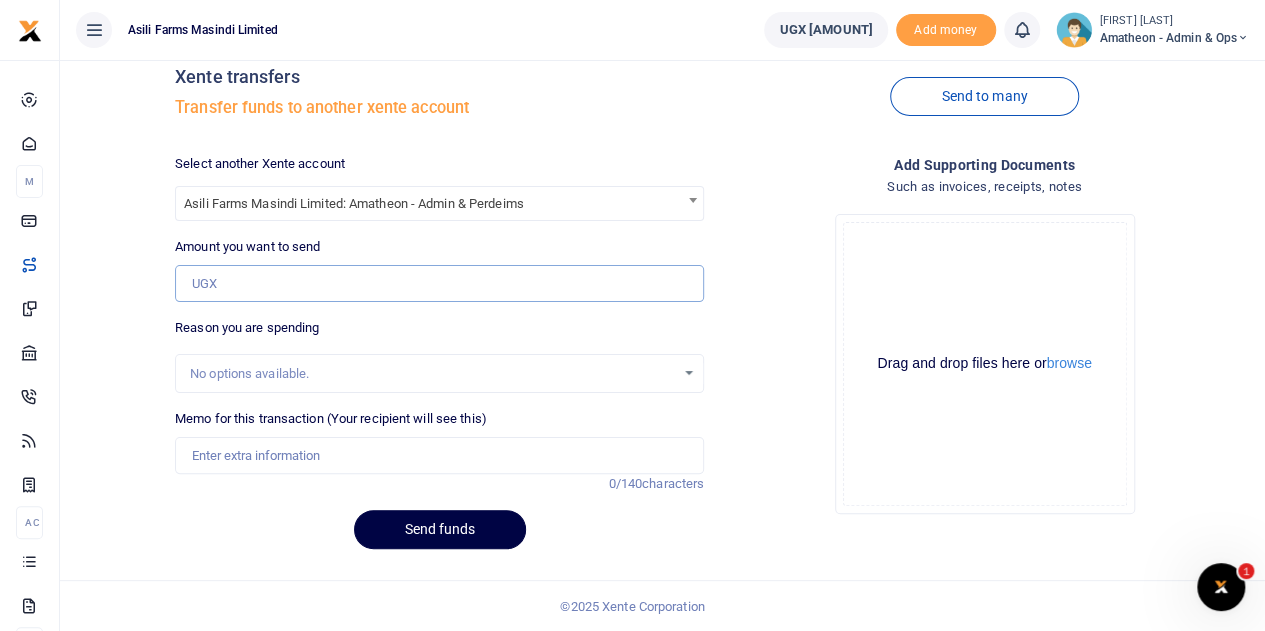 click on "Amount you want to send" at bounding box center (439, 284) 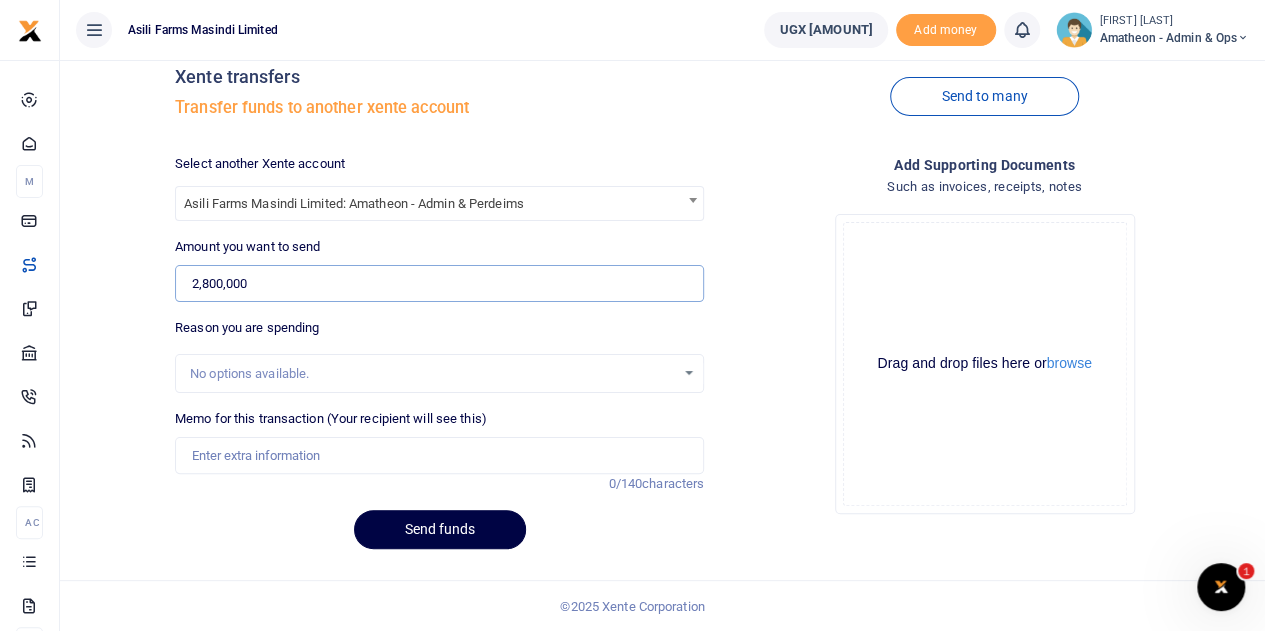 type on "2,800,000" 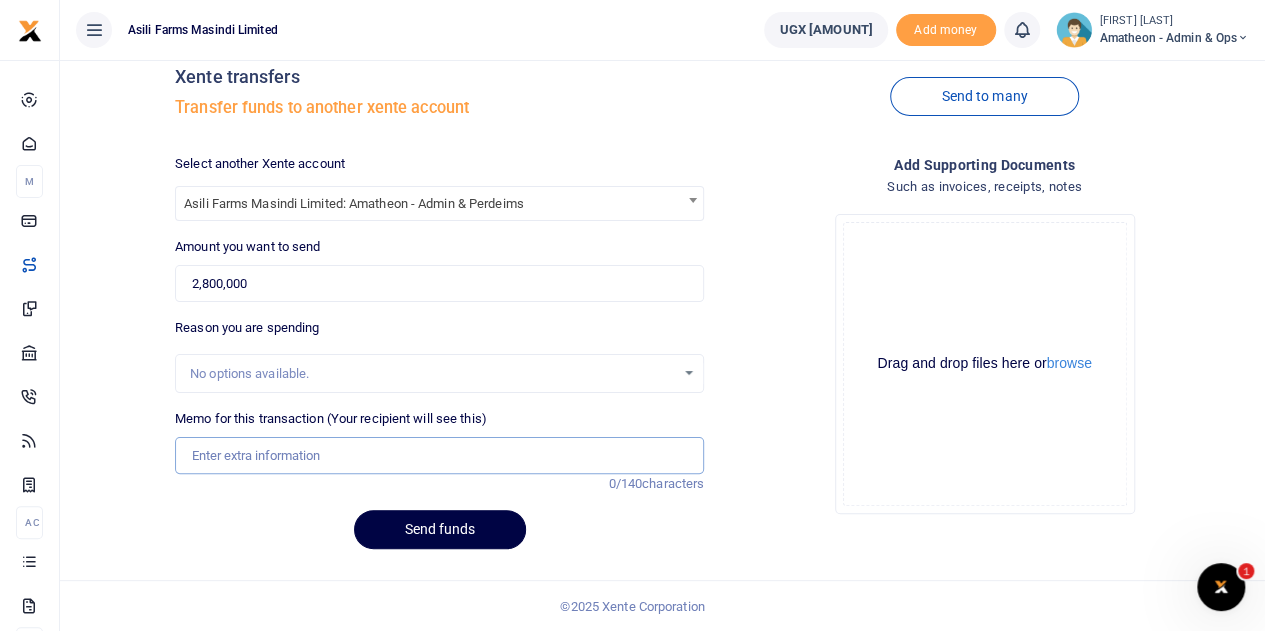 click on "Memo for this transaction (Your recipient will see this)" at bounding box center (439, 456) 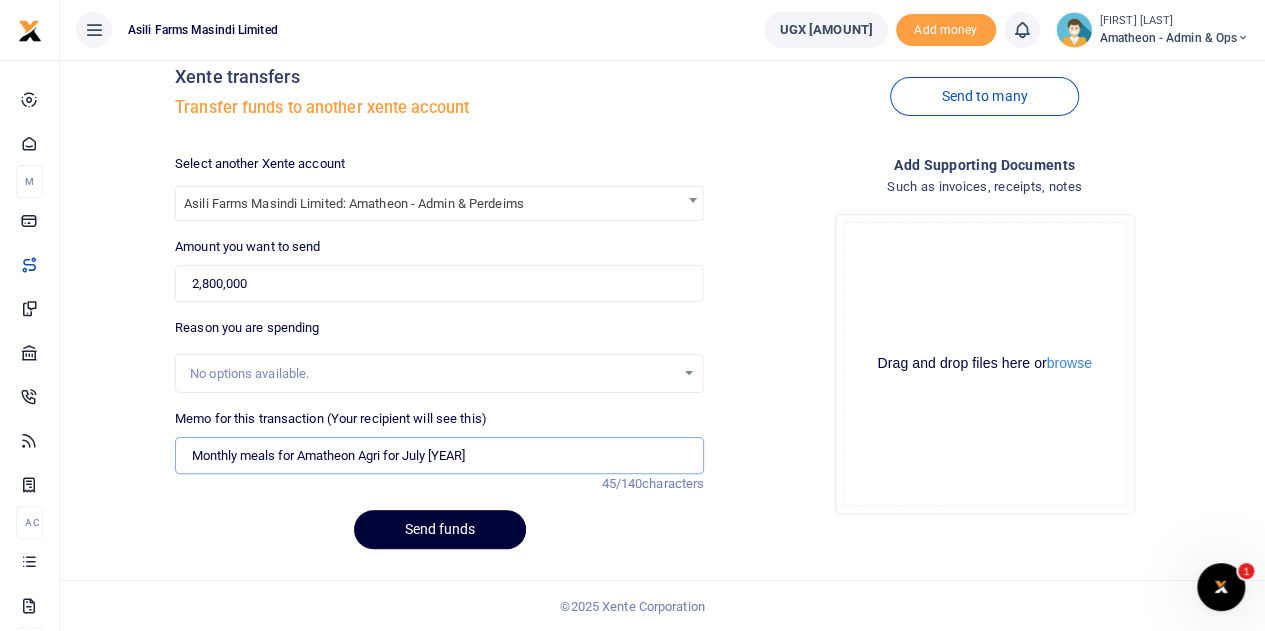 type on "Monthly meals for Amatheon Agri for July 2025" 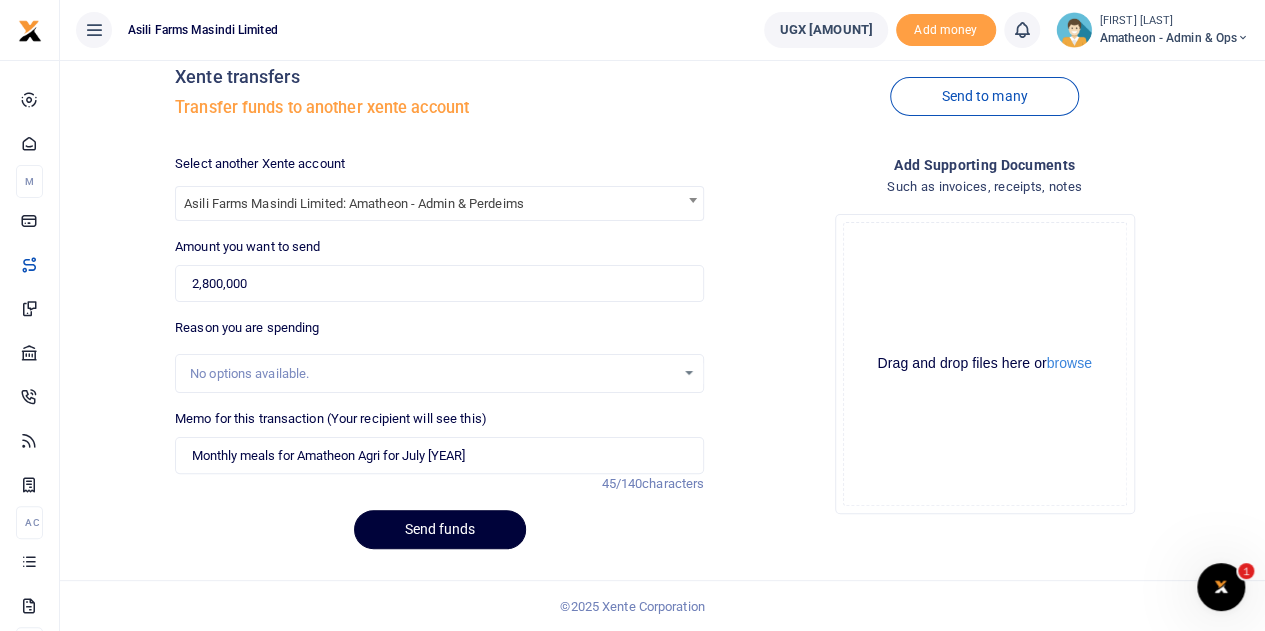 click on "Send funds" at bounding box center [440, 529] 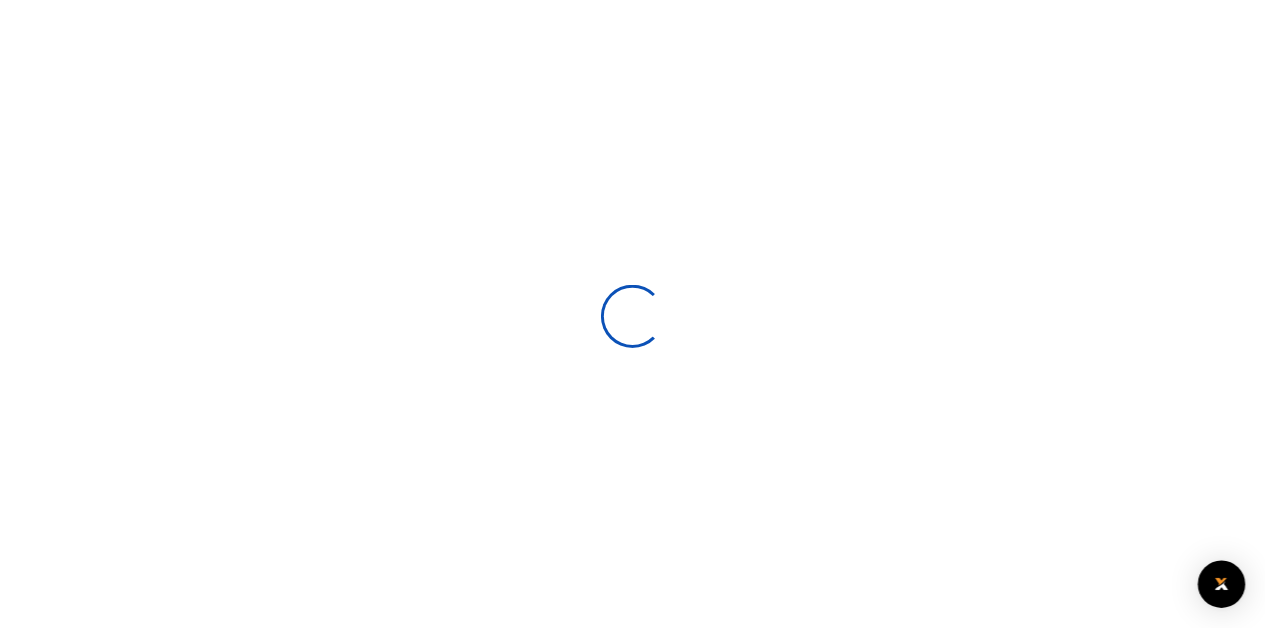 scroll, scrollTop: 36, scrollLeft: 0, axis: vertical 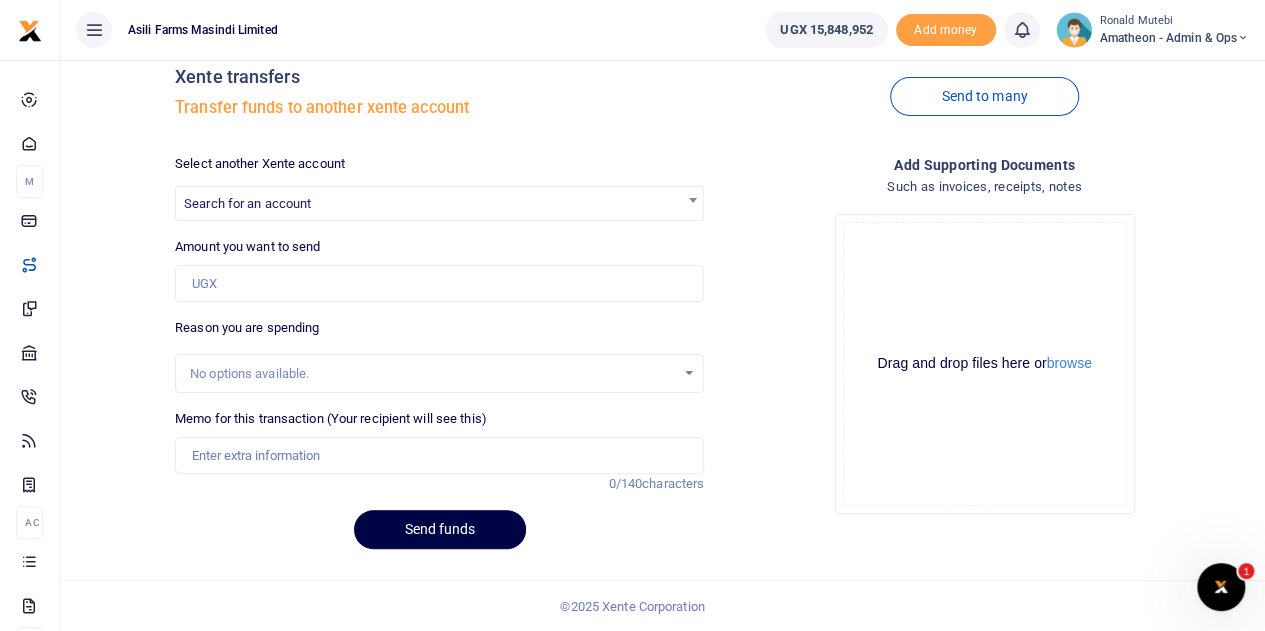 click on "Search for an account" at bounding box center [439, 202] 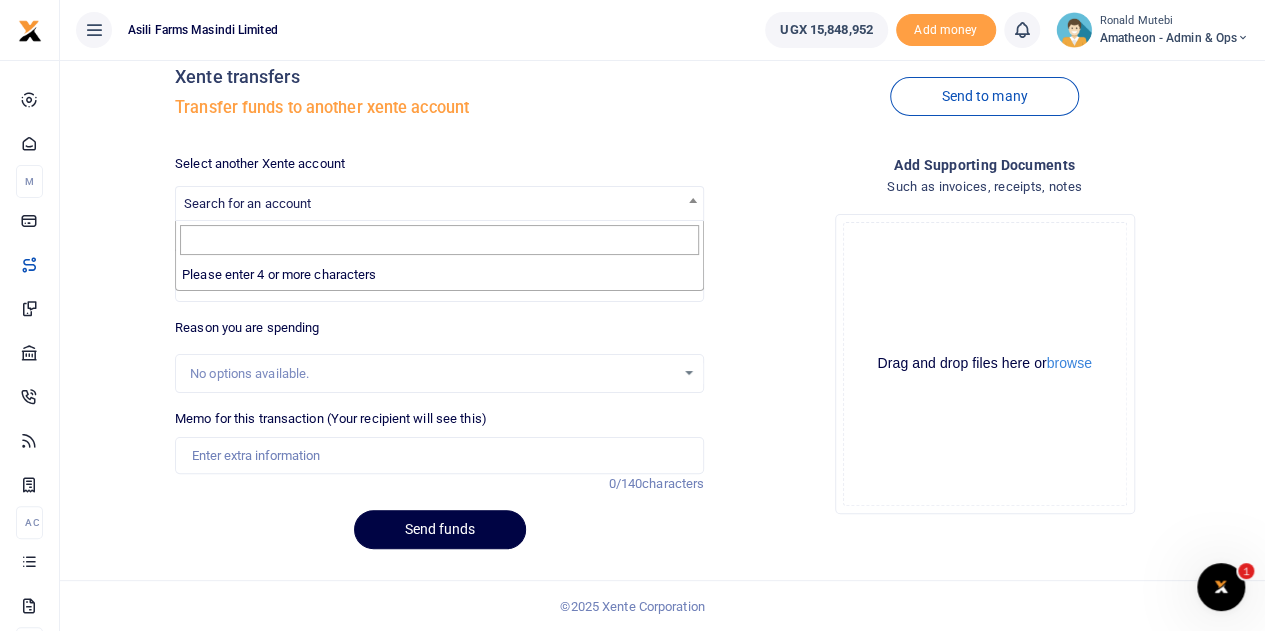 click at bounding box center (439, 240) 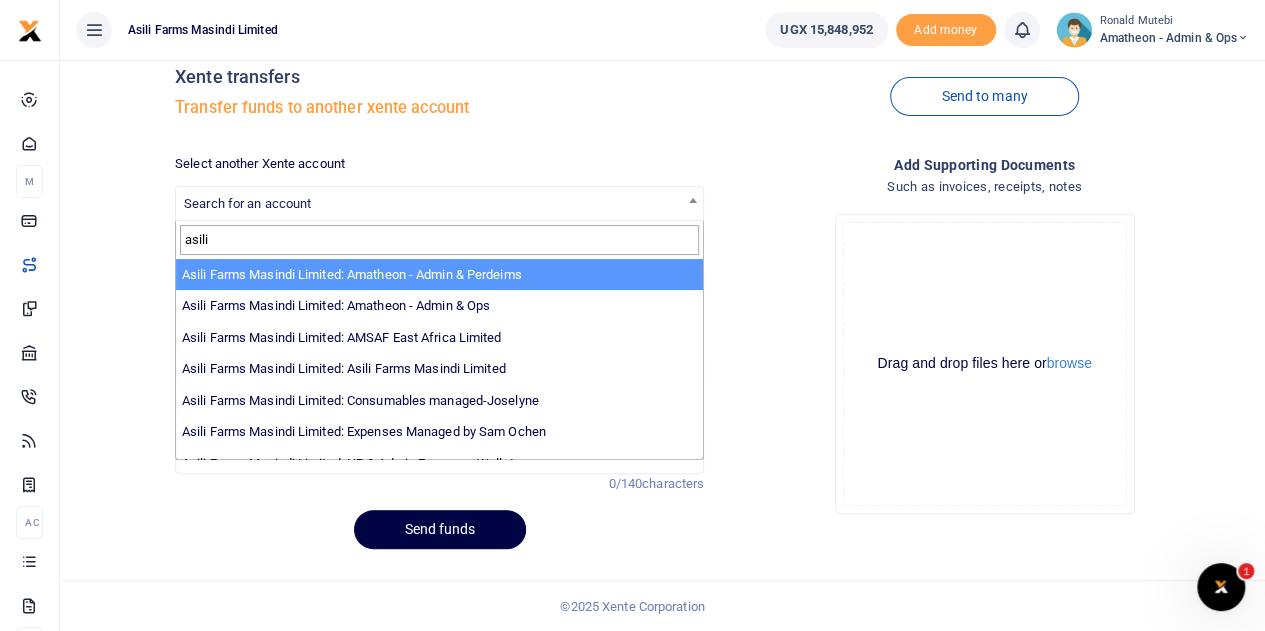type on "asili" 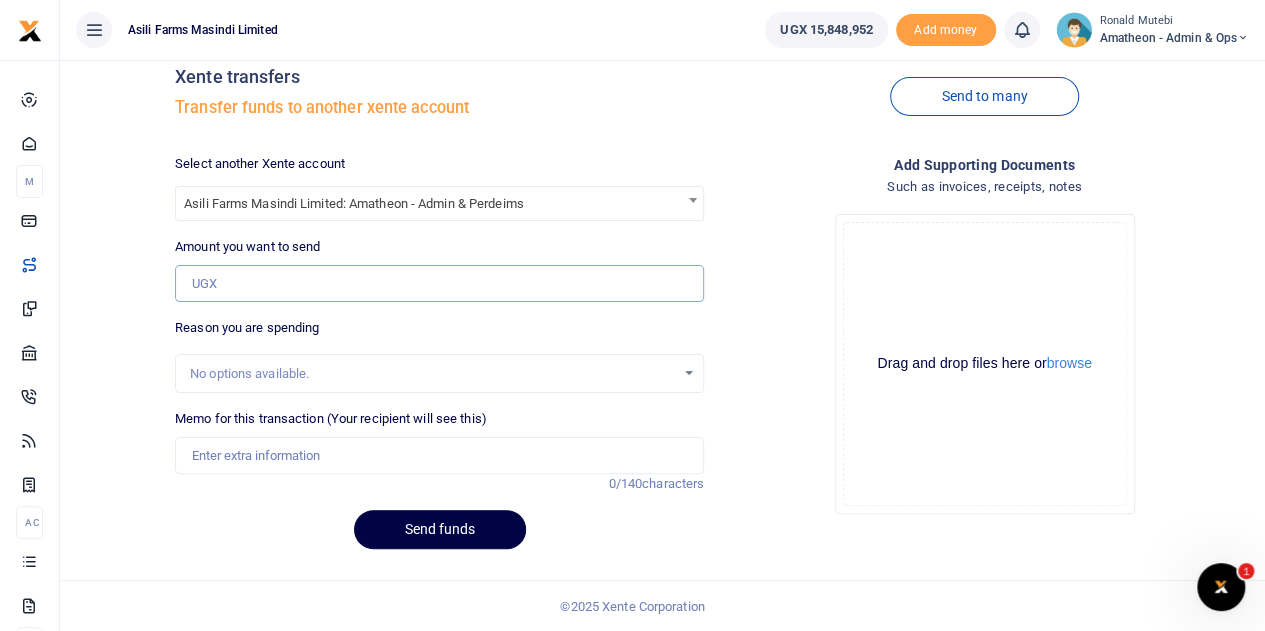 click on "Amount you want to send" at bounding box center [439, 284] 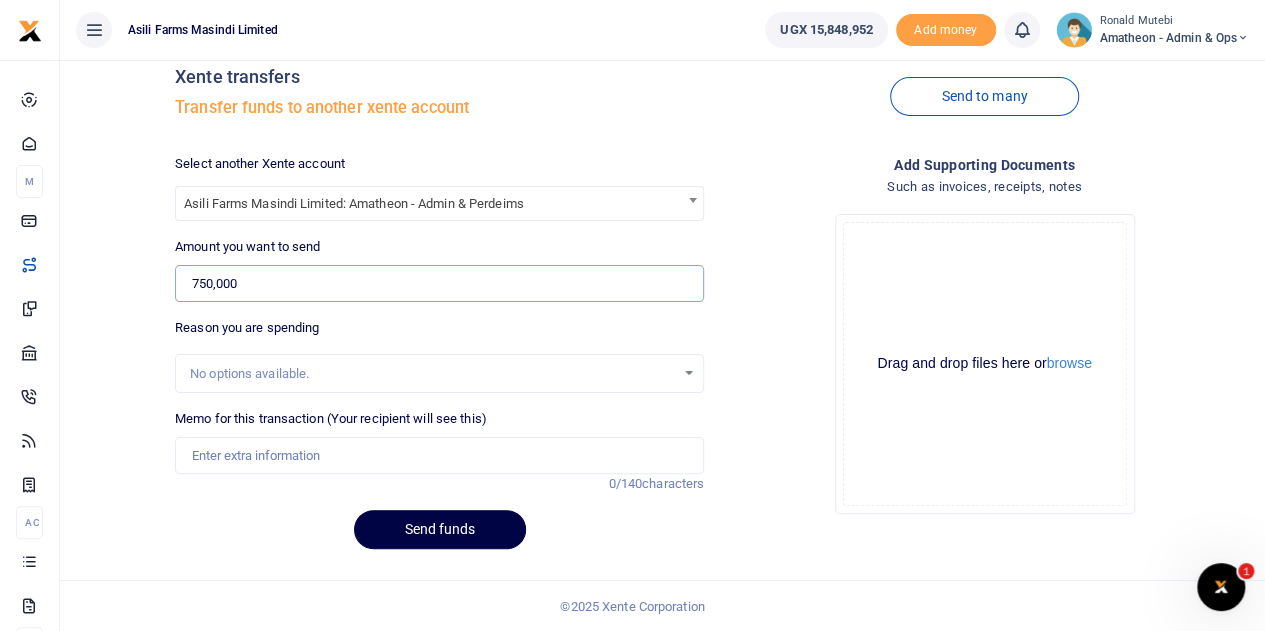 type on "750,000" 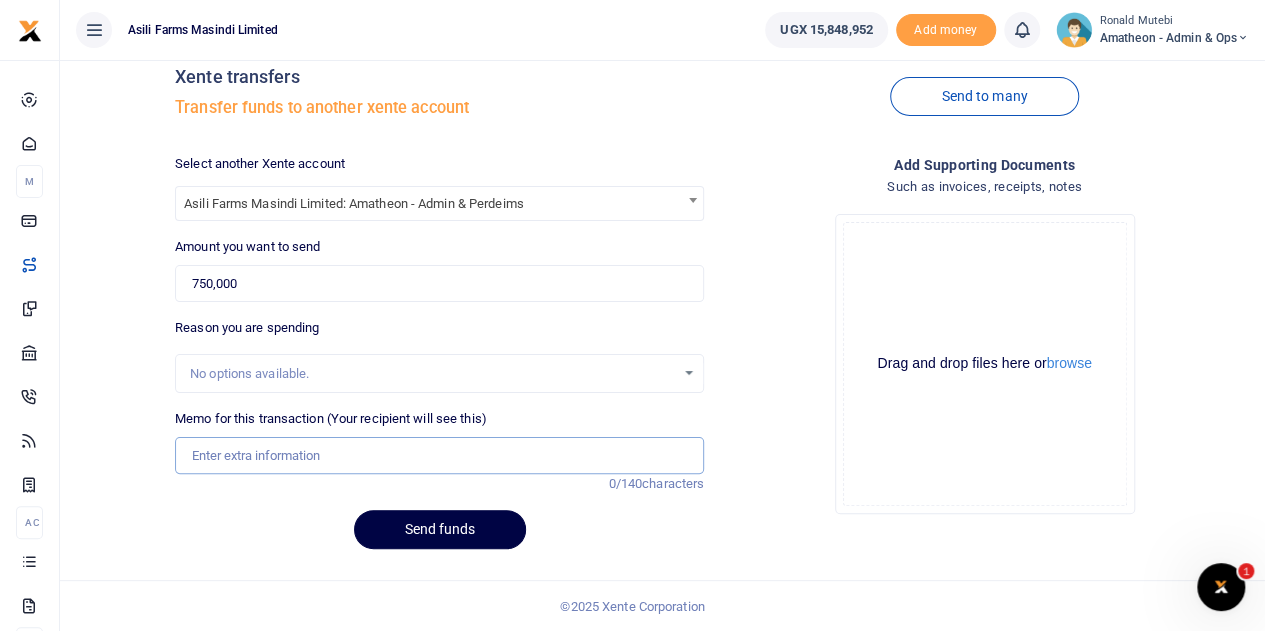 click on "Memo for this transaction (Your recipient will see this)" at bounding box center [439, 456] 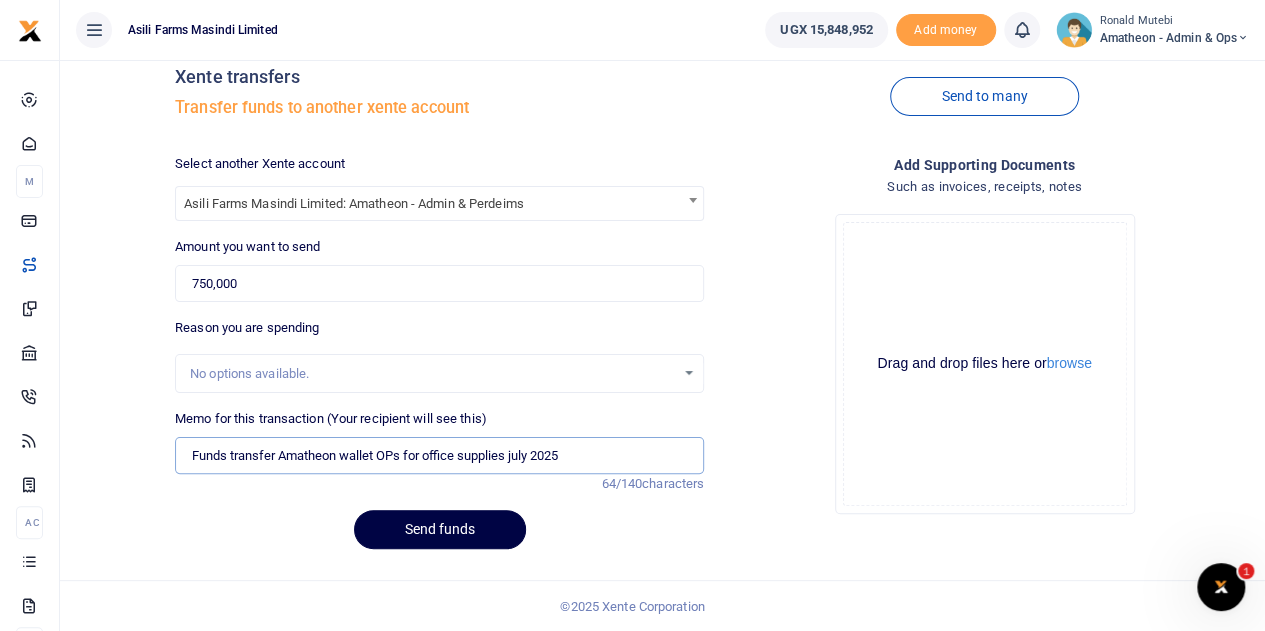 click on "Funds transfer Amatheon wallet OPs for office supplies july 2025" at bounding box center (439, 456) 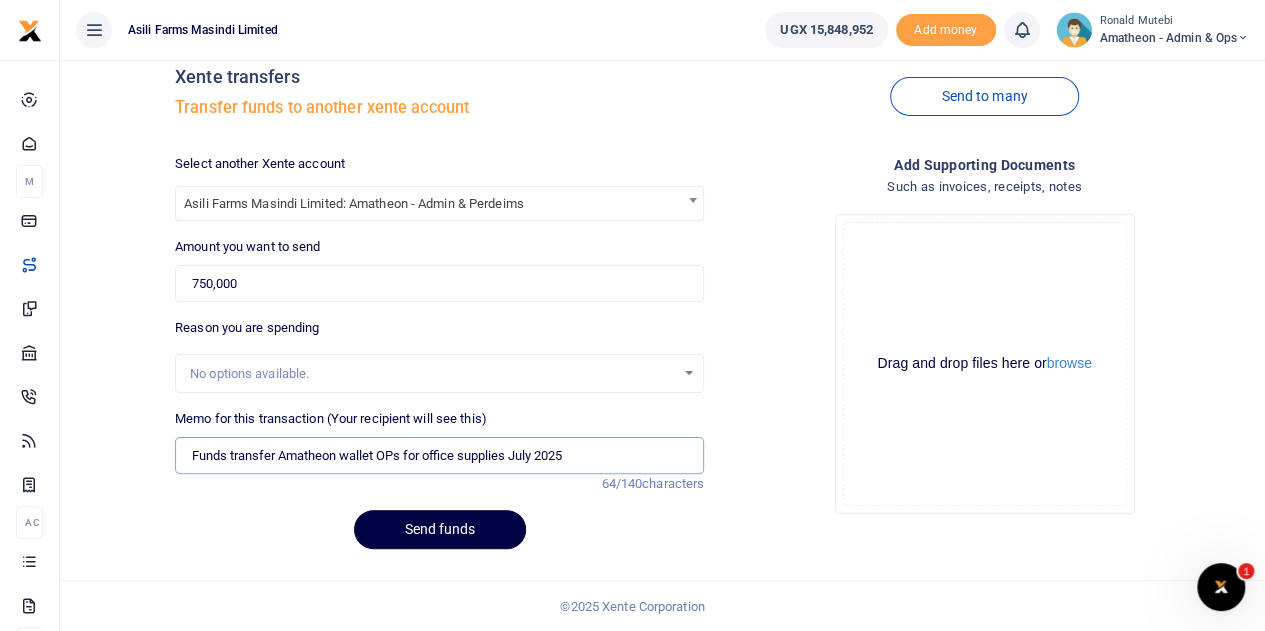 click on "Funds transfer Amatheon wallet OPs for office supplies July 2025" at bounding box center (439, 456) 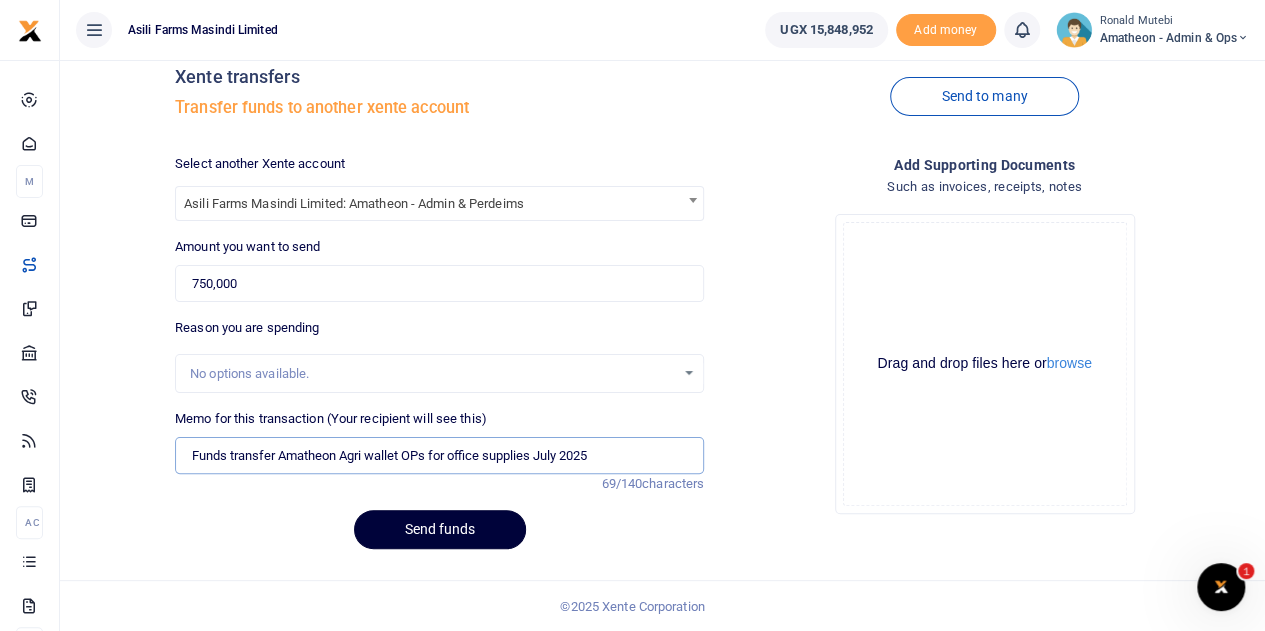 type on "Funds transfer Amatheon Agri wallet OPs for office supplies July 2025" 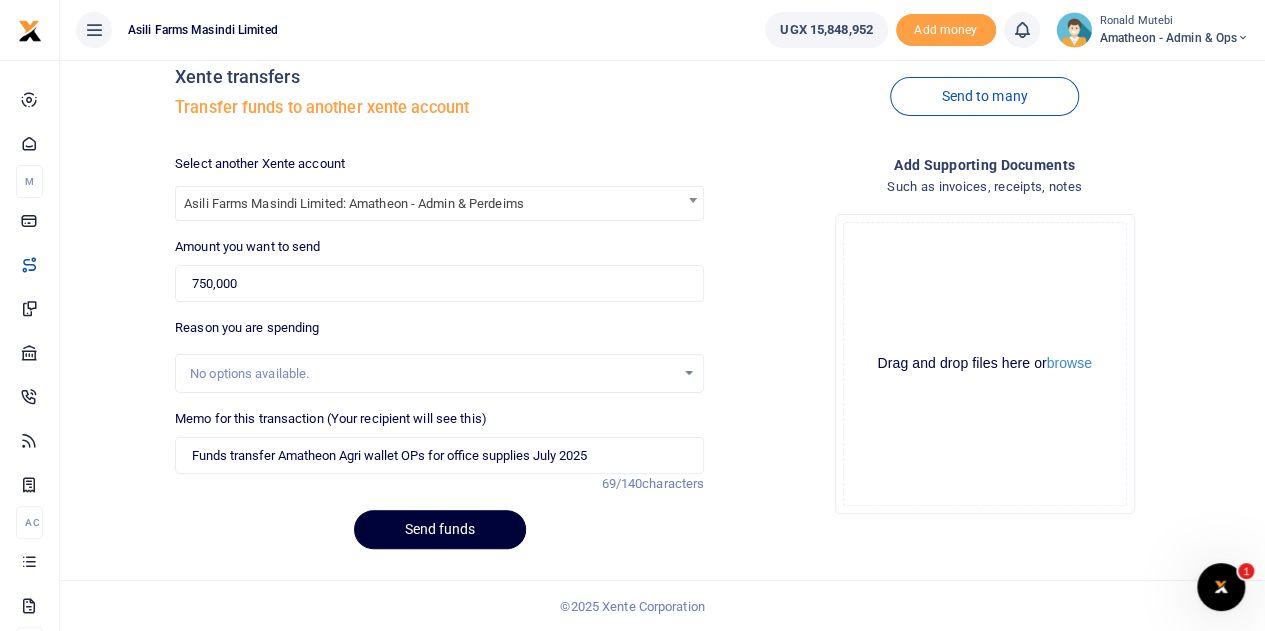 click on "Send funds" at bounding box center (440, 529) 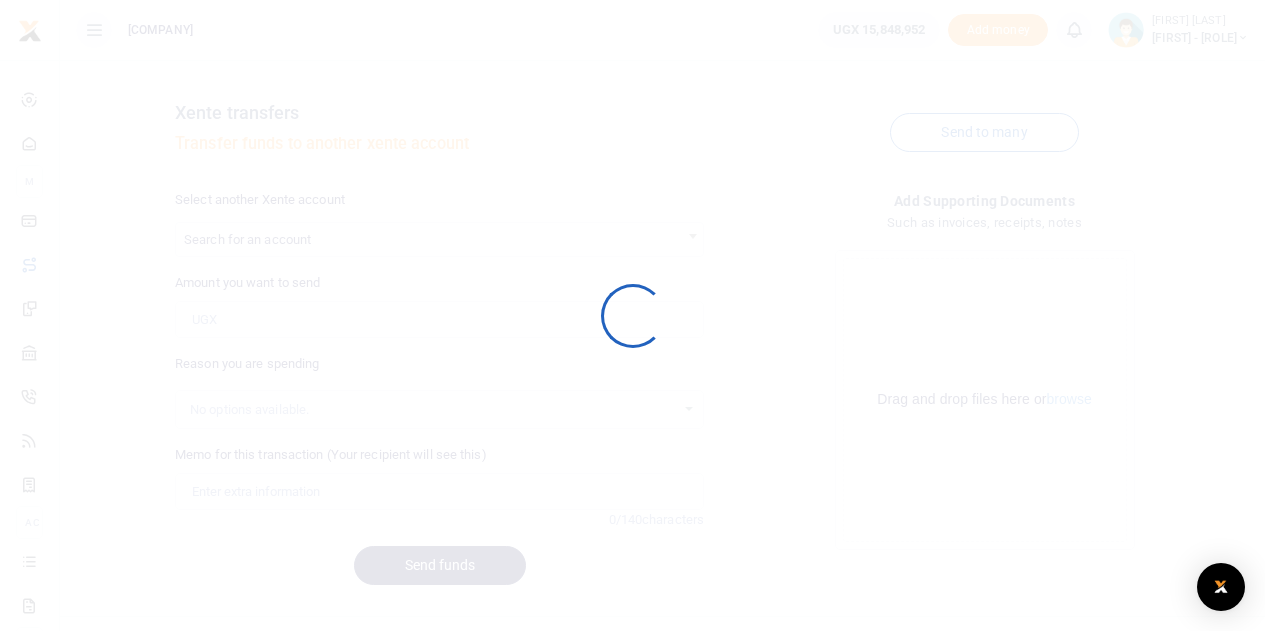 scroll, scrollTop: 36, scrollLeft: 0, axis: vertical 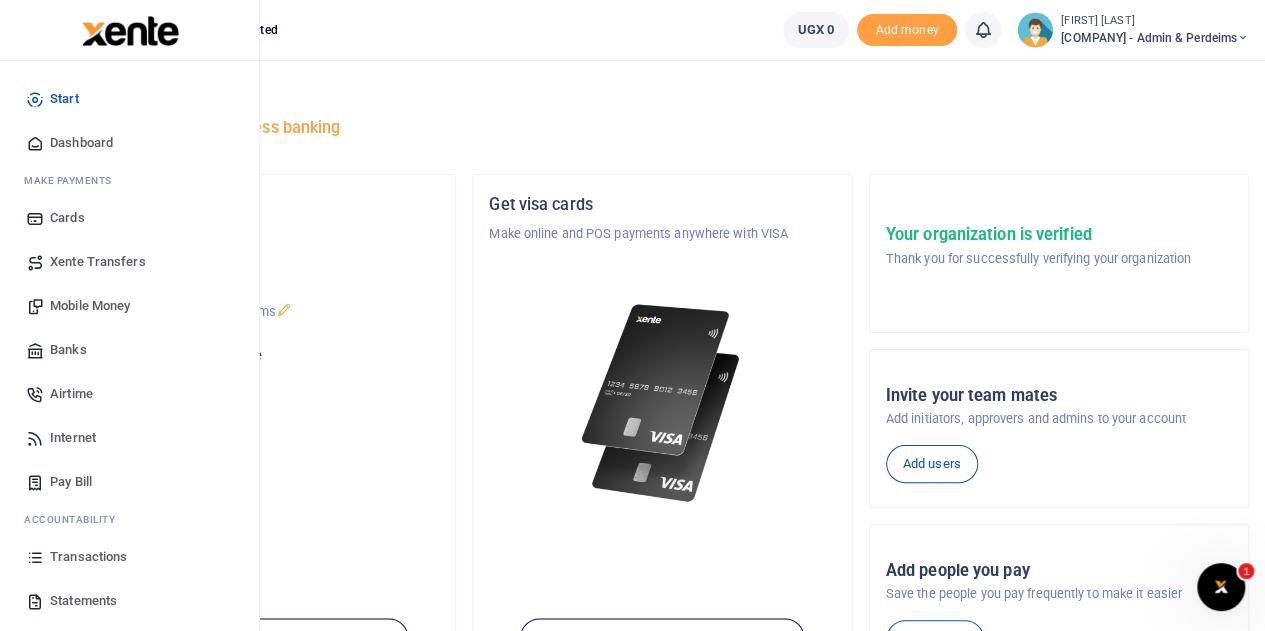 click on "Transactions" at bounding box center [88, 557] 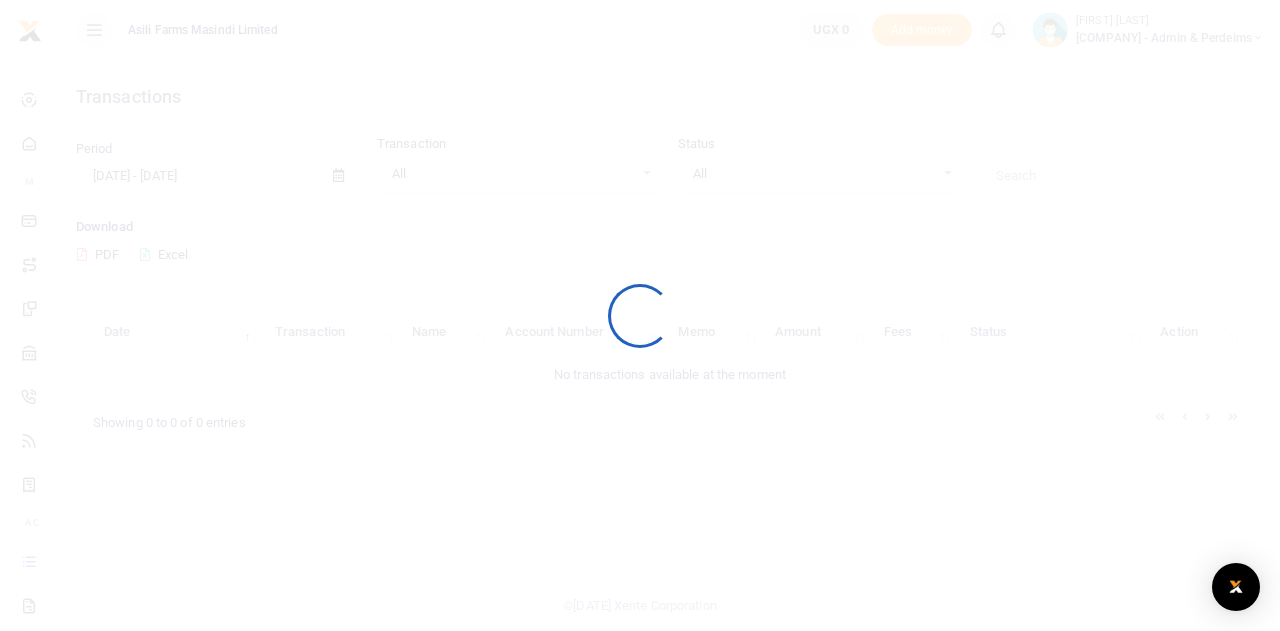 scroll, scrollTop: 0, scrollLeft: 0, axis: both 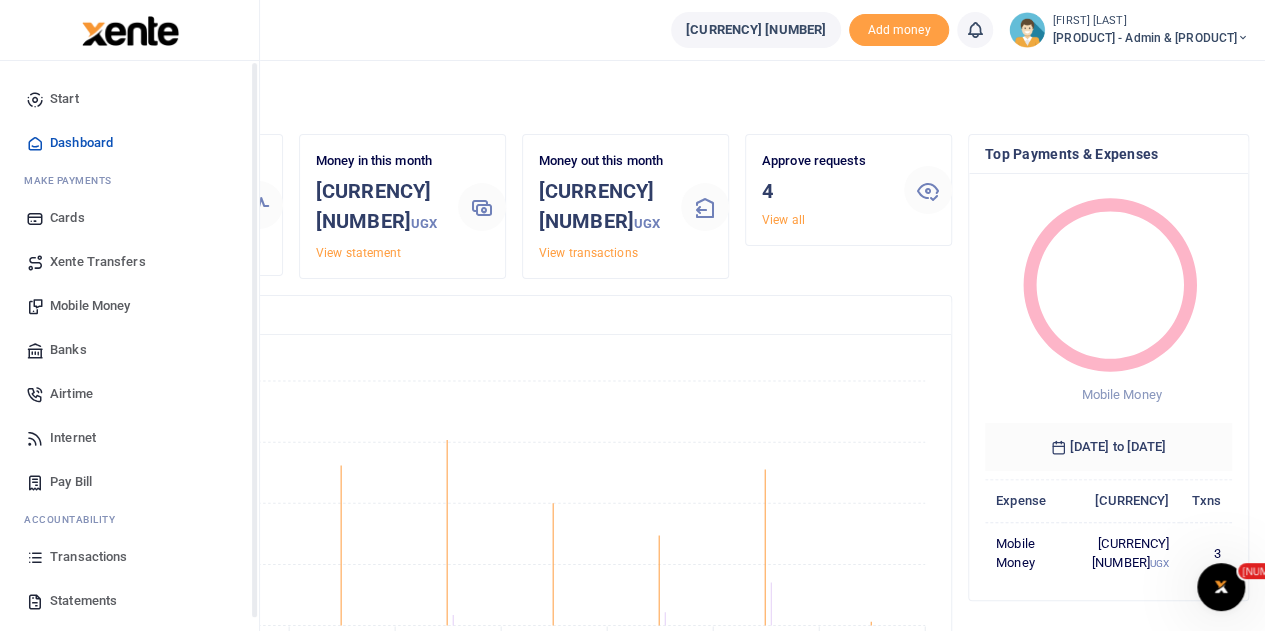 click on "Transactions" at bounding box center (88, 557) 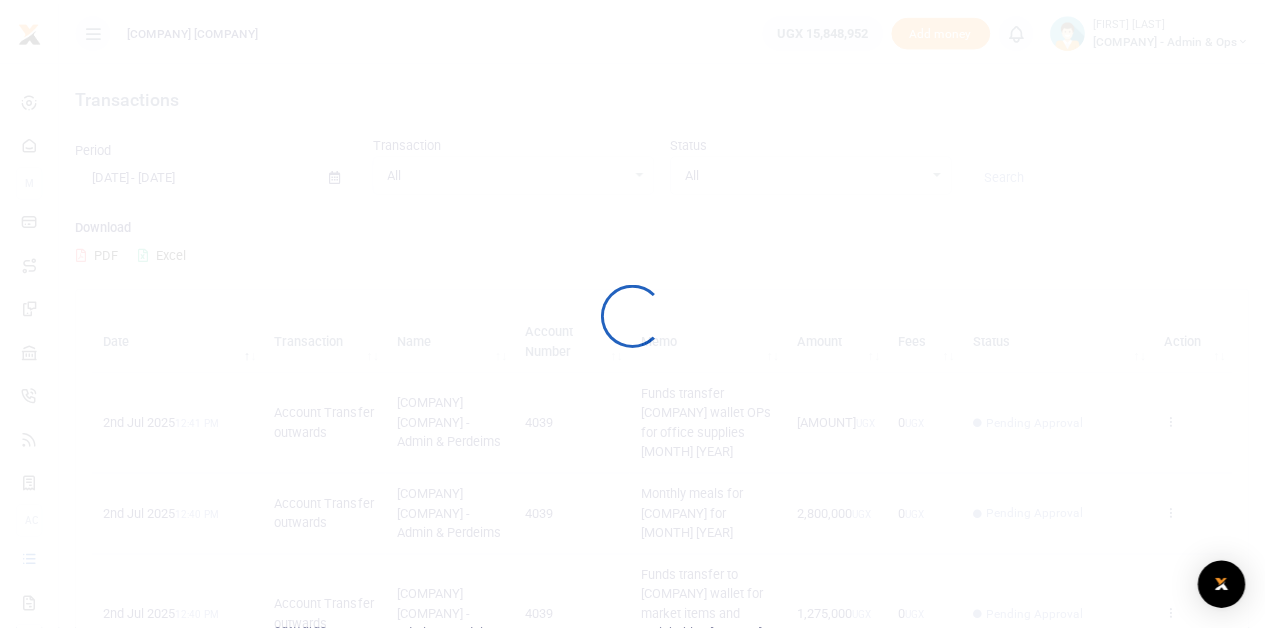 scroll, scrollTop: 0, scrollLeft: 0, axis: both 